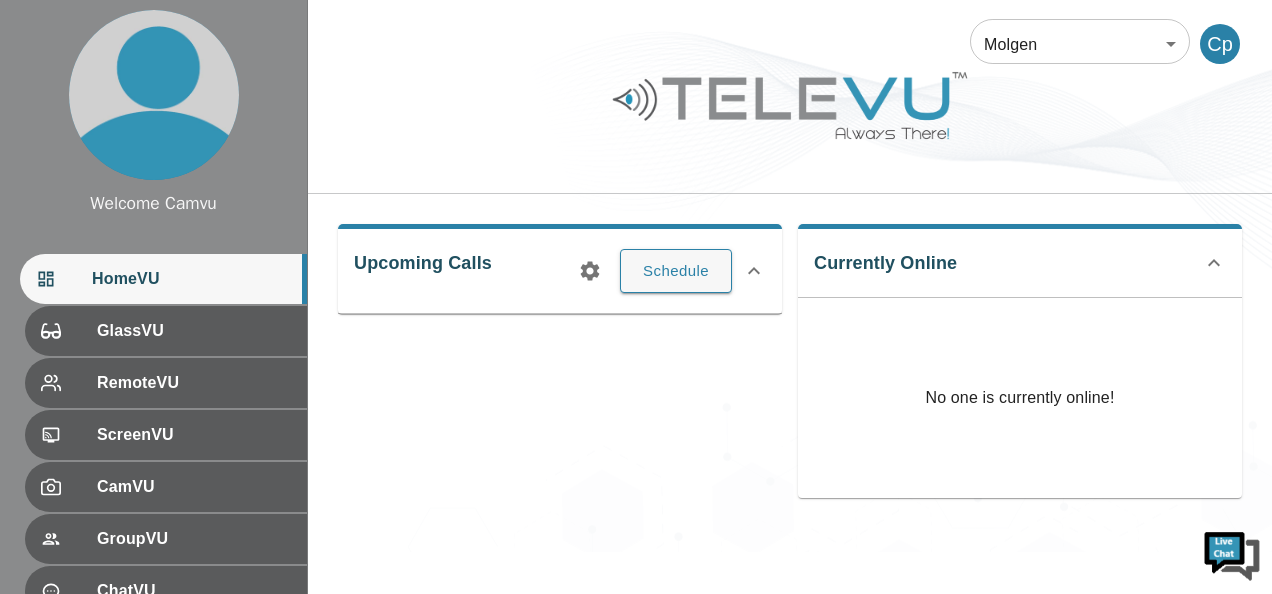 scroll, scrollTop: 0, scrollLeft: 0, axis: both 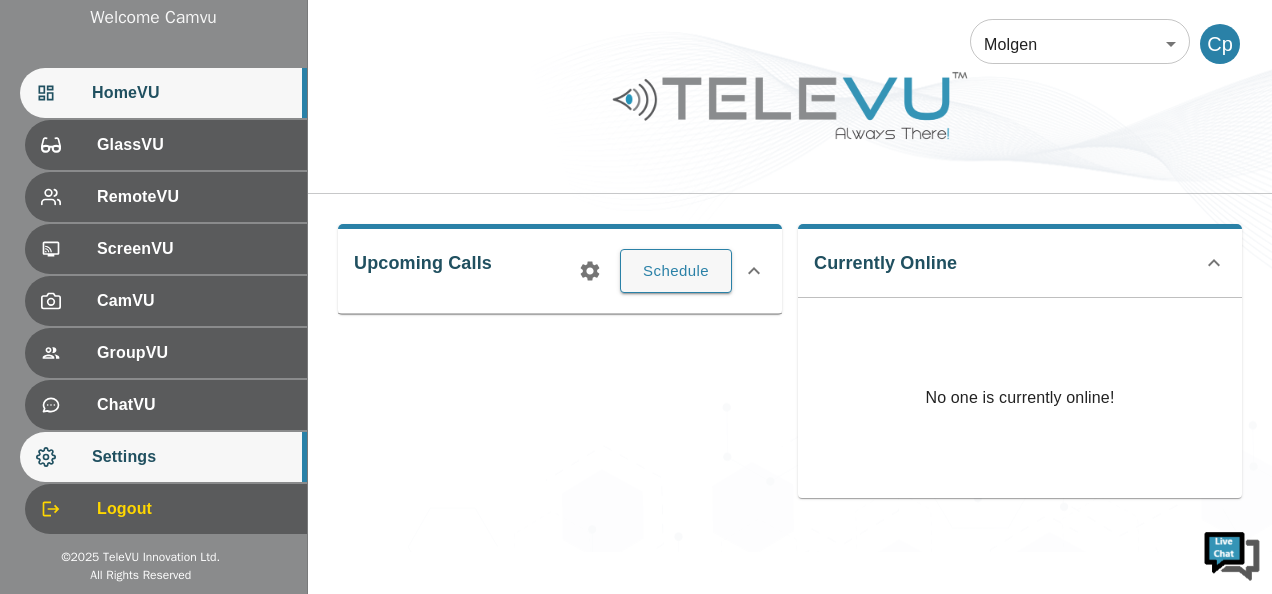 click on "Settings" at bounding box center [191, 457] 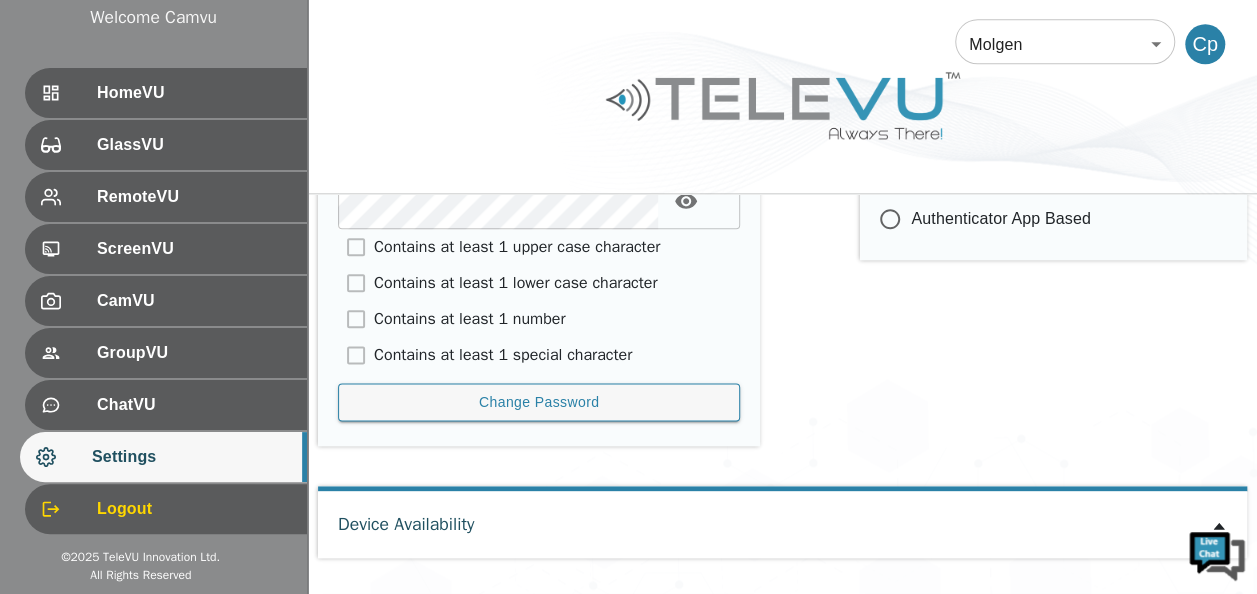 scroll, scrollTop: 1198, scrollLeft: 0, axis: vertical 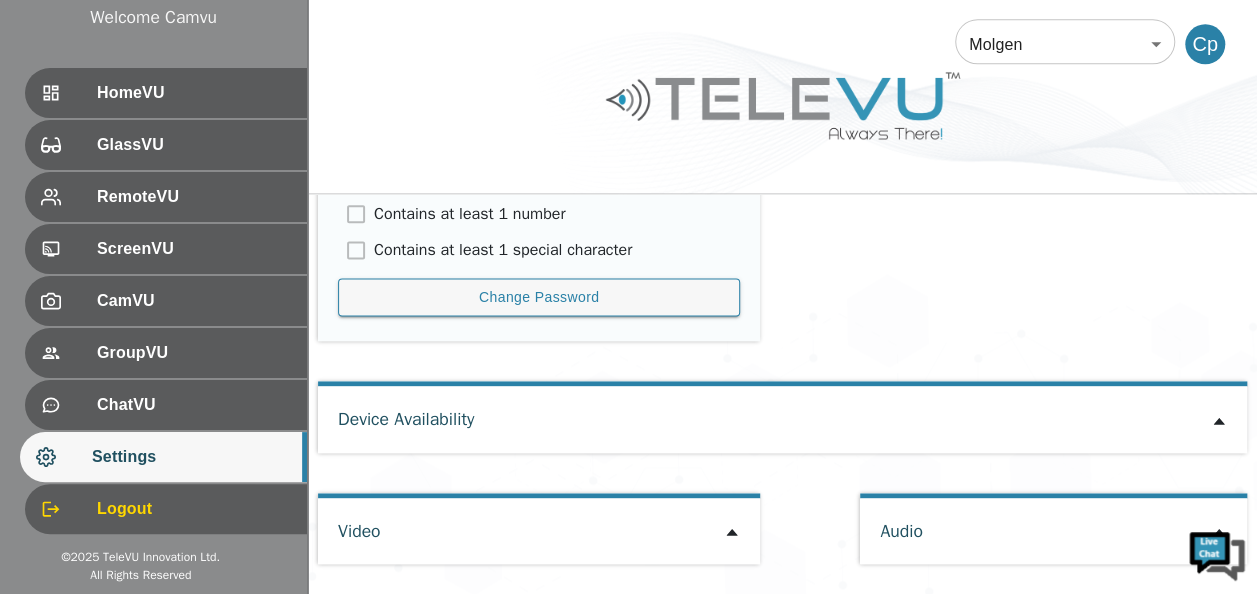 click 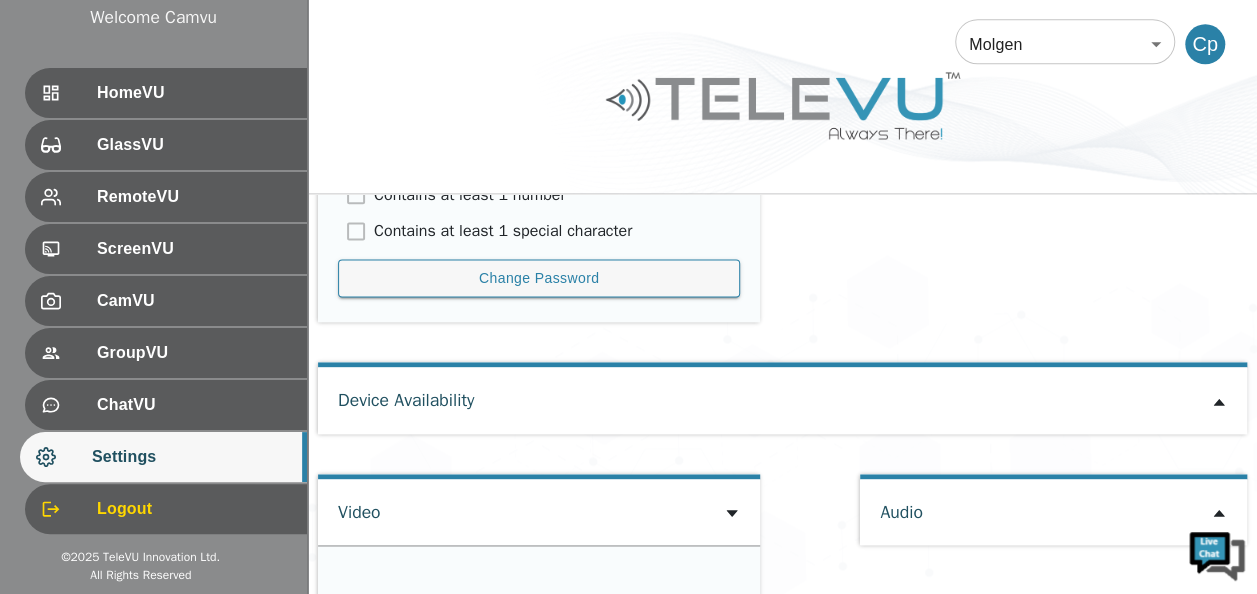 type on "a21f1a8b0910c29a1b2720d1cc8f2ad3c4797c896898a6ece183ca08122d5660" 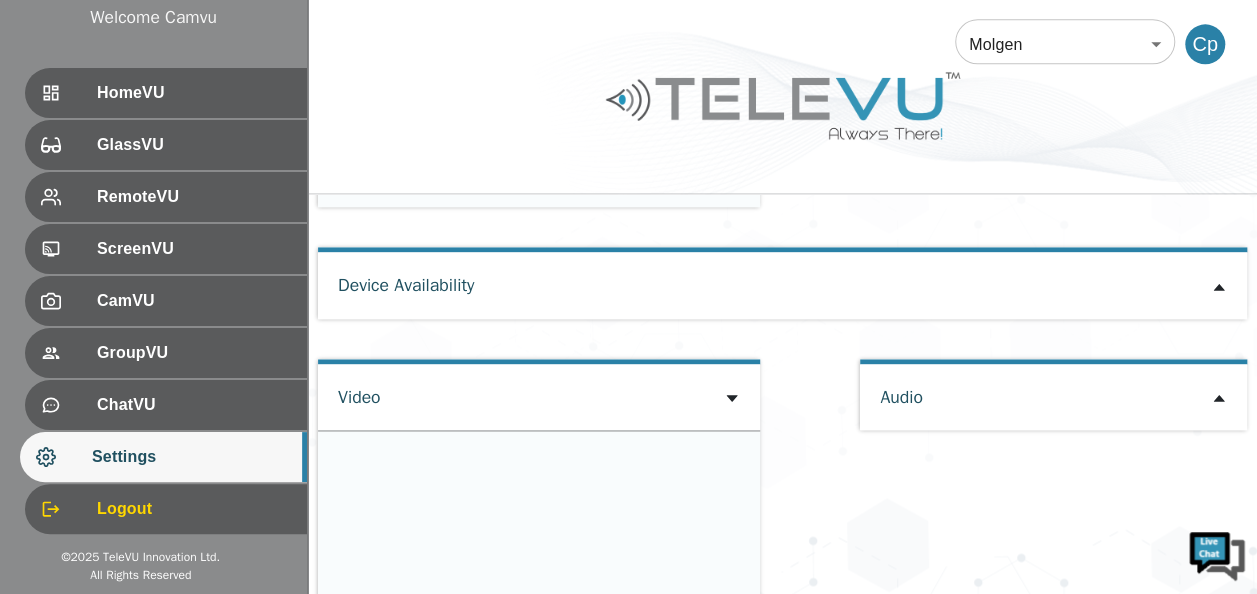 scroll, scrollTop: 1306, scrollLeft: 0, axis: vertical 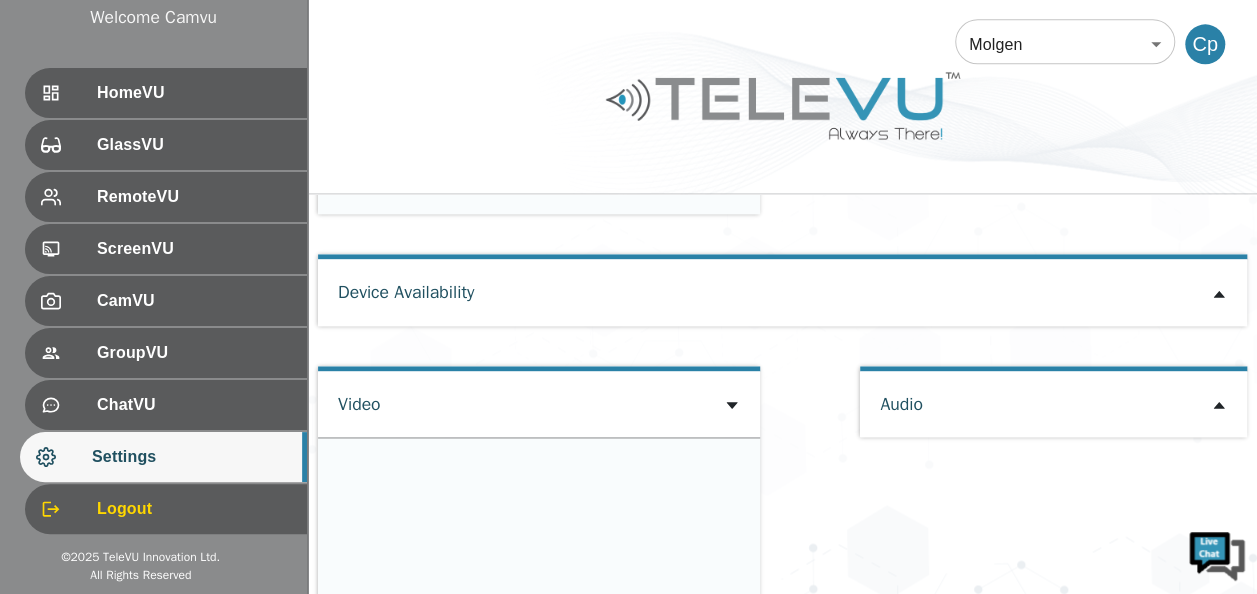 click 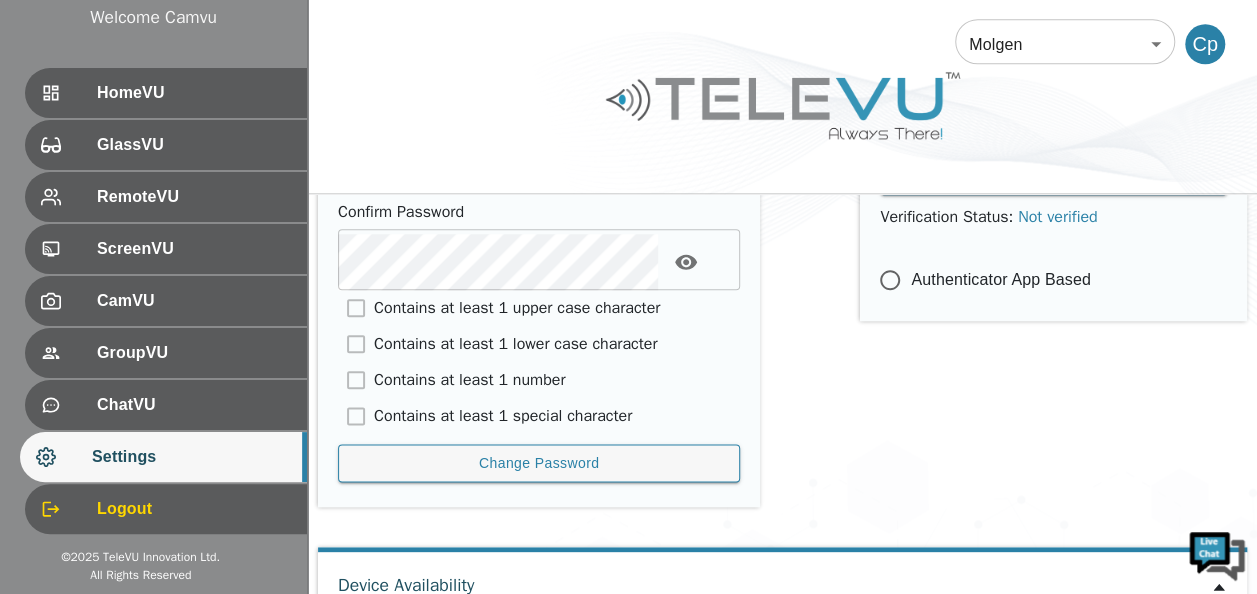 scroll, scrollTop: 1198, scrollLeft: 0, axis: vertical 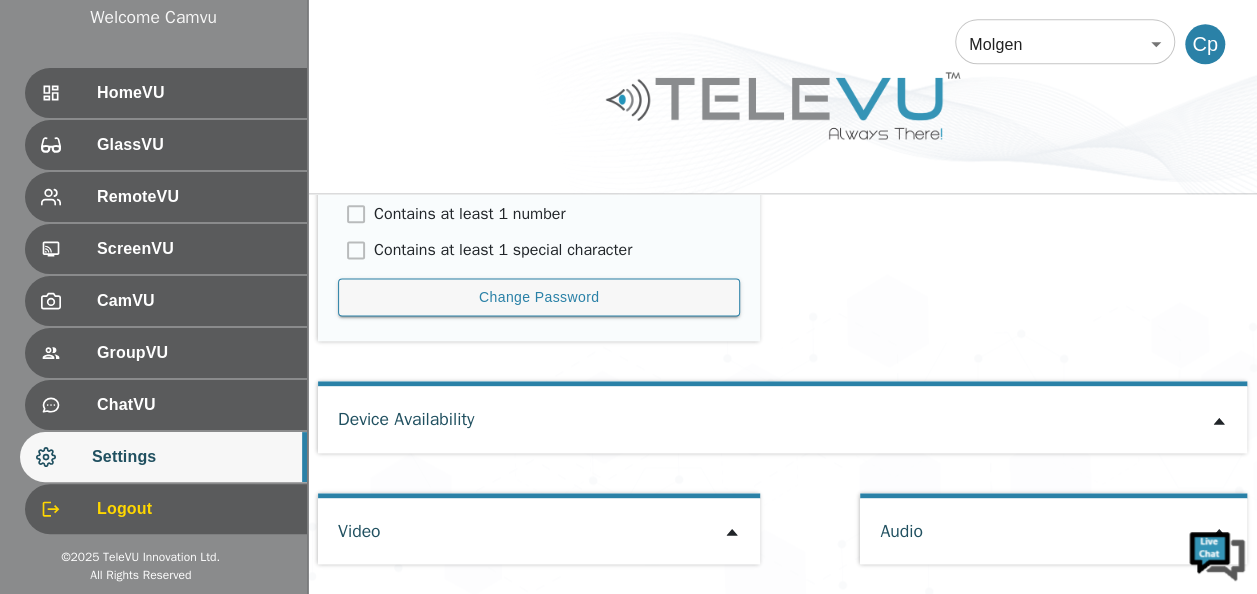 click 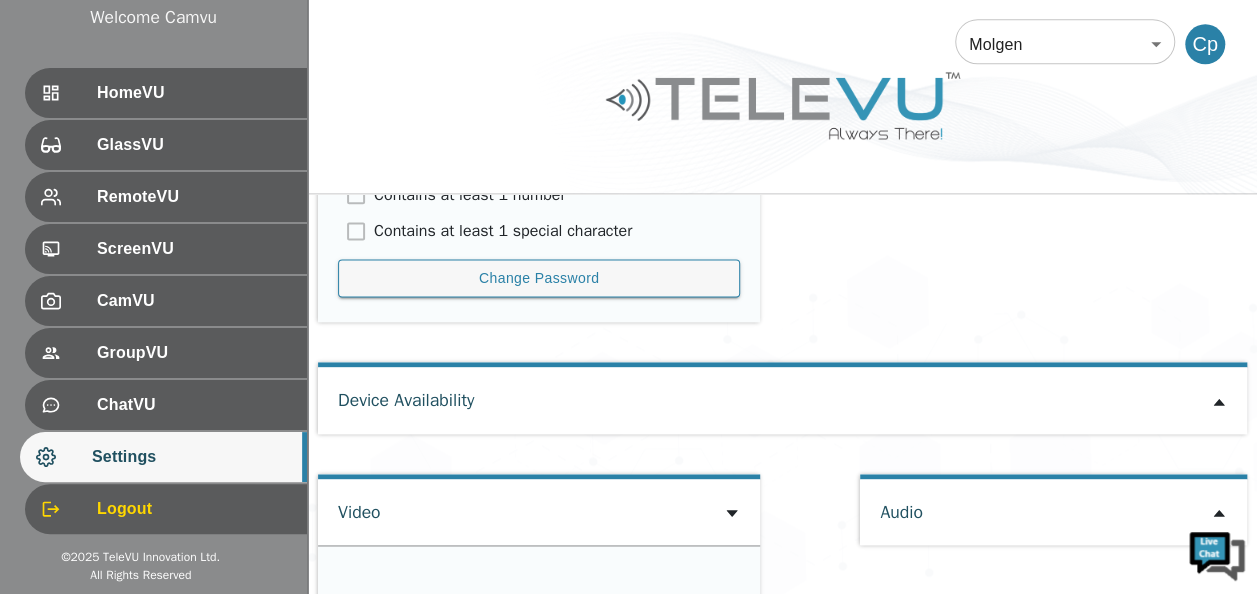 type on "a21f1a8b0910c29a1b2720d1cc8f2ad3c4797c896898a6ece183ca08122d5660" 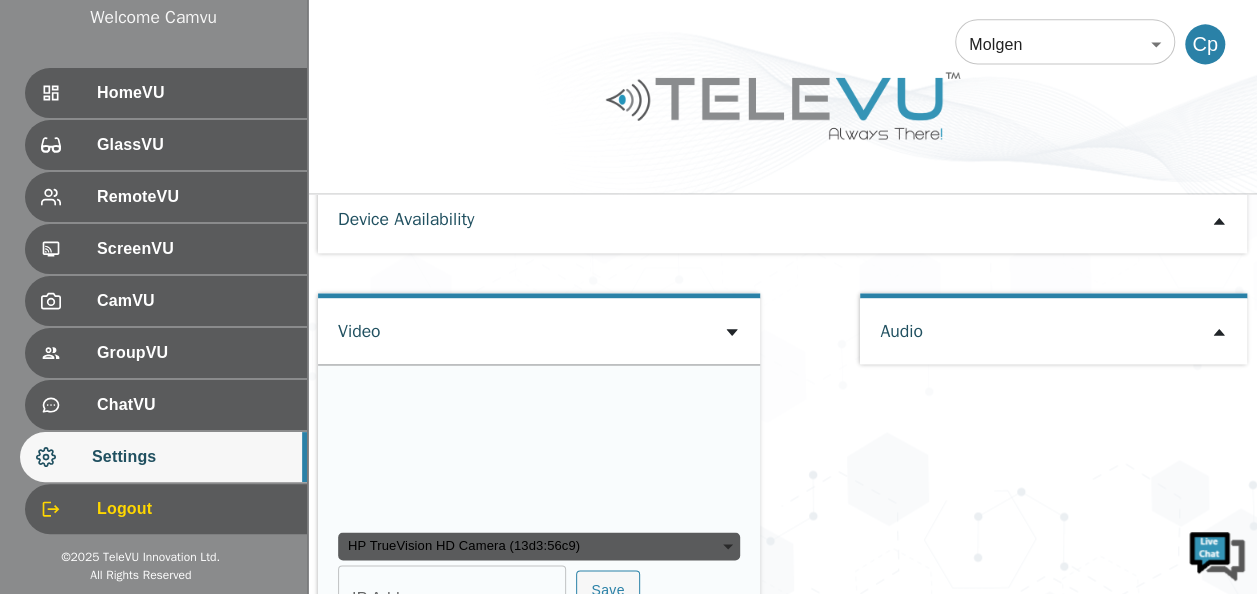 scroll, scrollTop: 1298, scrollLeft: 0, axis: vertical 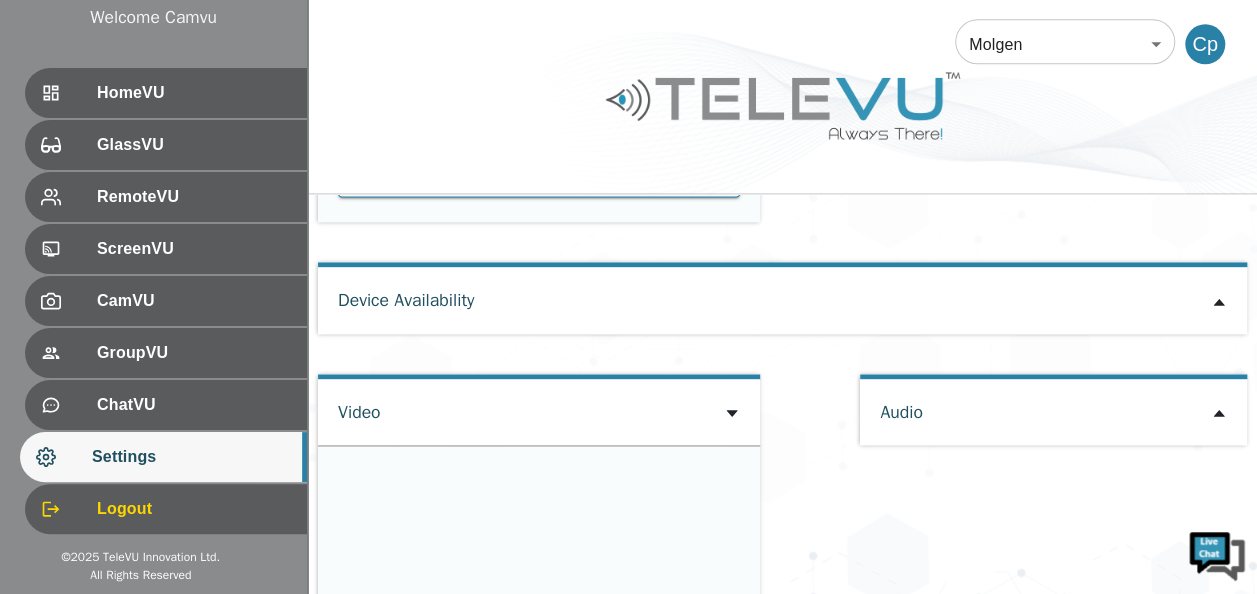 click 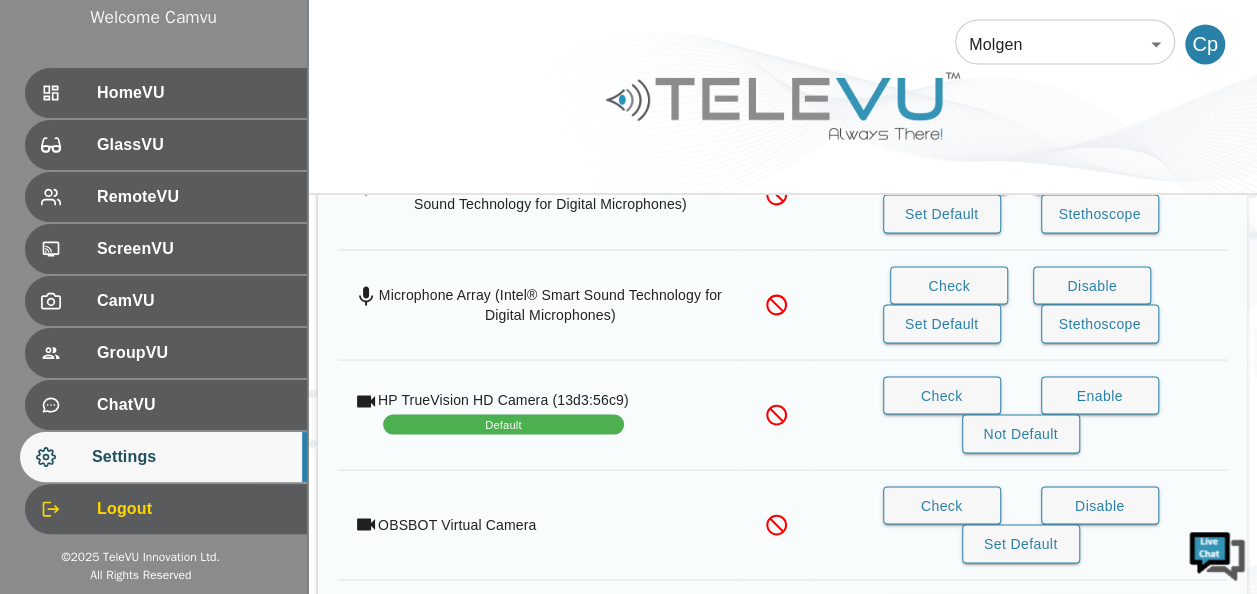 scroll, scrollTop: 1798, scrollLeft: 0, axis: vertical 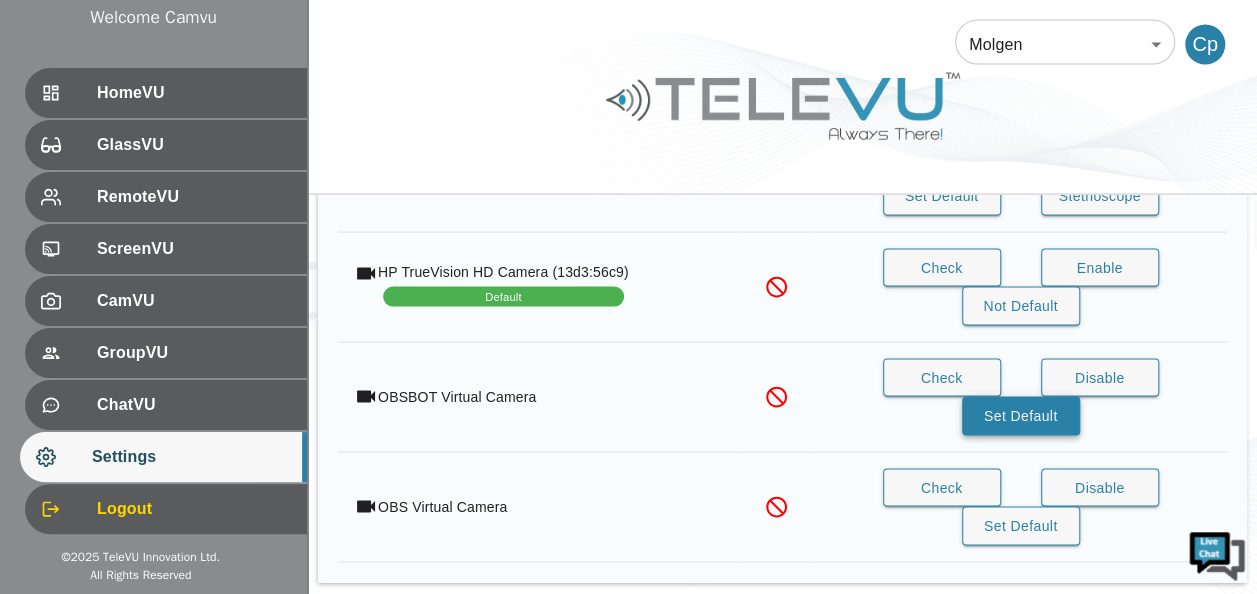 click on "Set Default" at bounding box center [1021, 415] 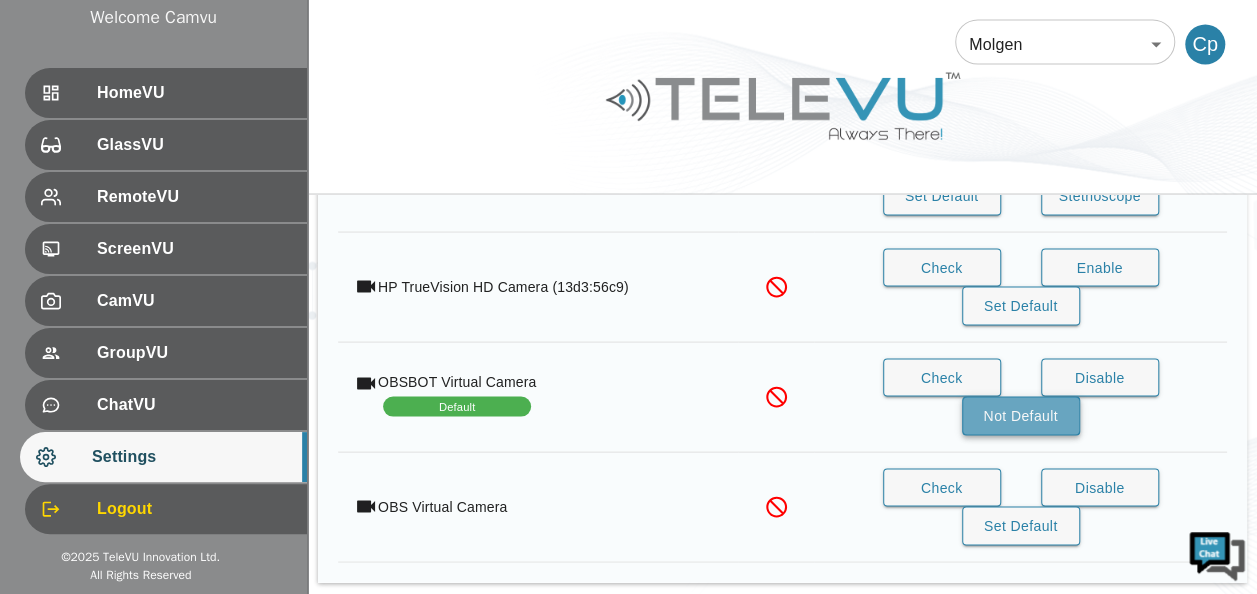 click on "Not Default" at bounding box center [1021, 415] 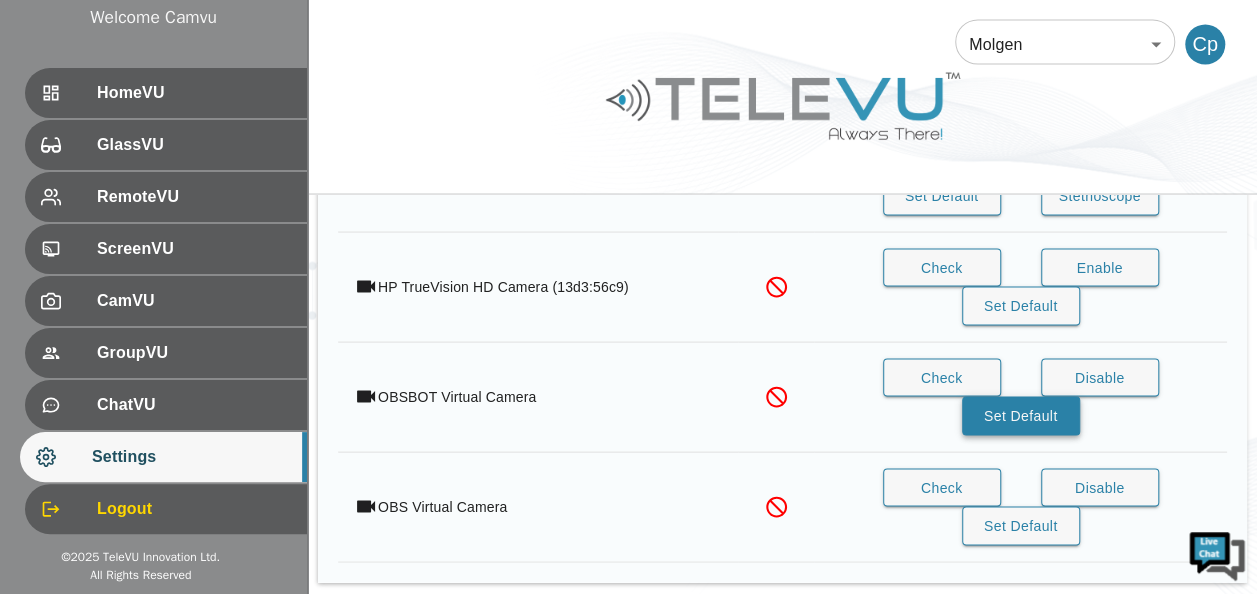 click on "Set Default" at bounding box center (1021, 415) 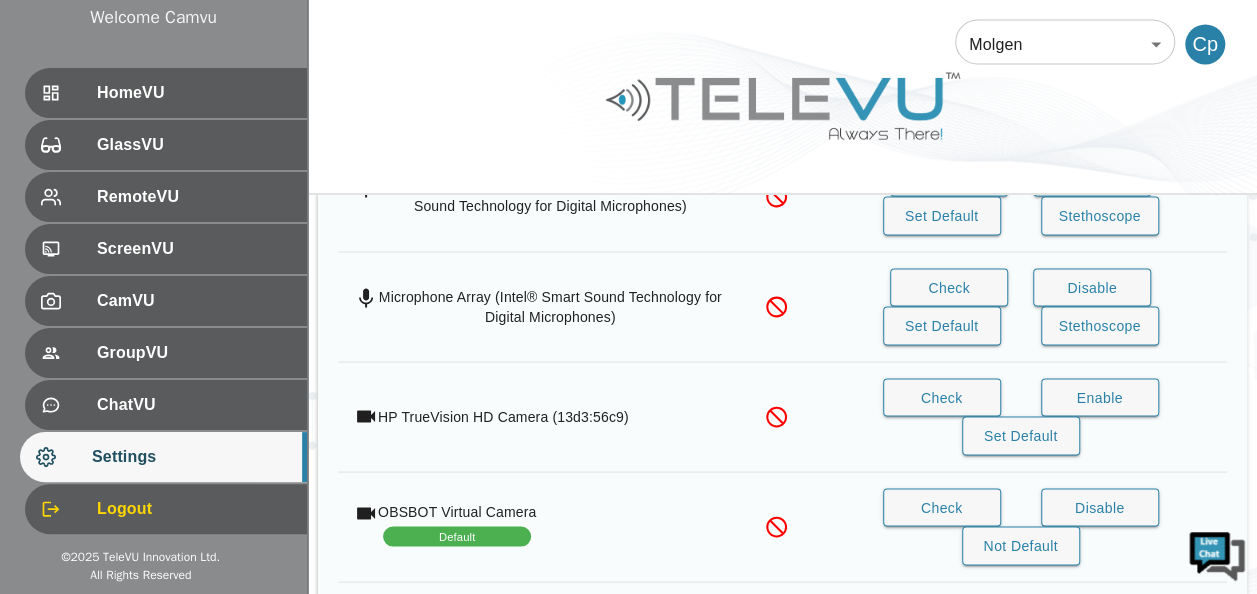 scroll, scrollTop: 1798, scrollLeft: 0, axis: vertical 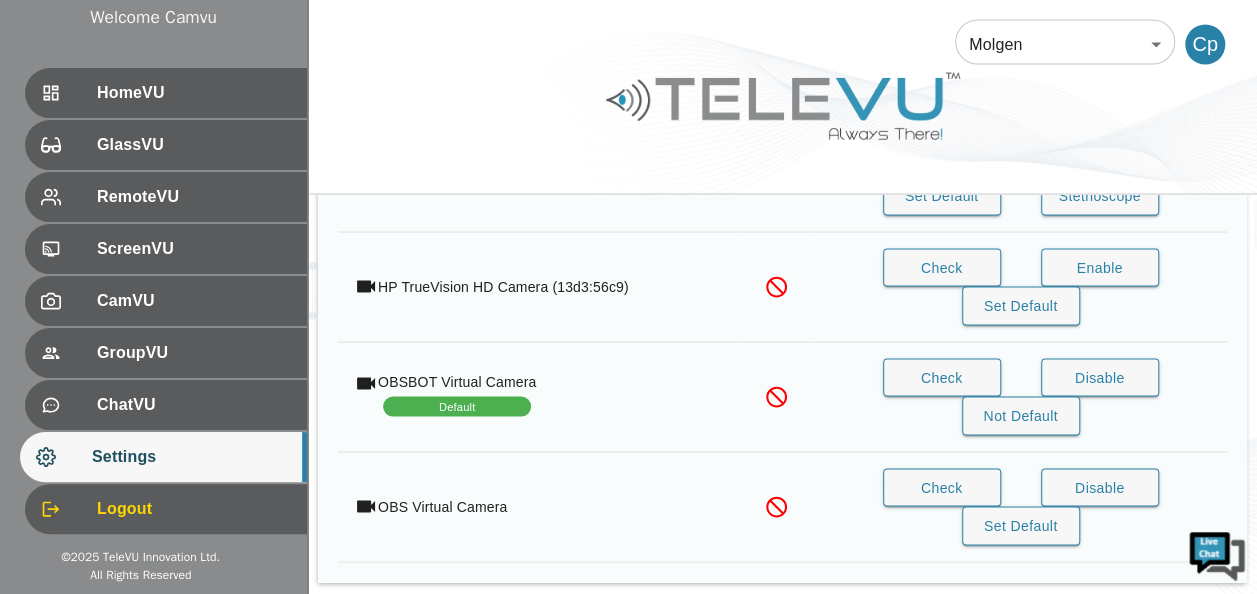 click on "Settings" at bounding box center (191, 457) 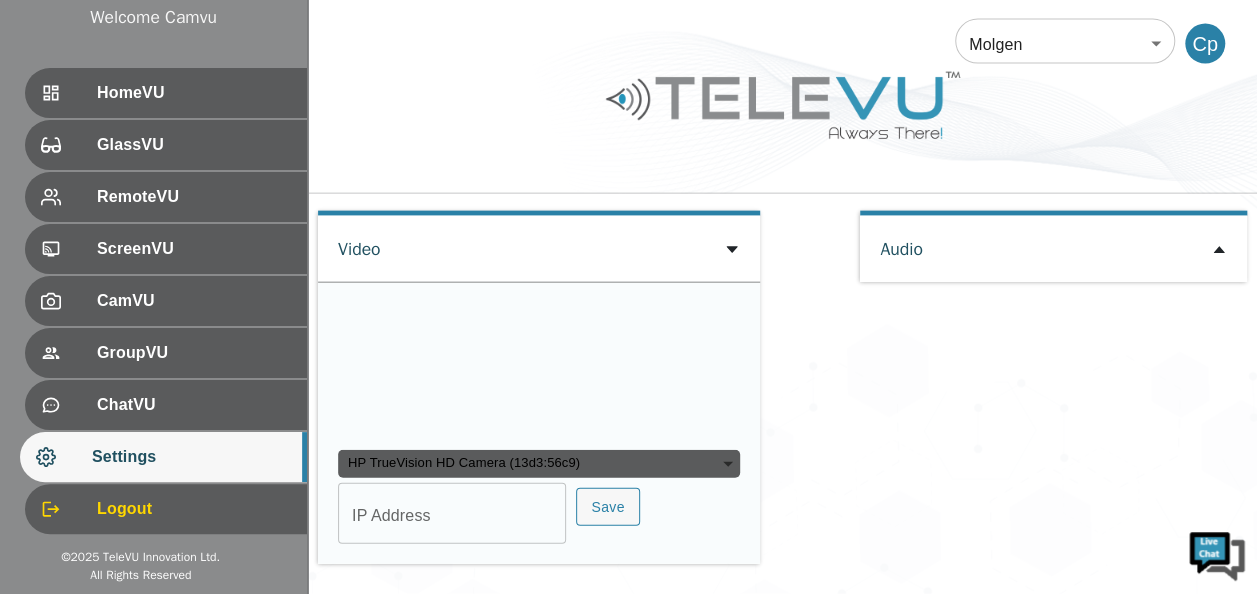 scroll, scrollTop: 2298, scrollLeft: 0, axis: vertical 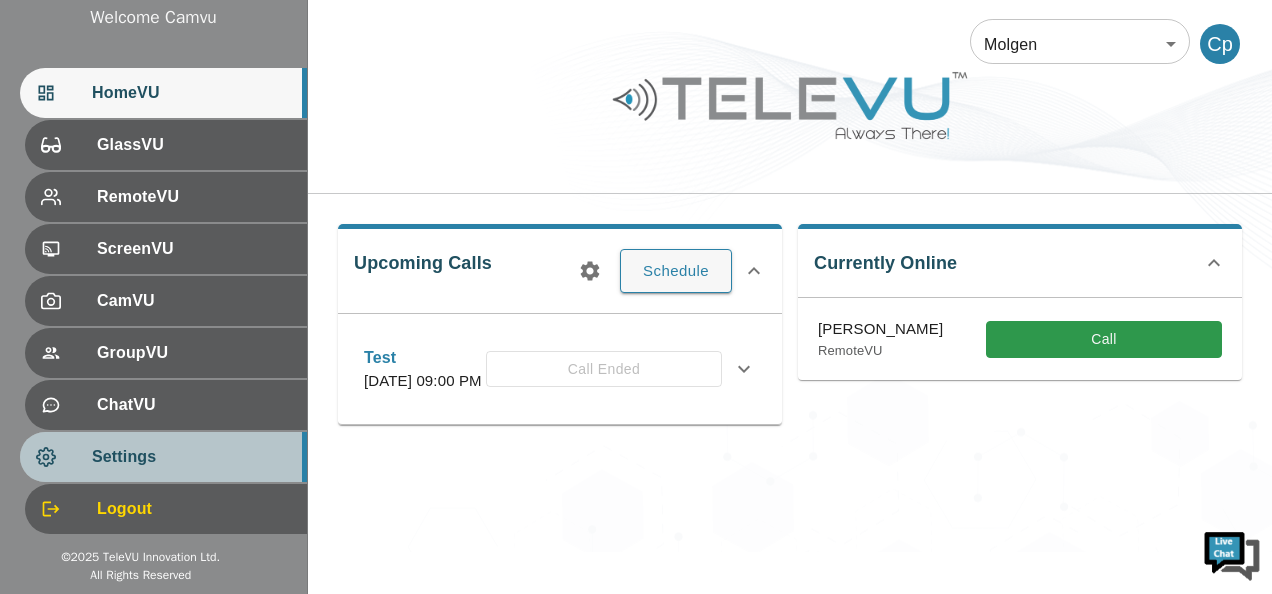 click on "Settings" at bounding box center [191, 457] 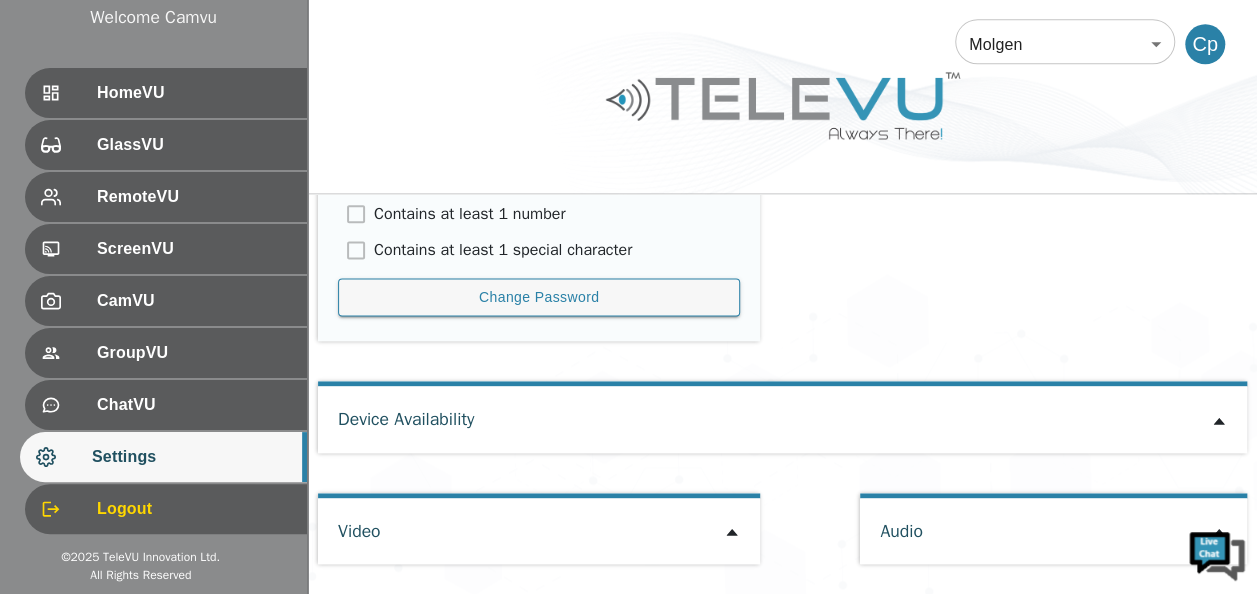 scroll, scrollTop: 1198, scrollLeft: 0, axis: vertical 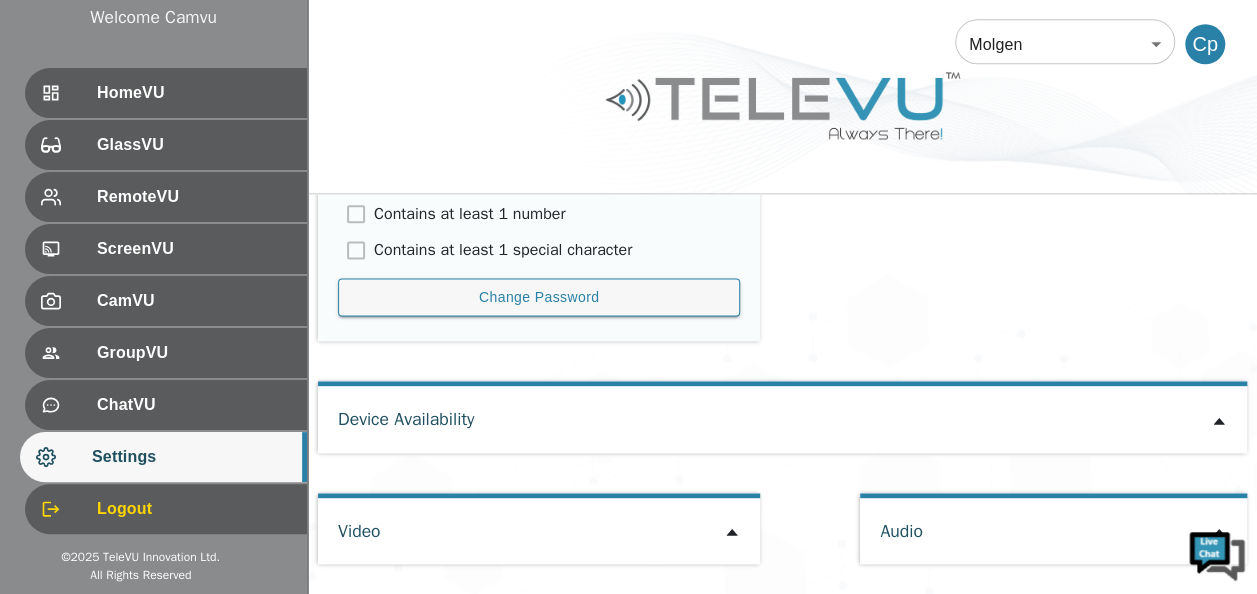 click 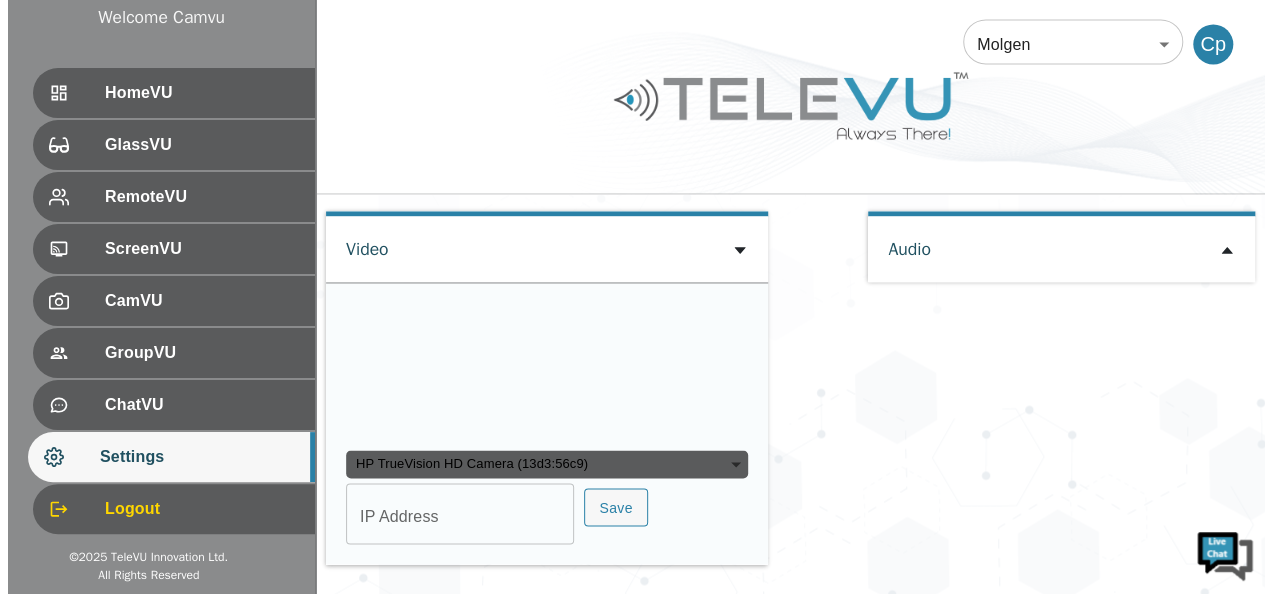 scroll, scrollTop: 1598, scrollLeft: 0, axis: vertical 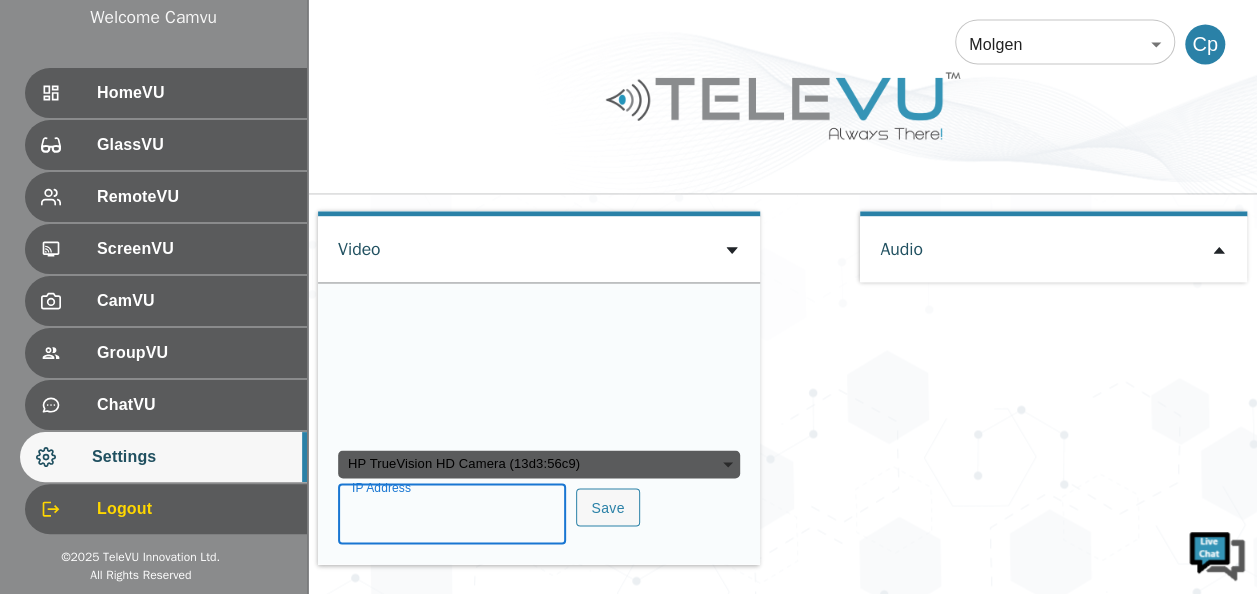 click on "IP Address" at bounding box center (452, 516) 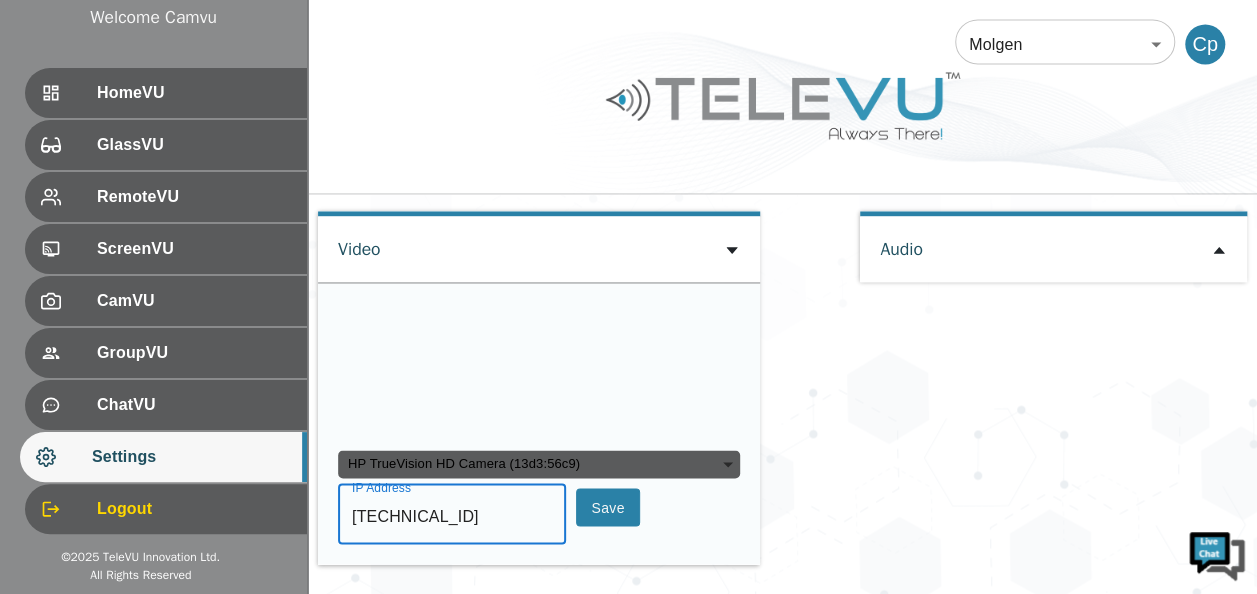 type on "[TECHNICAL_ID]" 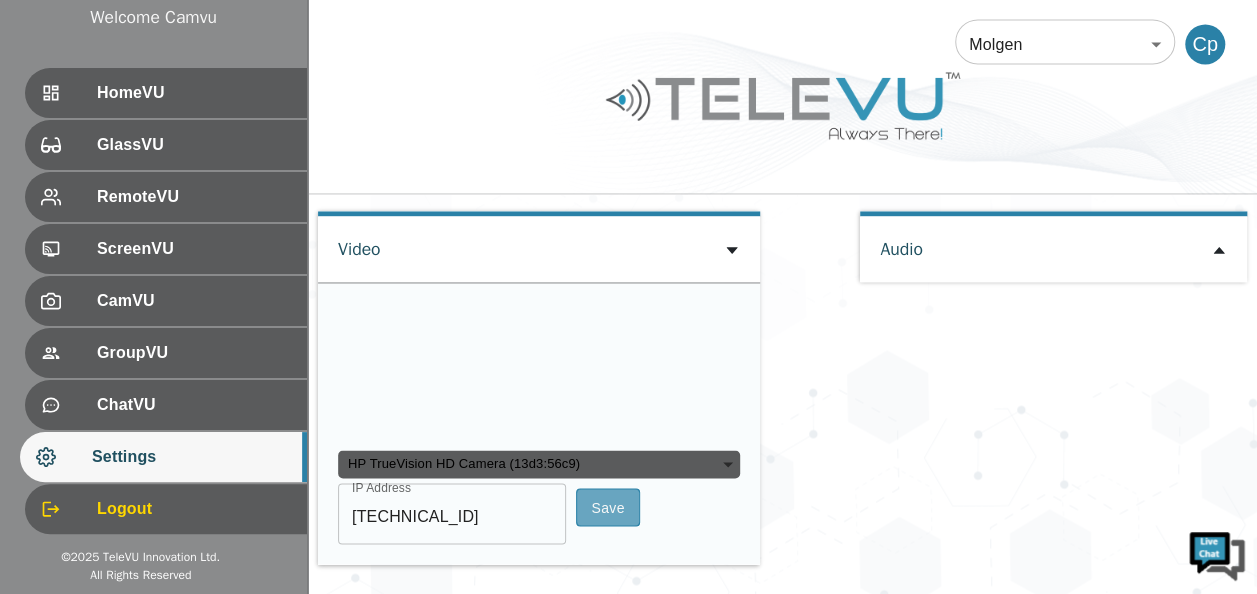 click on "Save" at bounding box center [608, 507] 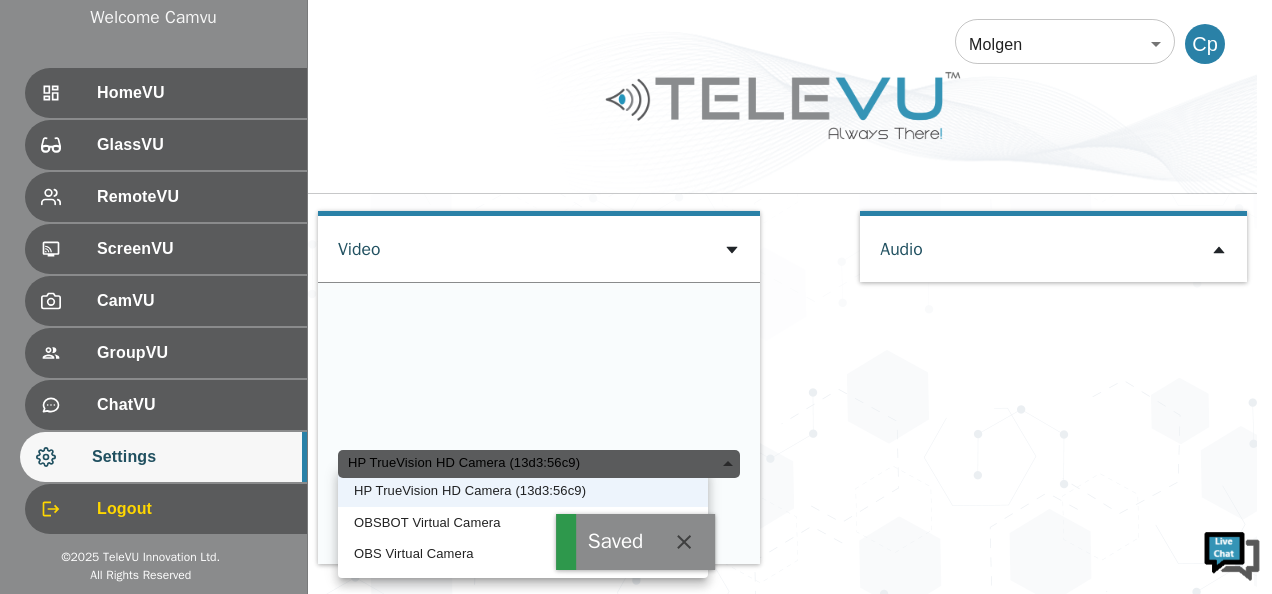 click on "HP TrueVision HD Camera (13d3:56c9)" at bounding box center [539, 464] 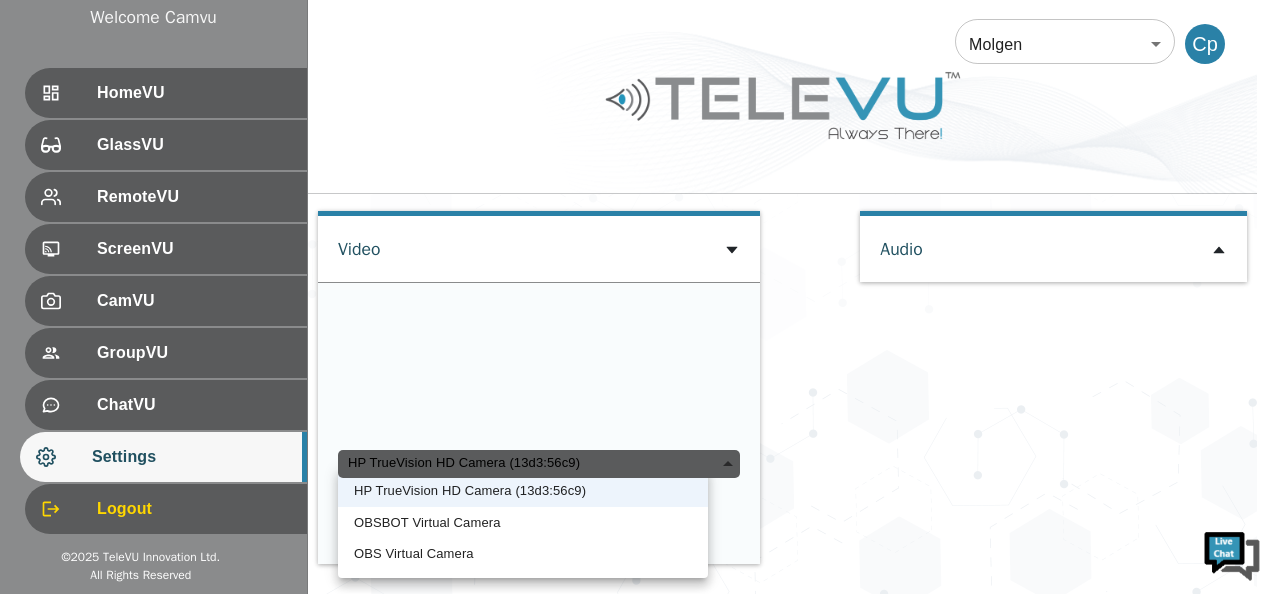 click on "OBSBOT Virtual Camera" at bounding box center (523, 523) 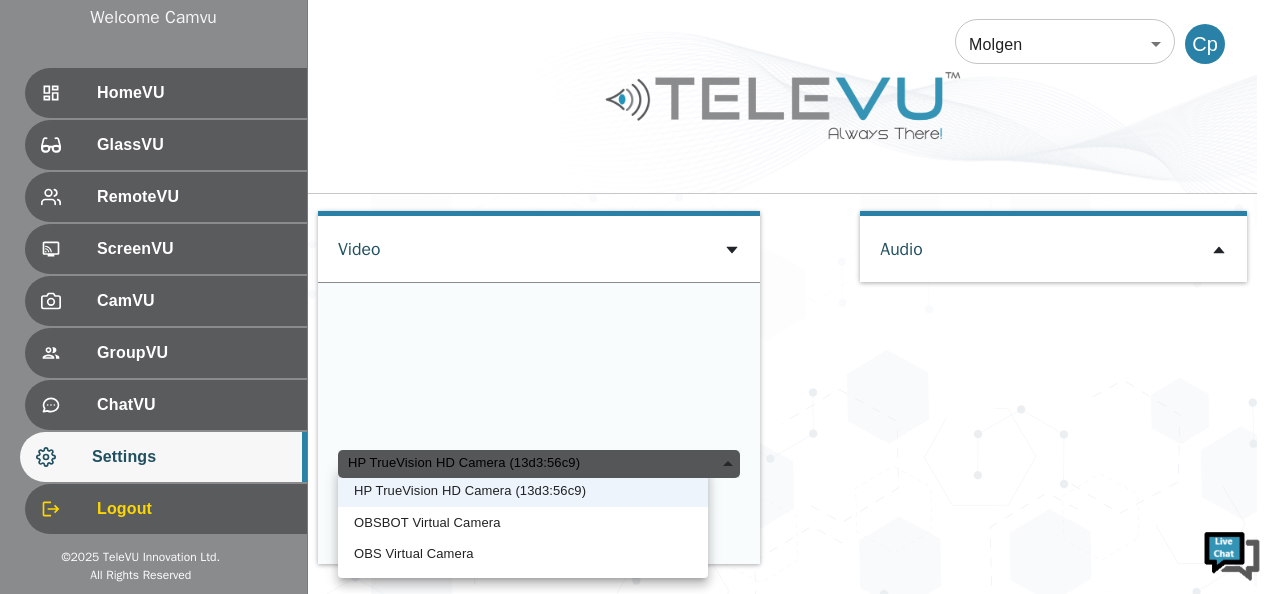 type on "986c036d1f03468850d251e4df4274608ba61c257db1f4394435fe15b34fd3ed" 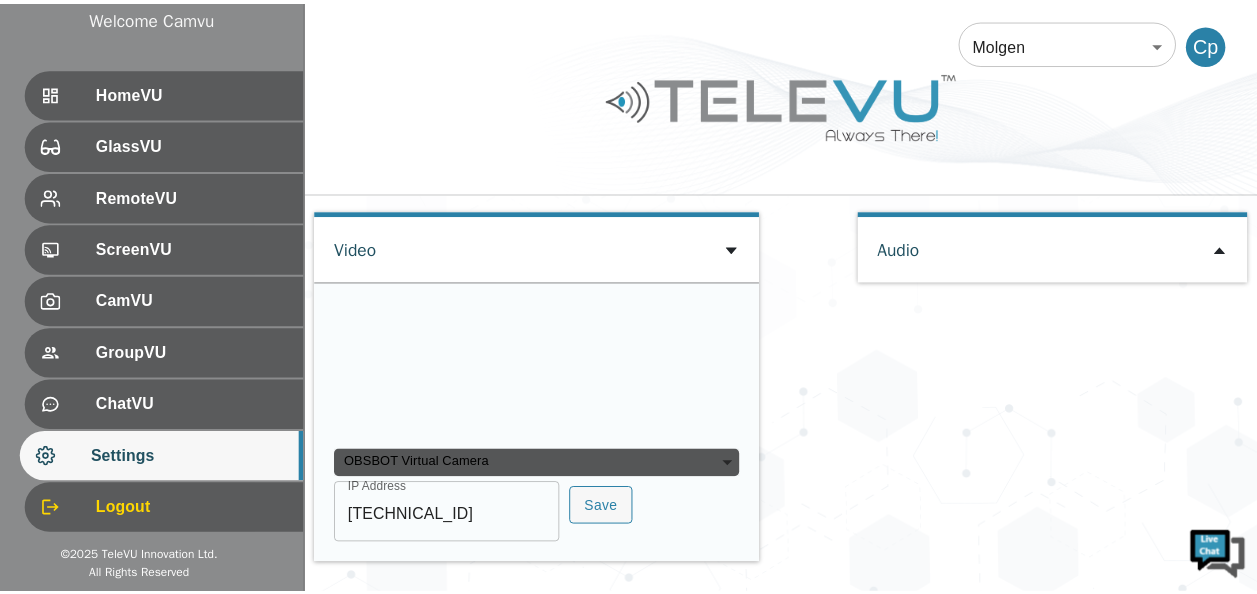 scroll, scrollTop: 1537, scrollLeft: 0, axis: vertical 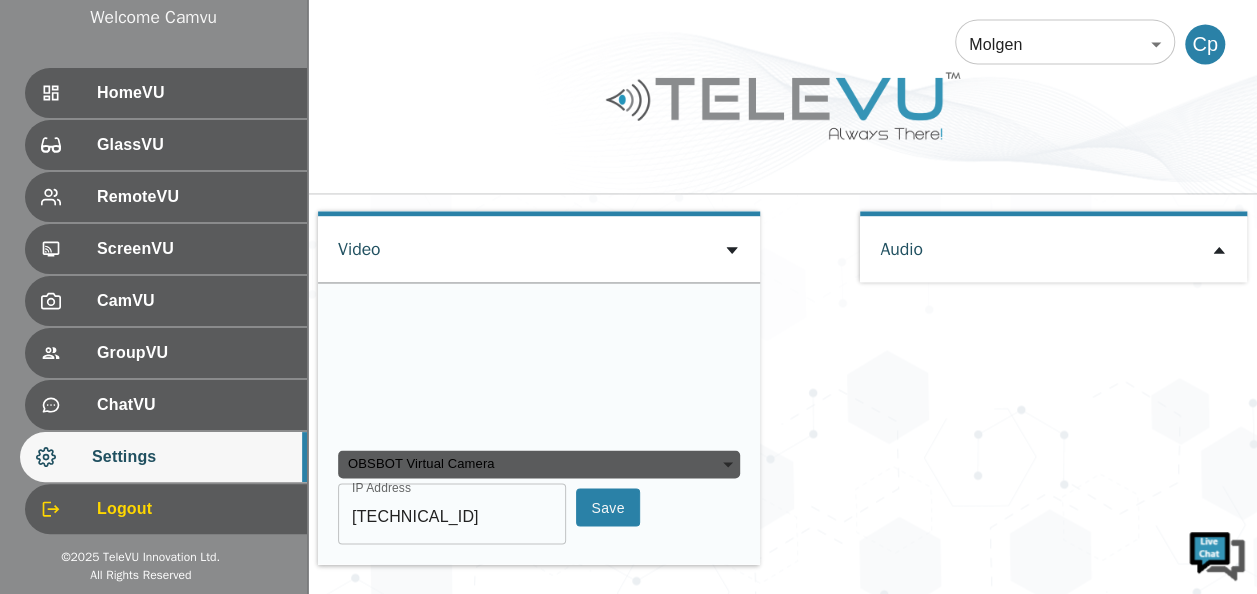 click on "Save" at bounding box center (608, 507) 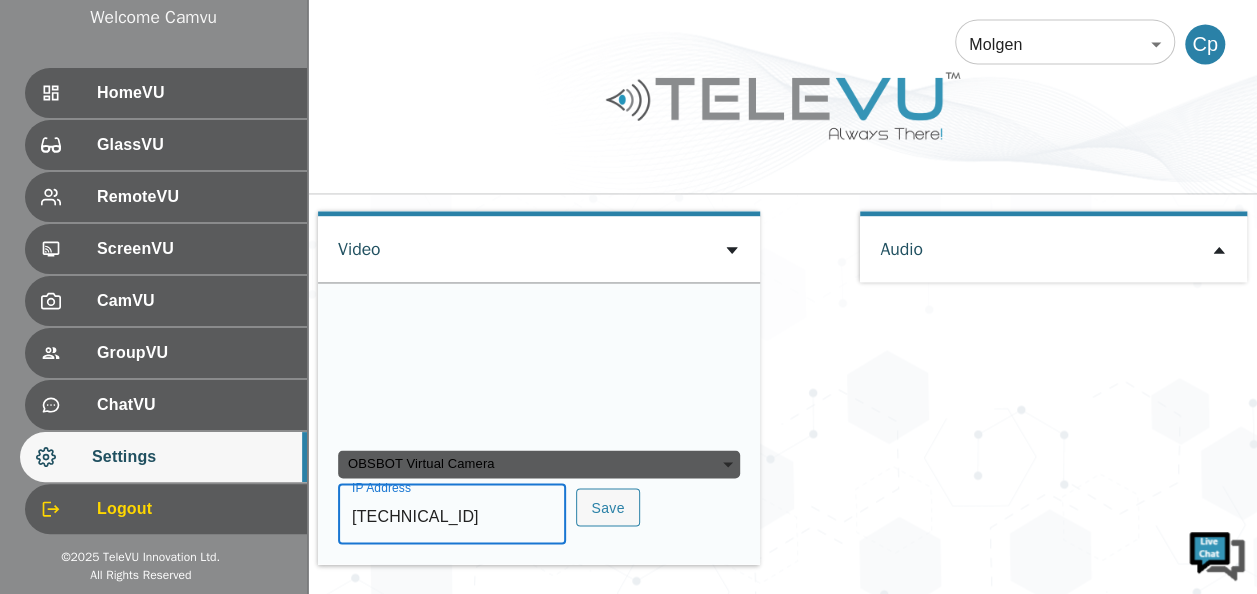 click on "[TECHNICAL_ID]" at bounding box center [452, 516] 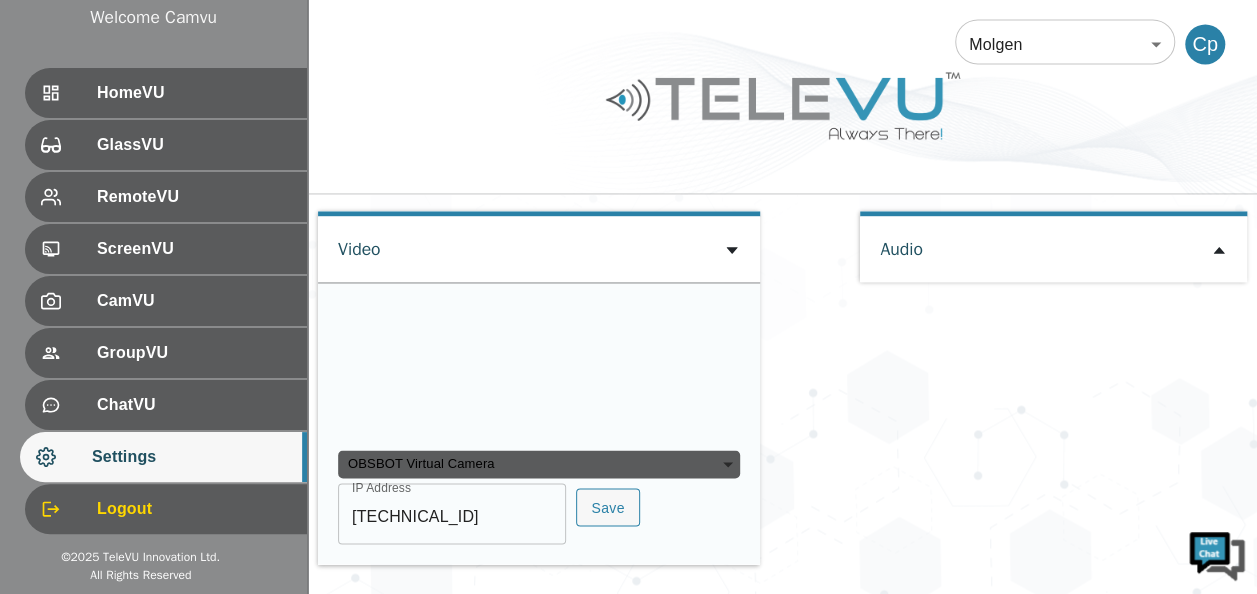 click on "[TECHNICAL_ID]" at bounding box center [452, 516] 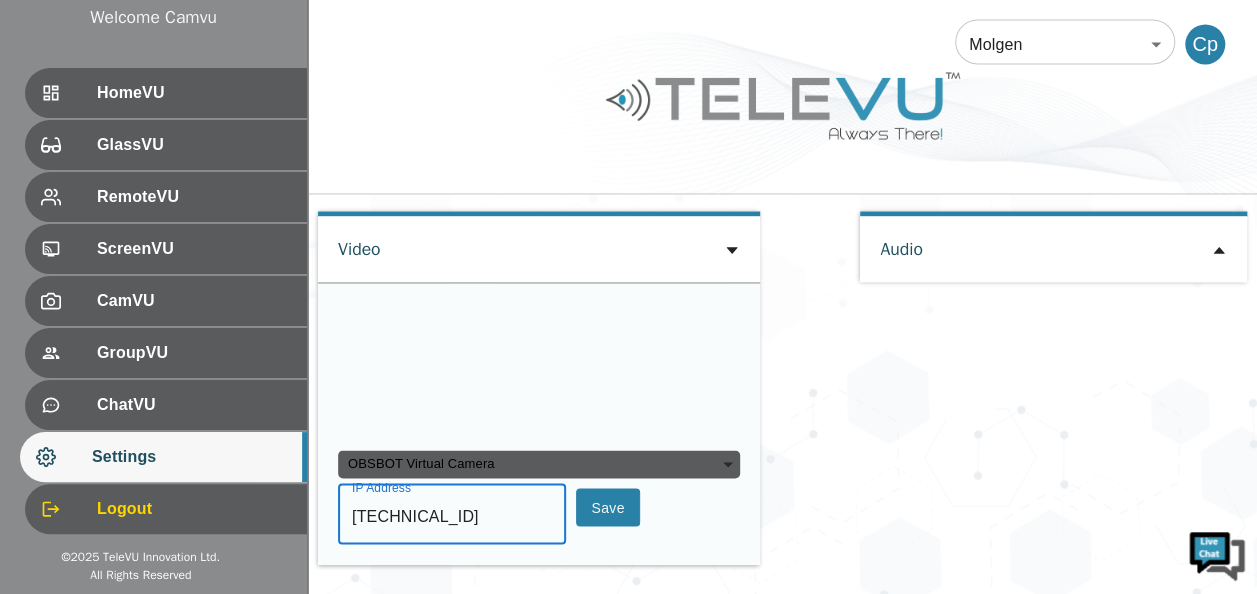 type on "[TECHNICAL_ID]" 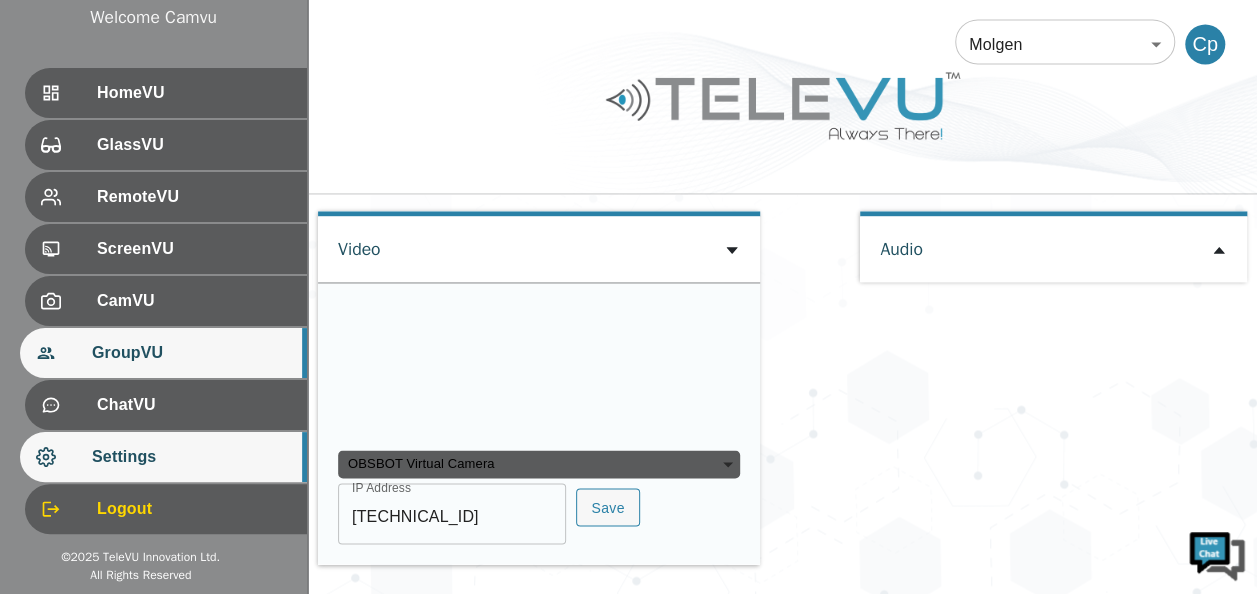 scroll, scrollTop: 0, scrollLeft: 0, axis: both 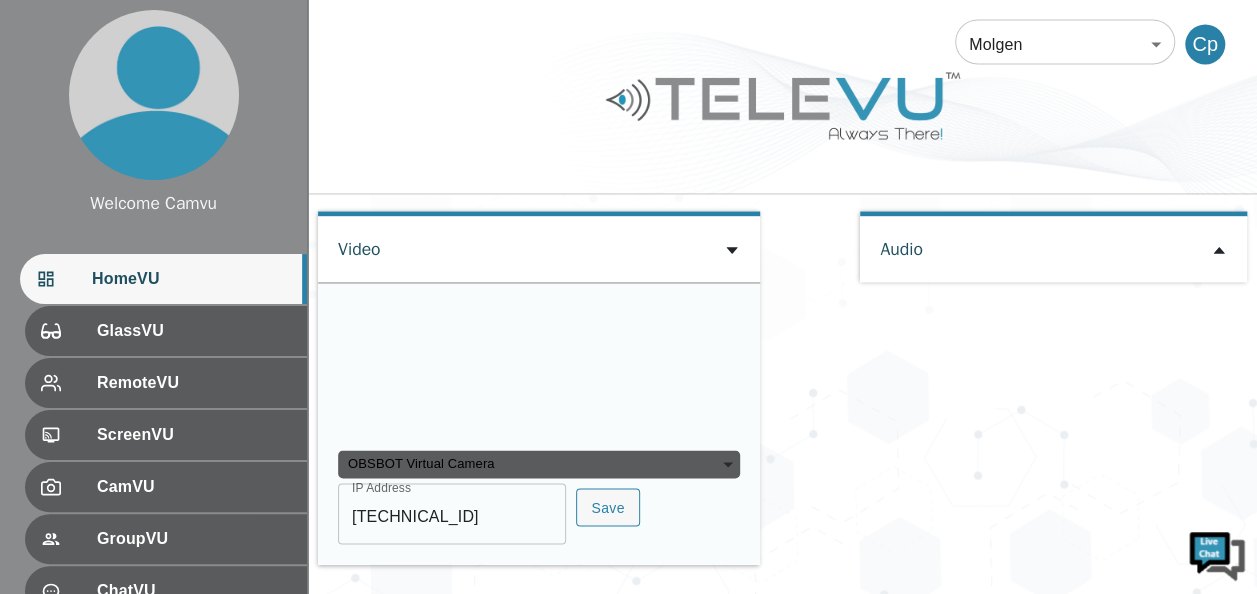 click on "HomeVU" at bounding box center [191, 279] 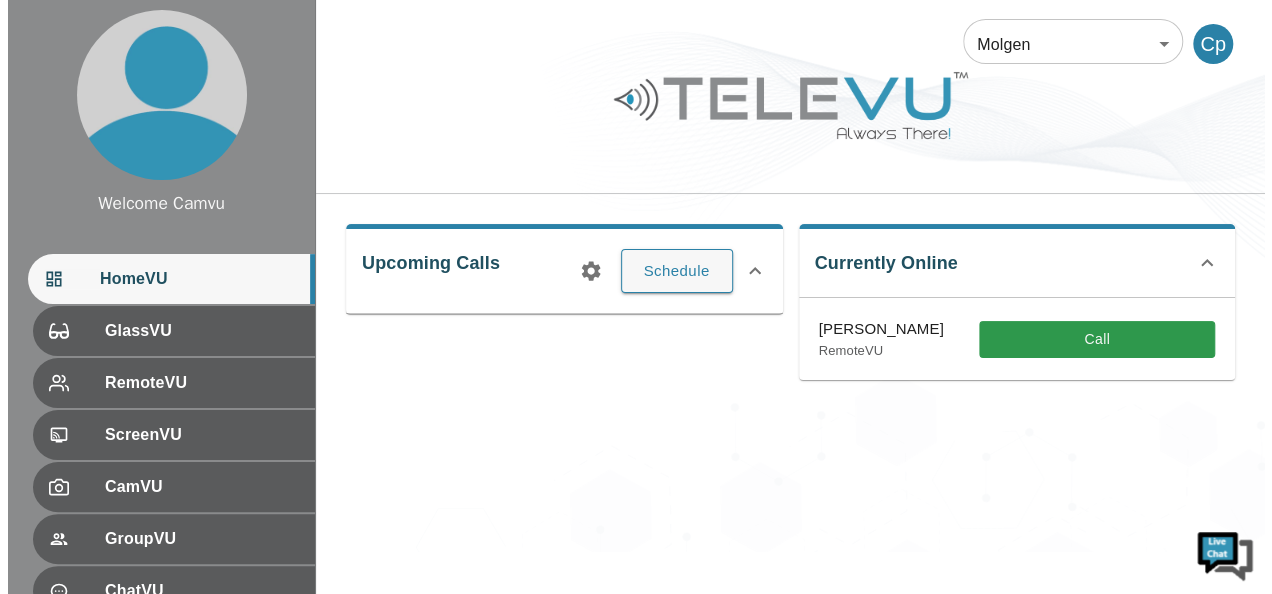 scroll, scrollTop: 0, scrollLeft: 0, axis: both 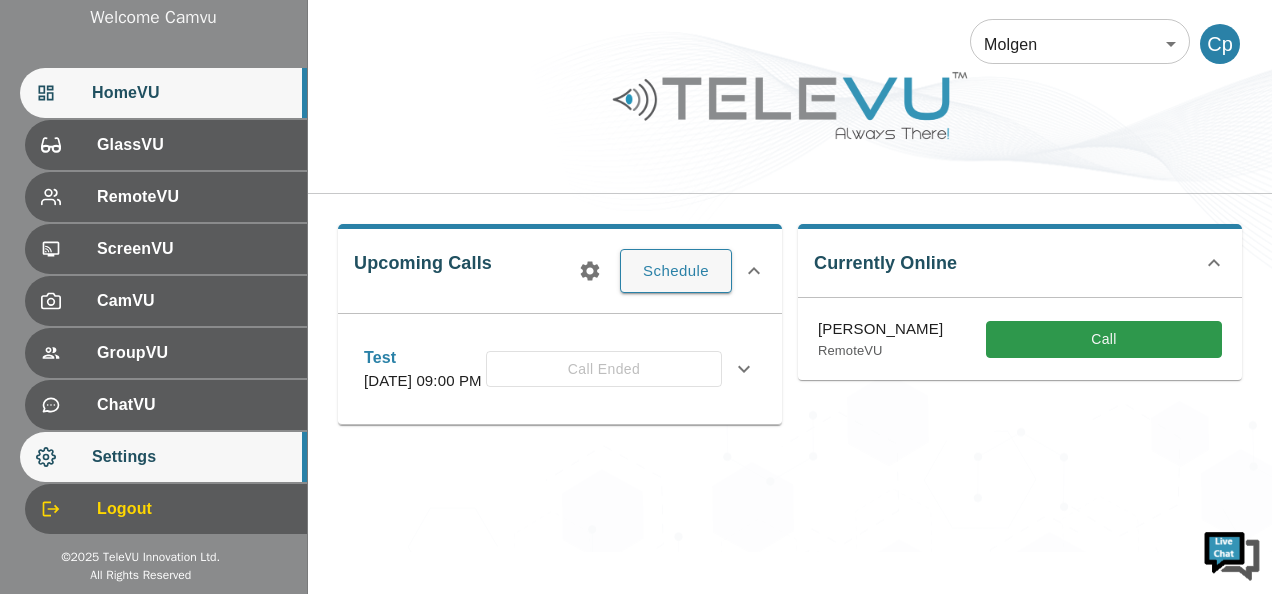 click on "Settings" at bounding box center [191, 457] 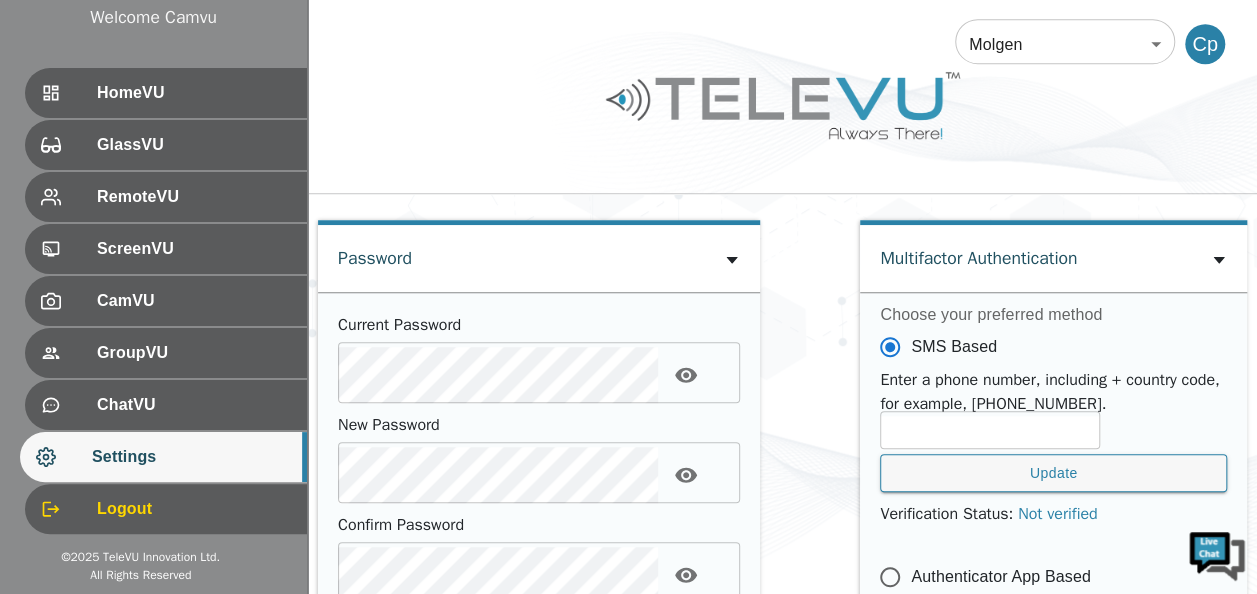 scroll, scrollTop: 1198, scrollLeft: 0, axis: vertical 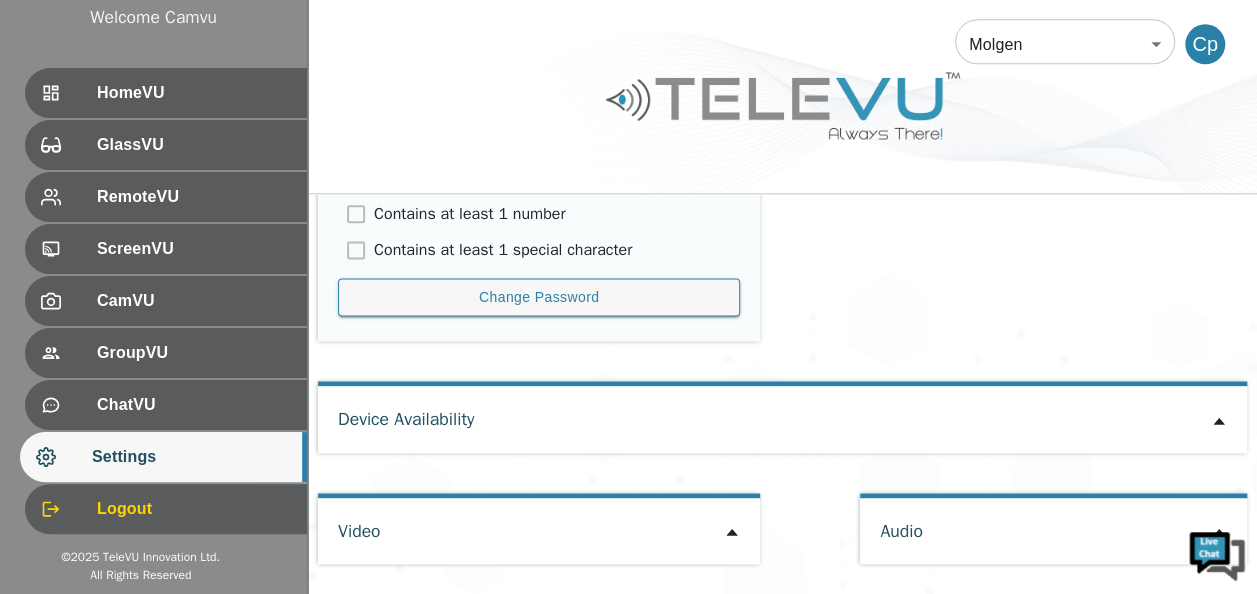 click 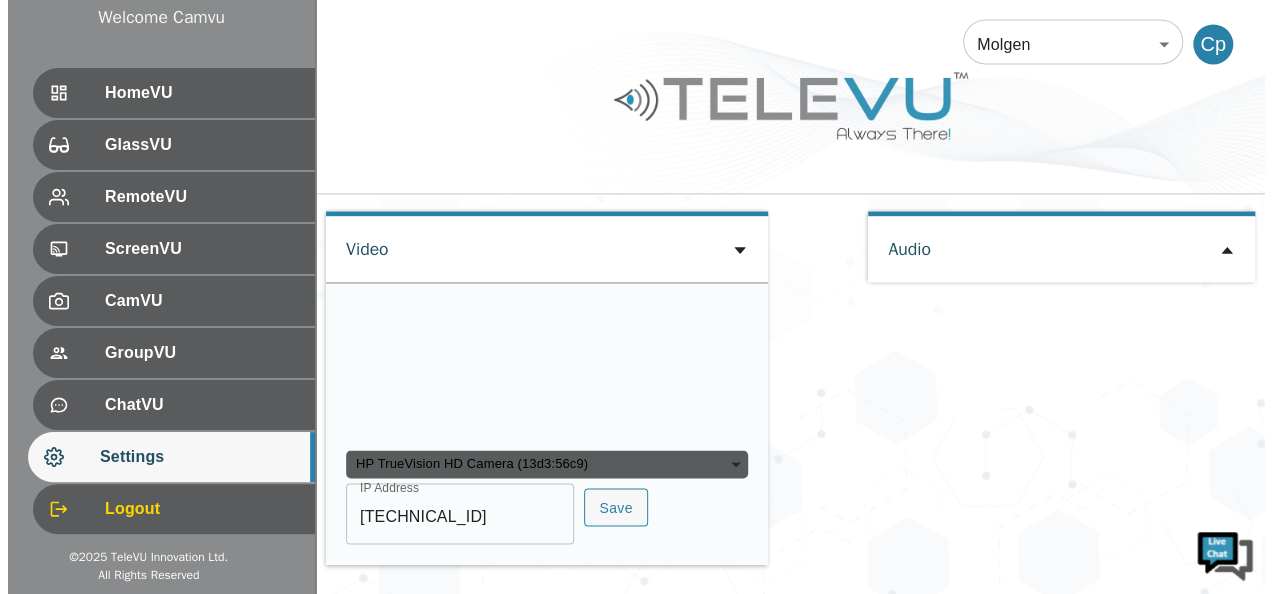 scroll, scrollTop: 1606, scrollLeft: 0, axis: vertical 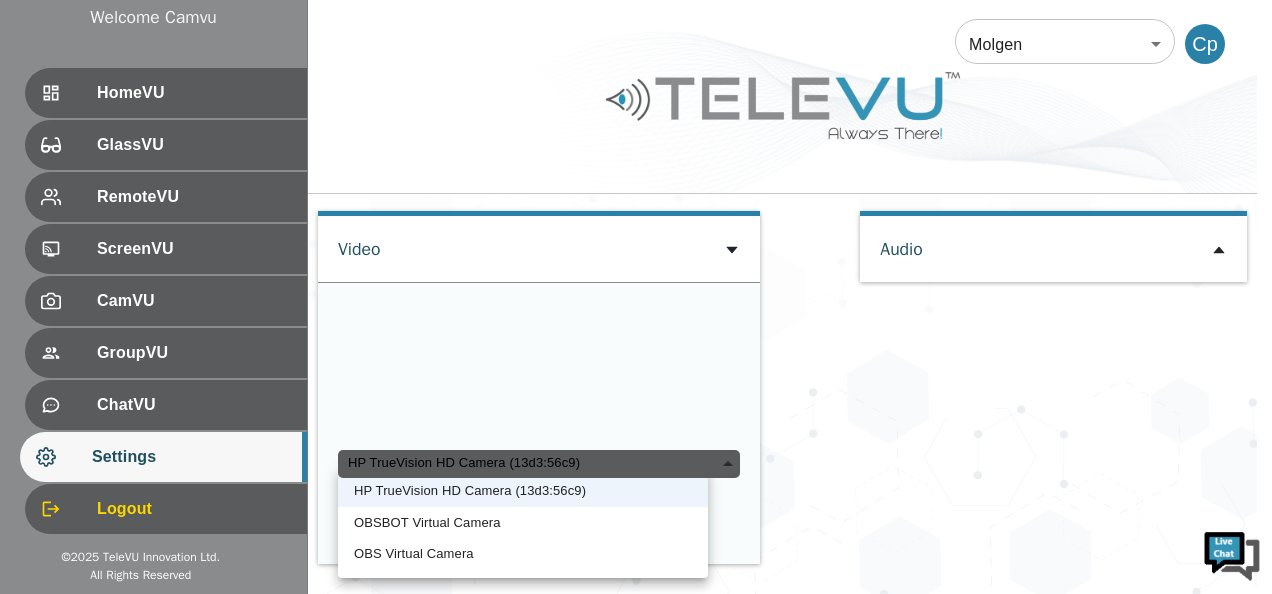 click on "HP TrueVision HD Camera (13d3:56c9)" at bounding box center [539, 464] 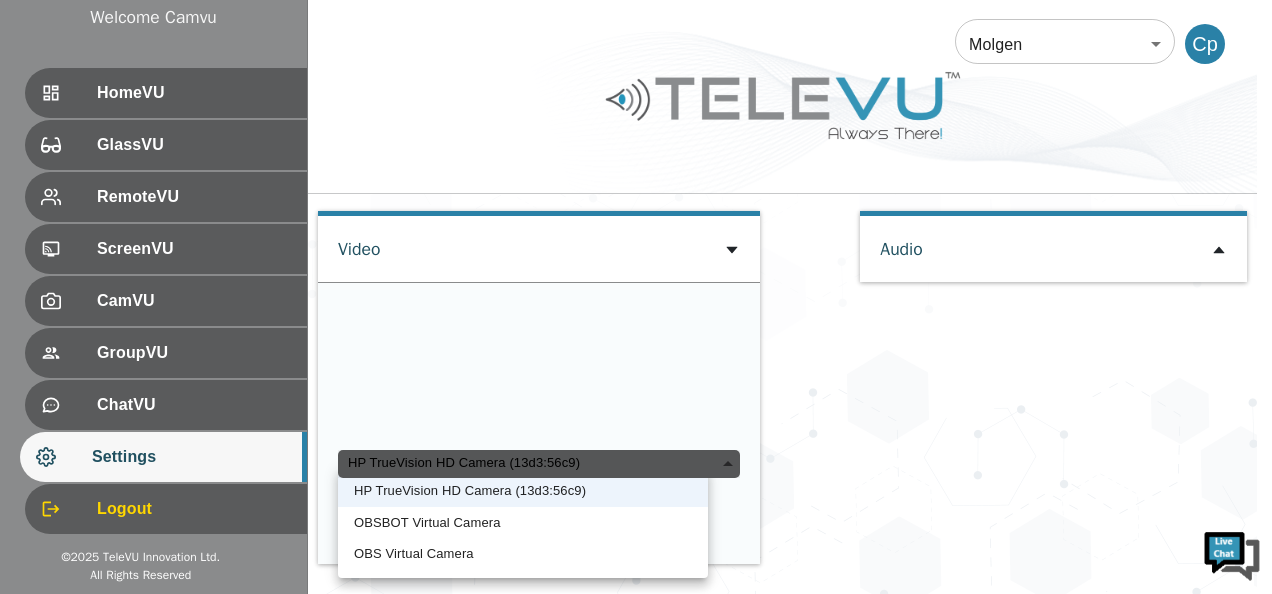 scroll, scrollTop: 1588, scrollLeft: 0, axis: vertical 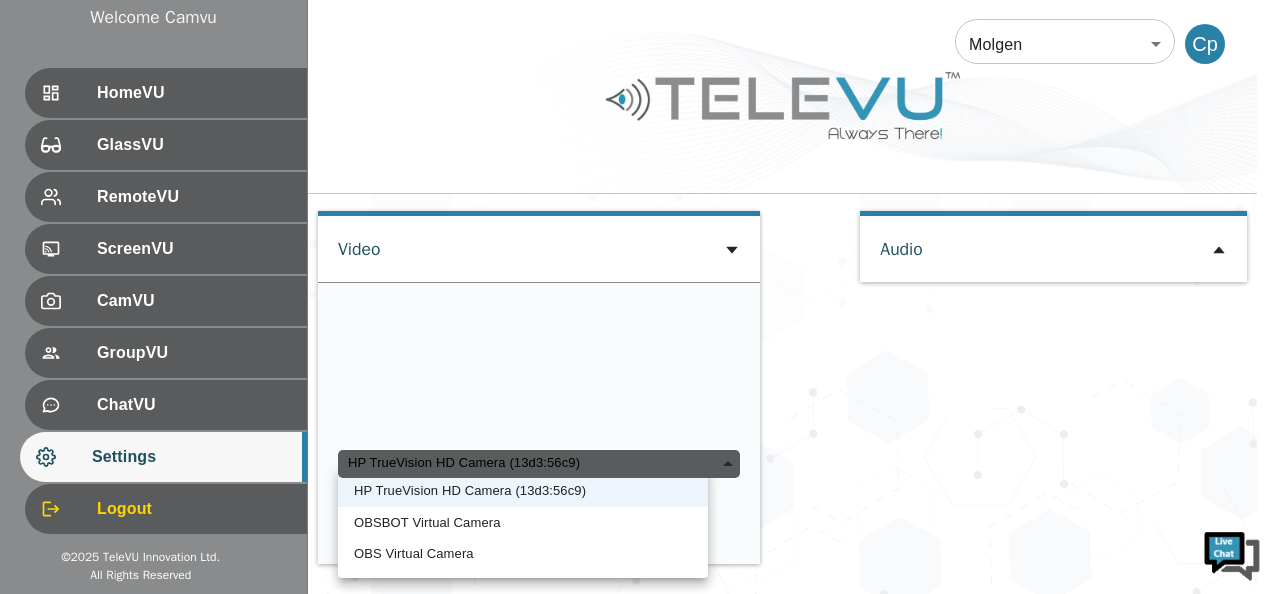 click on "HP TrueVision HD Camera (13d3:56c9)" at bounding box center (539, 464) 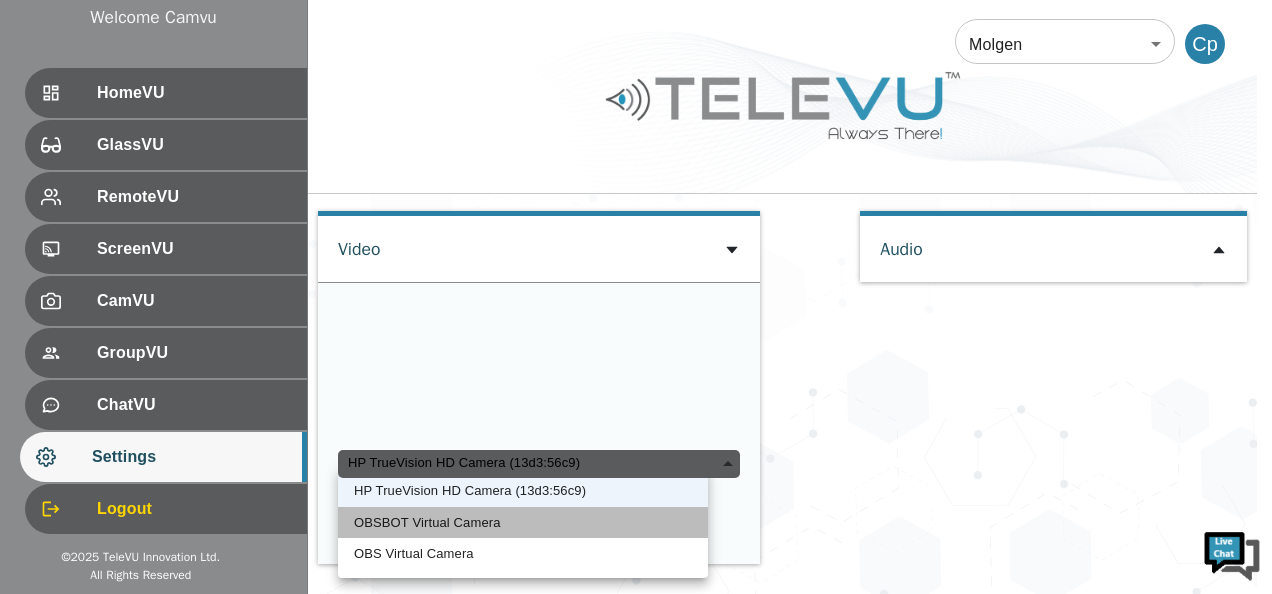 click on "OBSBOT Virtual Camera" at bounding box center [523, 523] 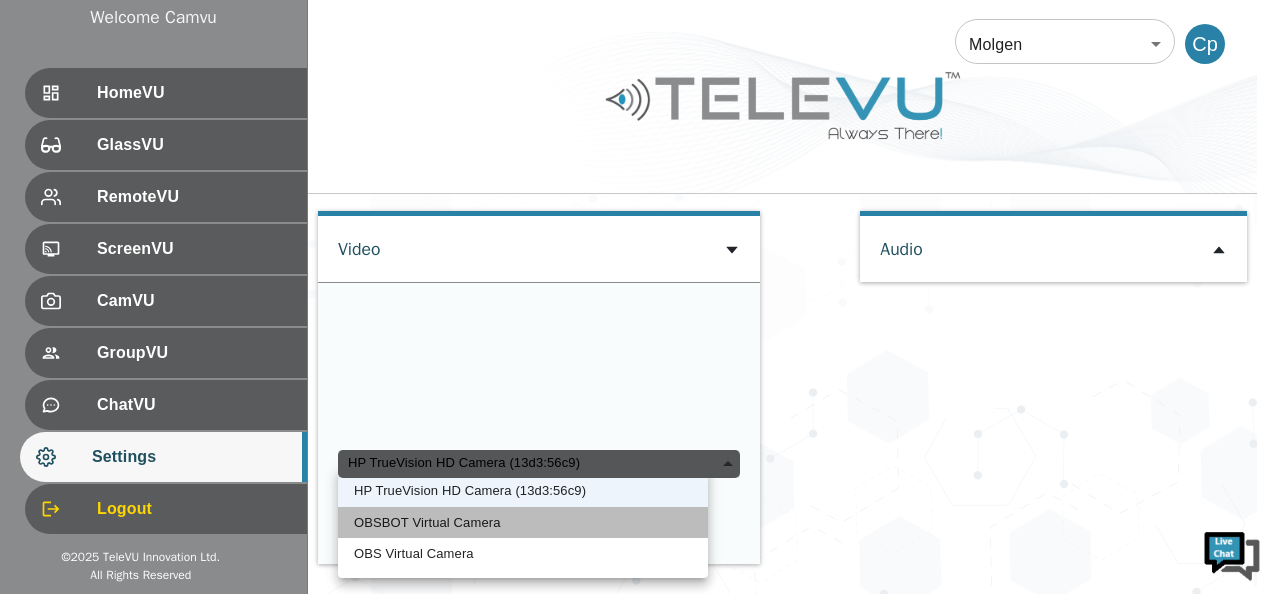 type on "986c036d1f03468850d251e4df4274608ba61c257db1f4394435fe15b34fd3ed" 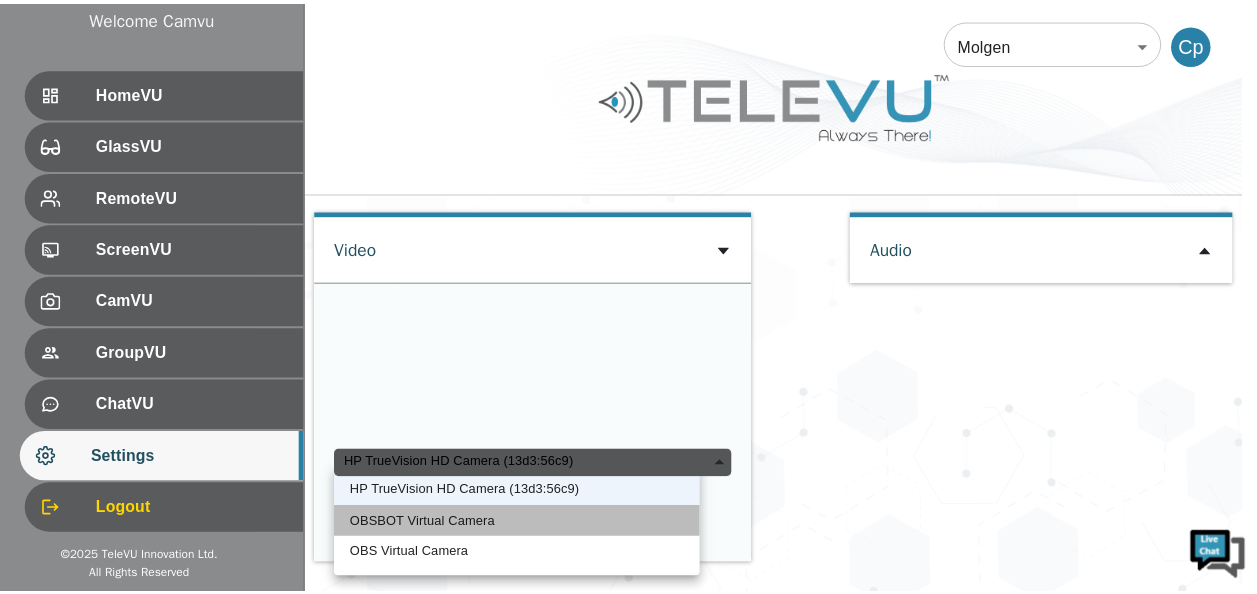 scroll, scrollTop: 1537, scrollLeft: 0, axis: vertical 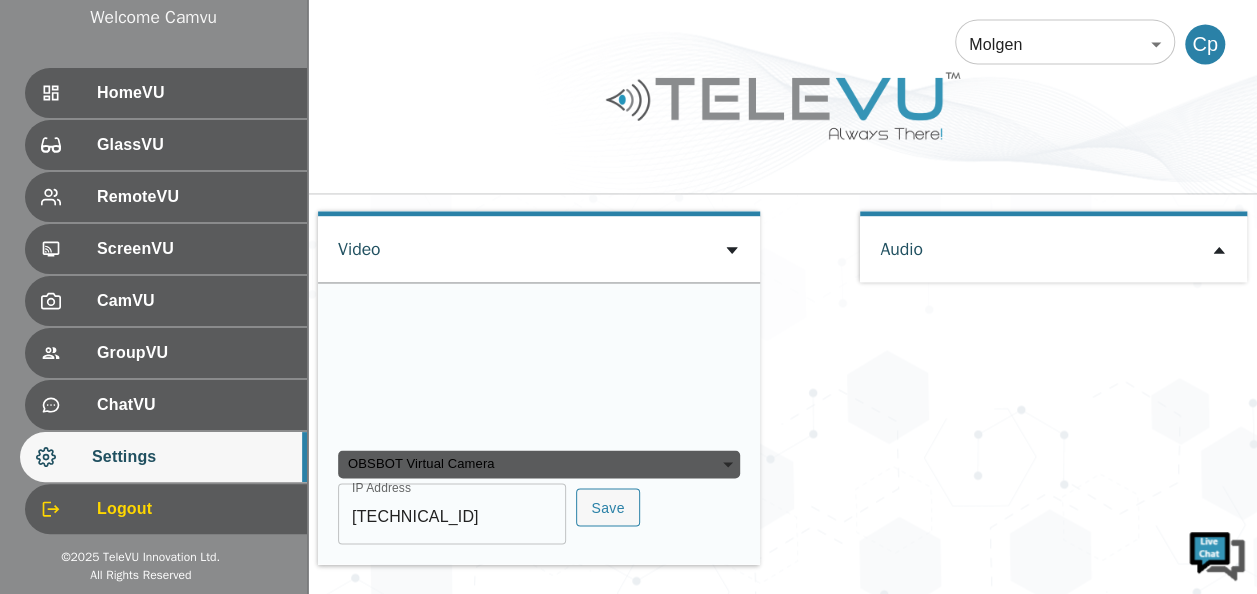 click on "User Settings Change Language English en ​   Personal Data Camvu ptz ​ Phone Number +1 Auto-Accept Calls Mic On By Default Video On By Default Save Screenshots By Default VISCA Server [URL] ​ Save Video Settings Default Resolution High Definition (720p) HD ​ Video Codec Preference None none ​ Recording Properties Basic basic ​ Password Current Password ​ New Password ​ Confirm Password ​ Contains at least 1 upper case character Contains at least 1 lower case character Contains at least 1 number Contains at least 1 special character Change Password Multifactor Authentication Choose your preferred method SMS Based Enter a phone number, including + country code, for example, [PHONE_NUMBER]. ​ Update Verification Status :   Not verified Authenticator App Based Device Availability Video OBSBOT Virtual Camera 986c036d1f03468850d251e4df4274608ba61c257db1f4394435fe15b34fd3ed IP Address [TECHNICAL_ID] IP Address Save Audio" at bounding box center [782, -337] 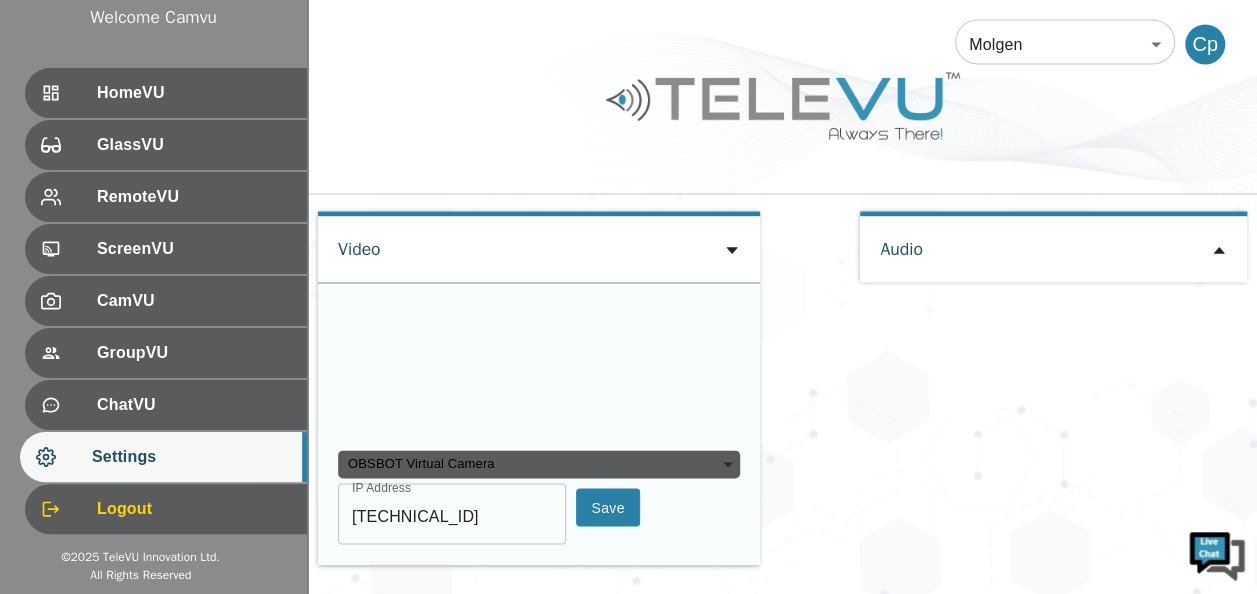 click on "Save" at bounding box center (608, 507) 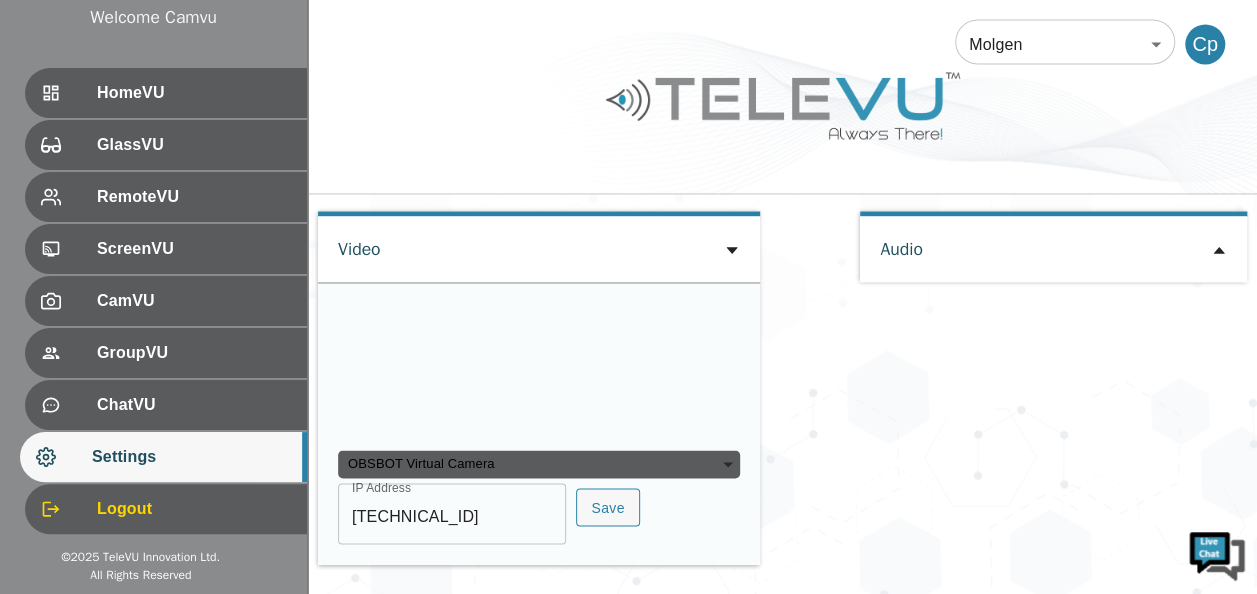 scroll, scrollTop: 0, scrollLeft: 0, axis: both 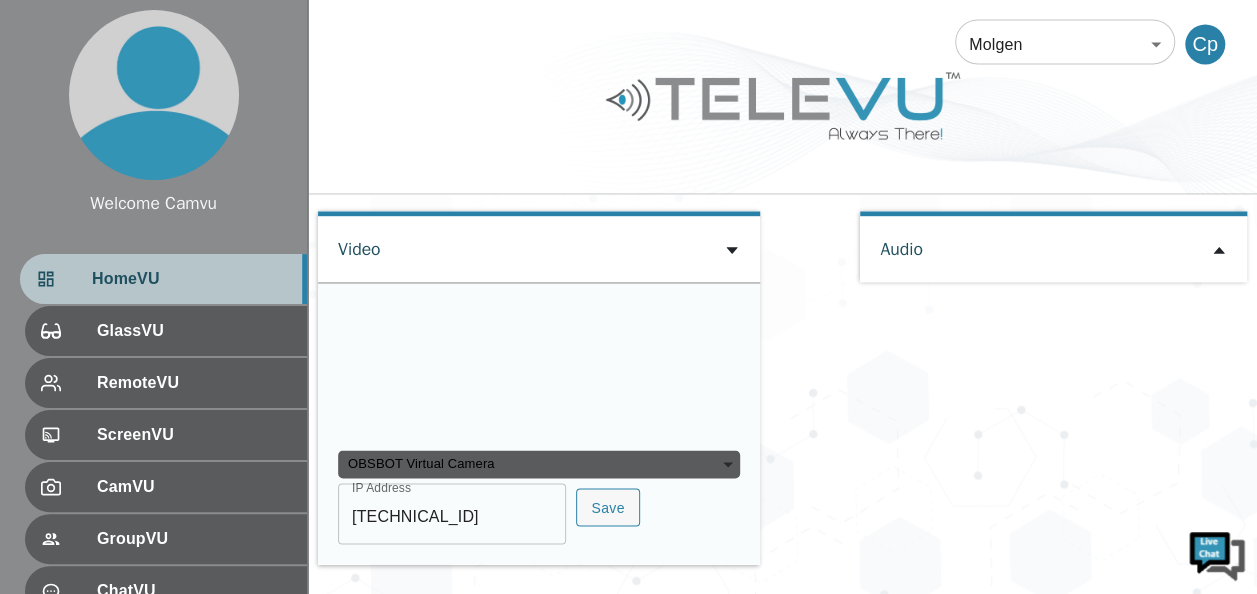 click on "HomeVU" at bounding box center (191, 279) 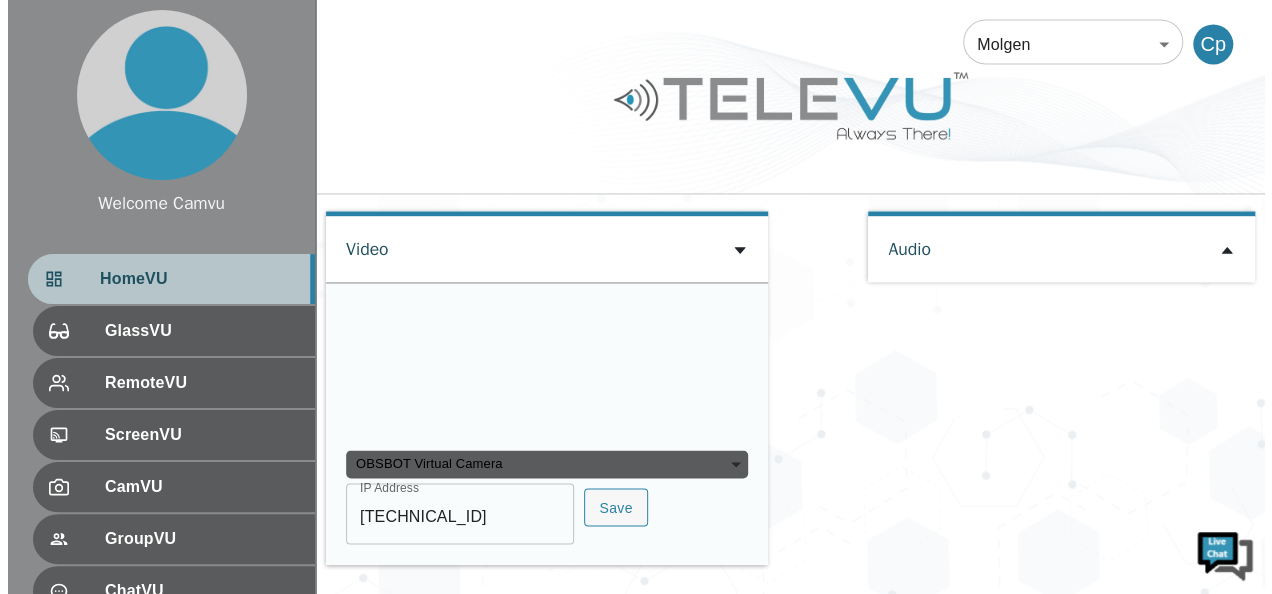 scroll, scrollTop: 0, scrollLeft: 0, axis: both 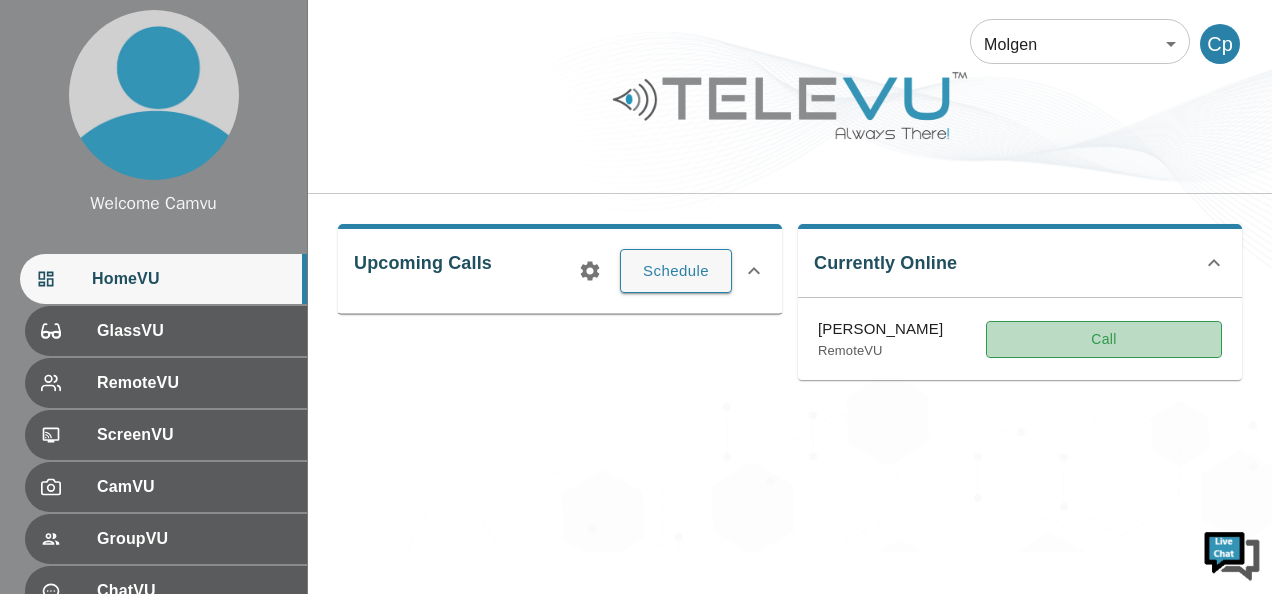 click on "Call" at bounding box center (1104, 339) 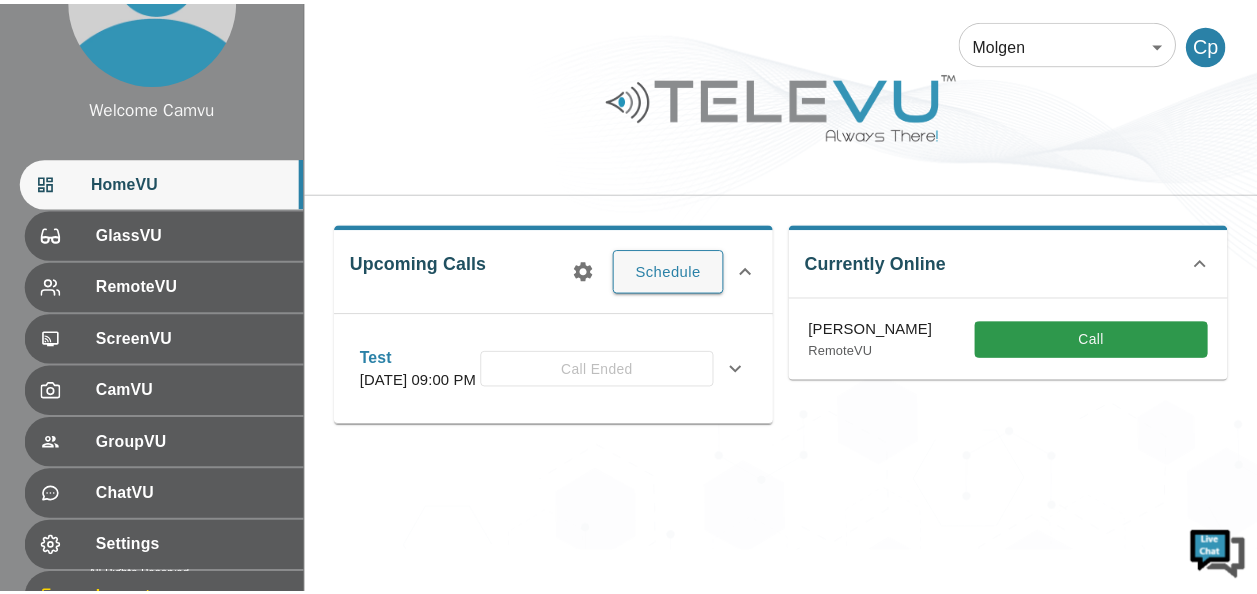 scroll, scrollTop: 186, scrollLeft: 0, axis: vertical 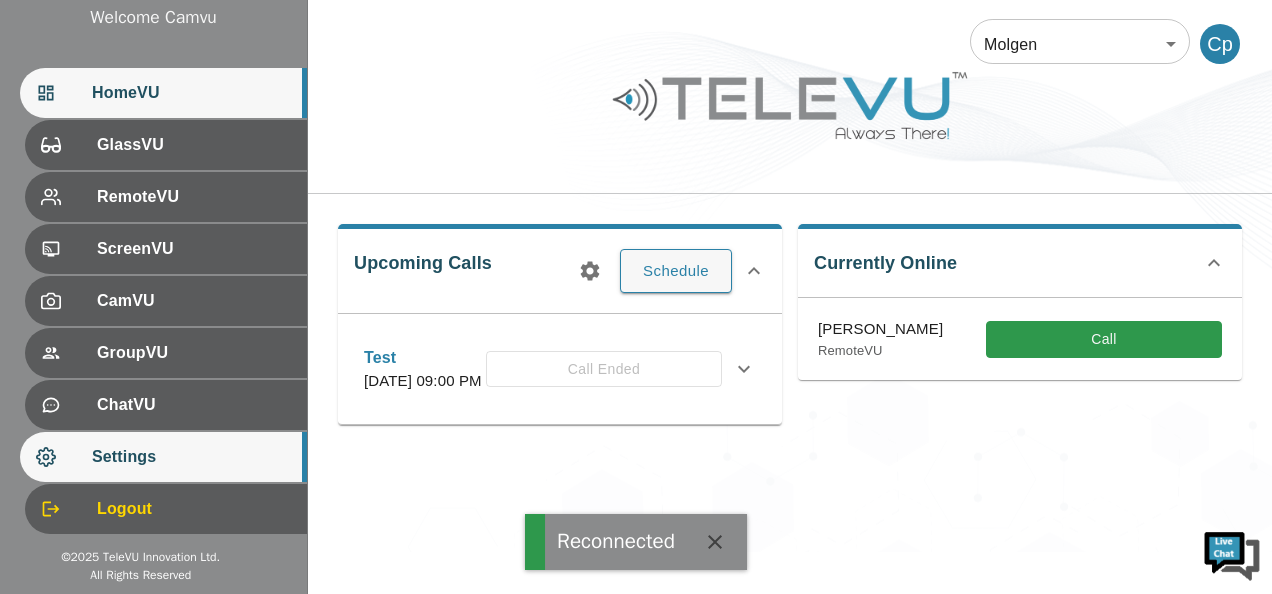 click on "Settings" at bounding box center (191, 457) 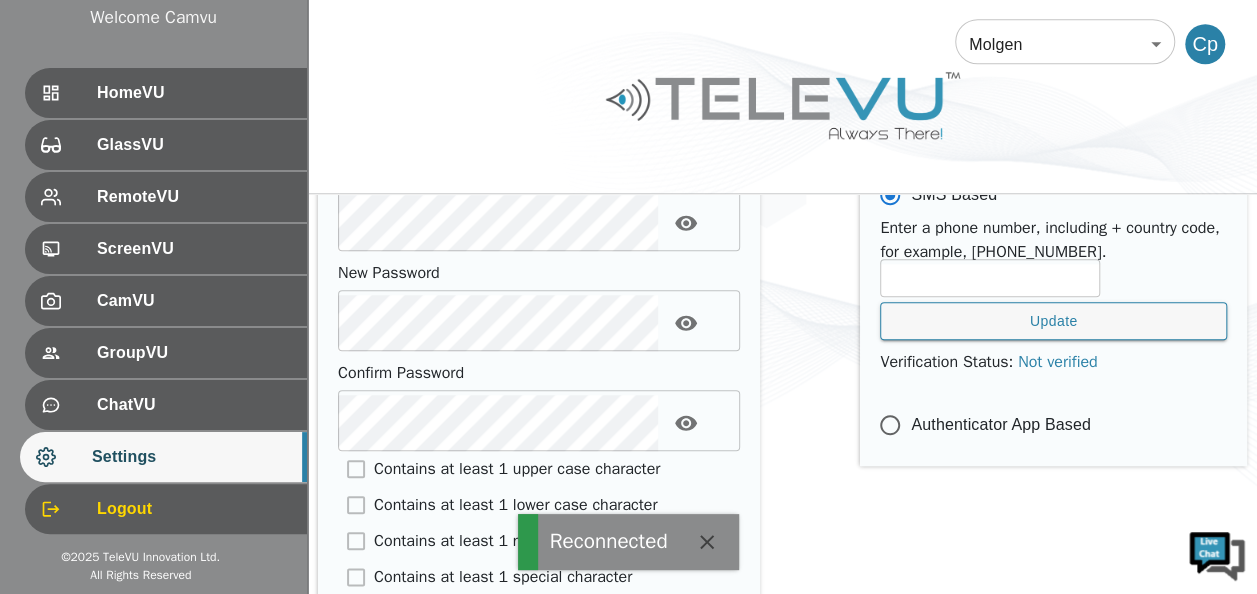 scroll, scrollTop: 1198, scrollLeft: 0, axis: vertical 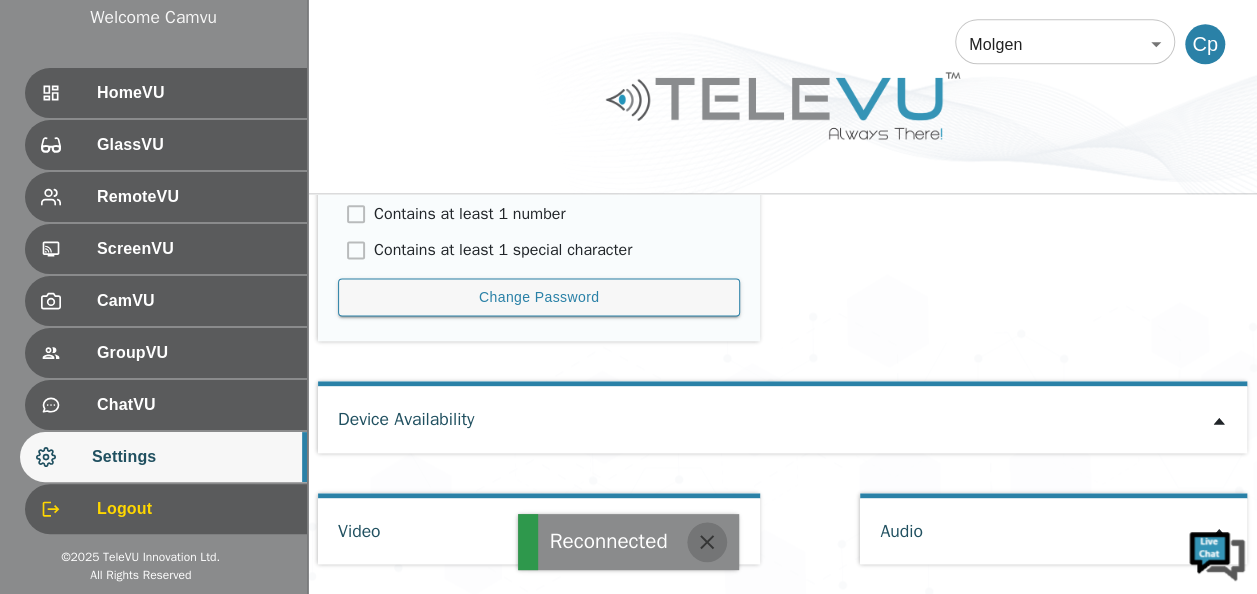 click 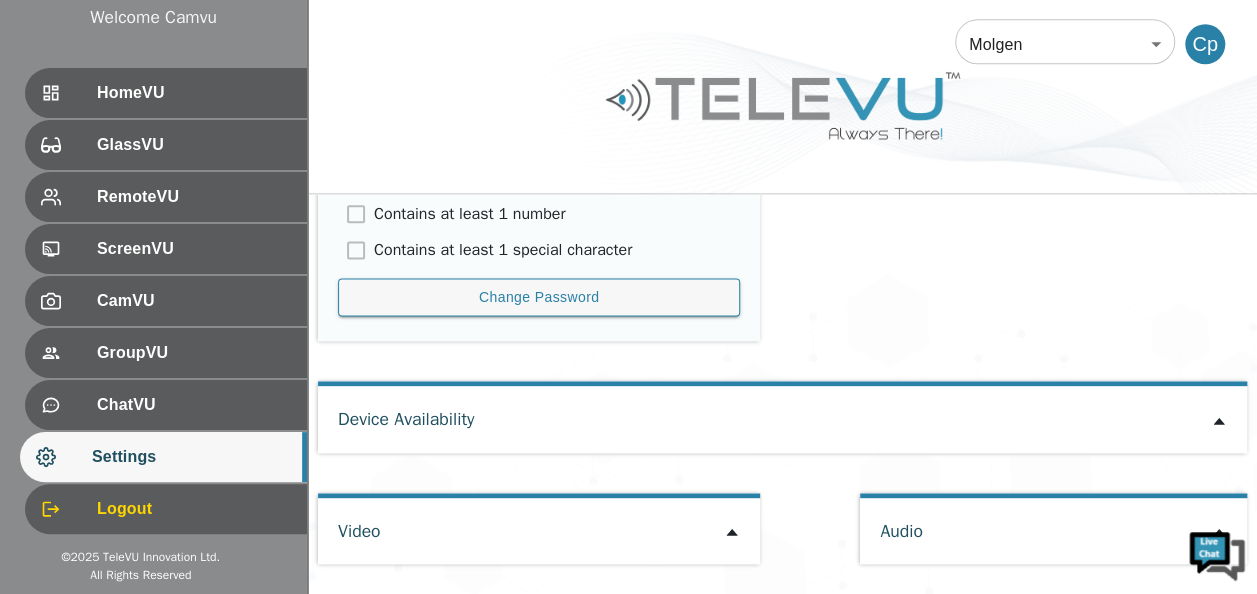 click 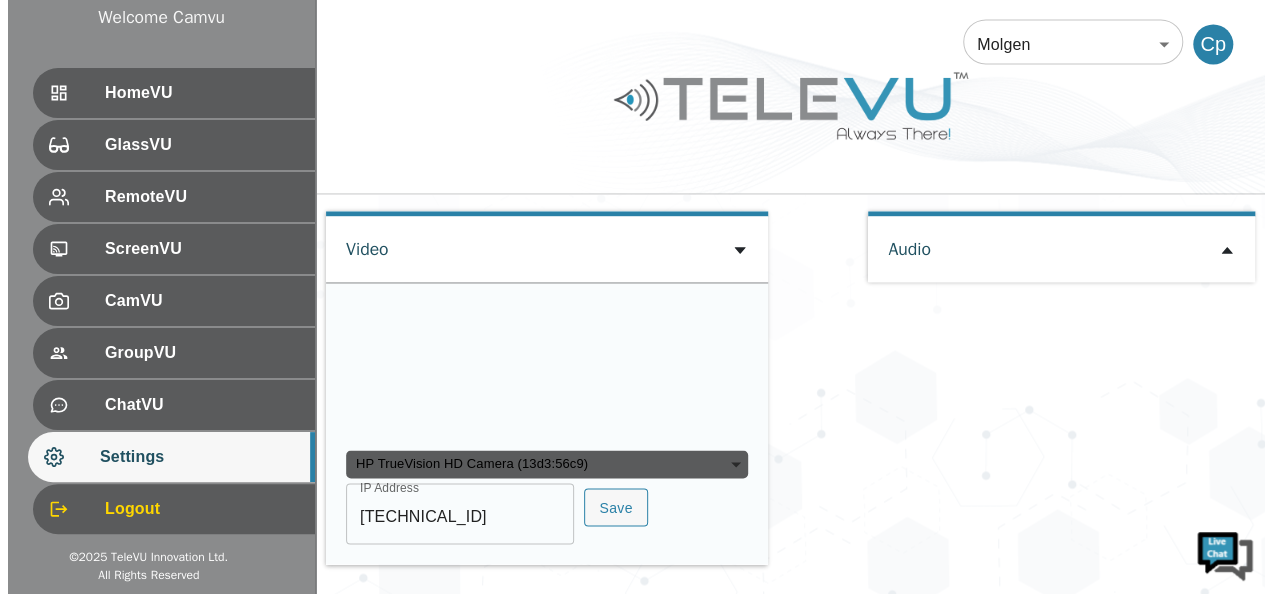 scroll, scrollTop: 1606, scrollLeft: 0, axis: vertical 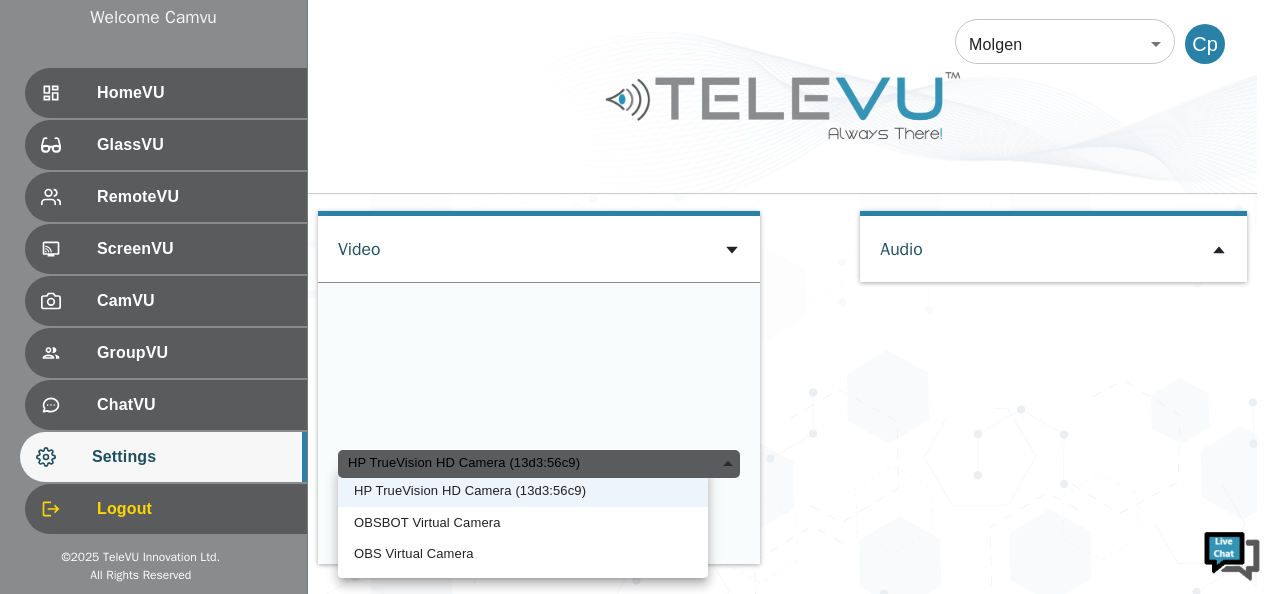 click on "HP TrueVision HD Camera (13d3:56c9)" at bounding box center (539, 464) 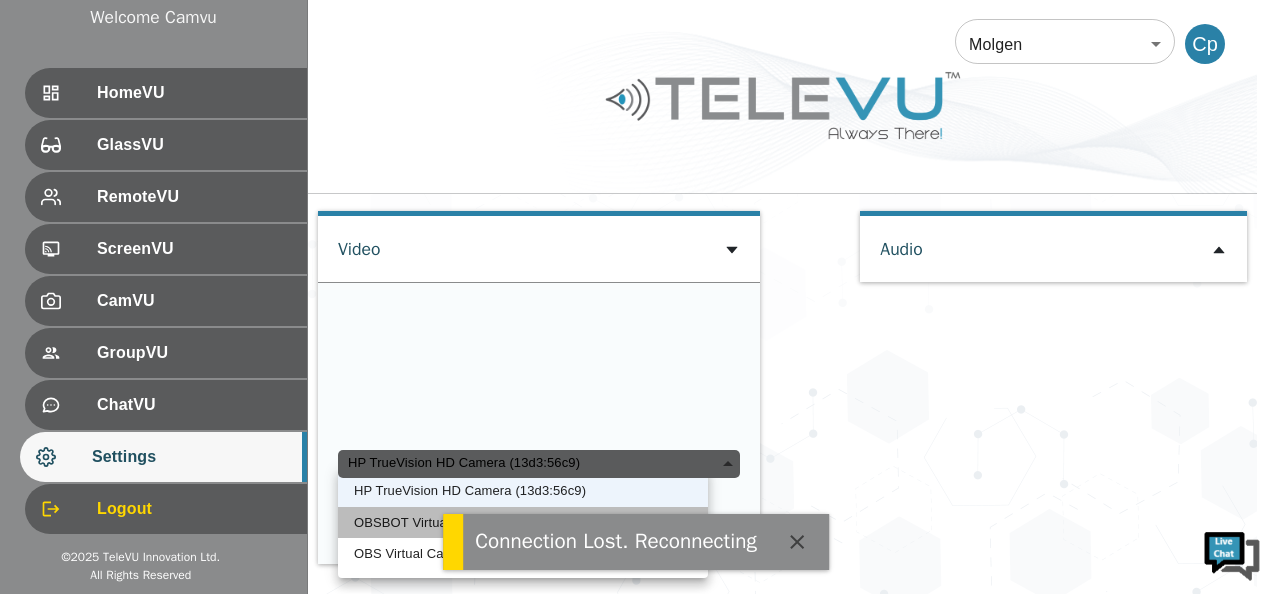 click on "OBSBOT Virtual Camera" at bounding box center [523, 523] 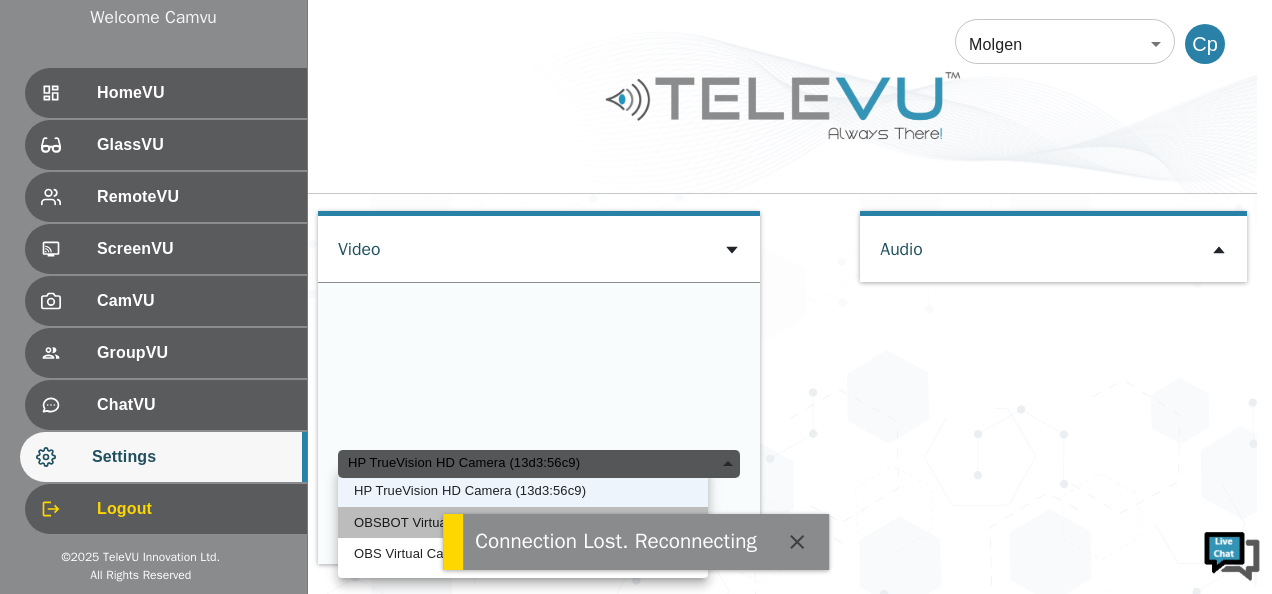 type on "986c036d1f03468850d251e4df4274608ba61c257db1f4394435fe15b34fd3ed" 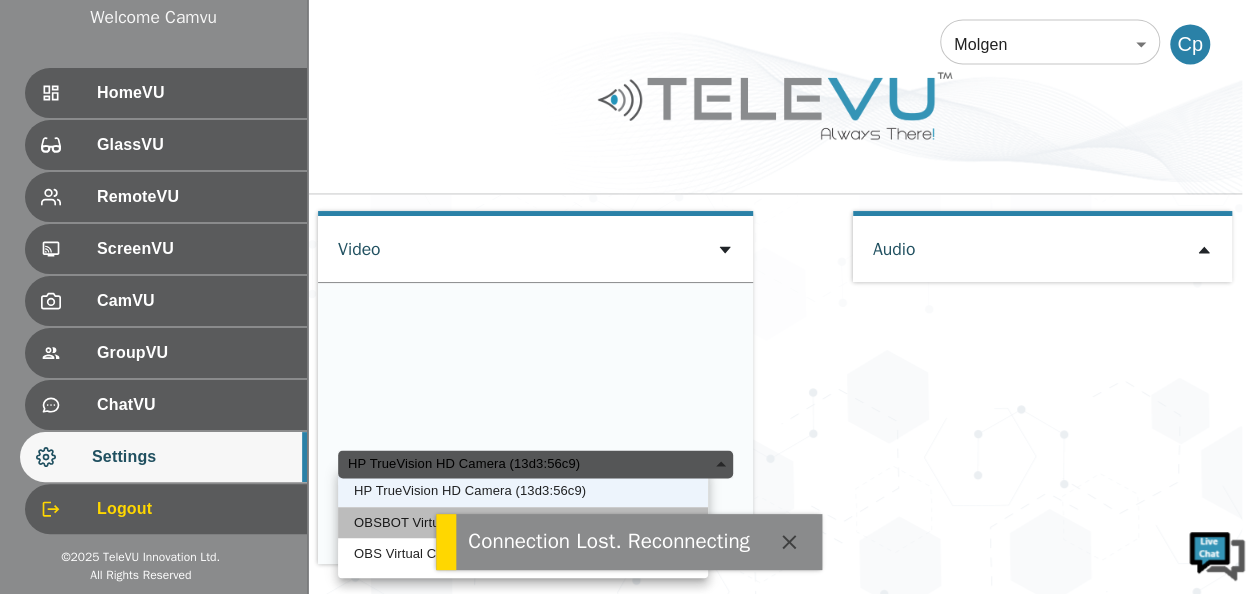 type on "[TECHNICAL_ID]" 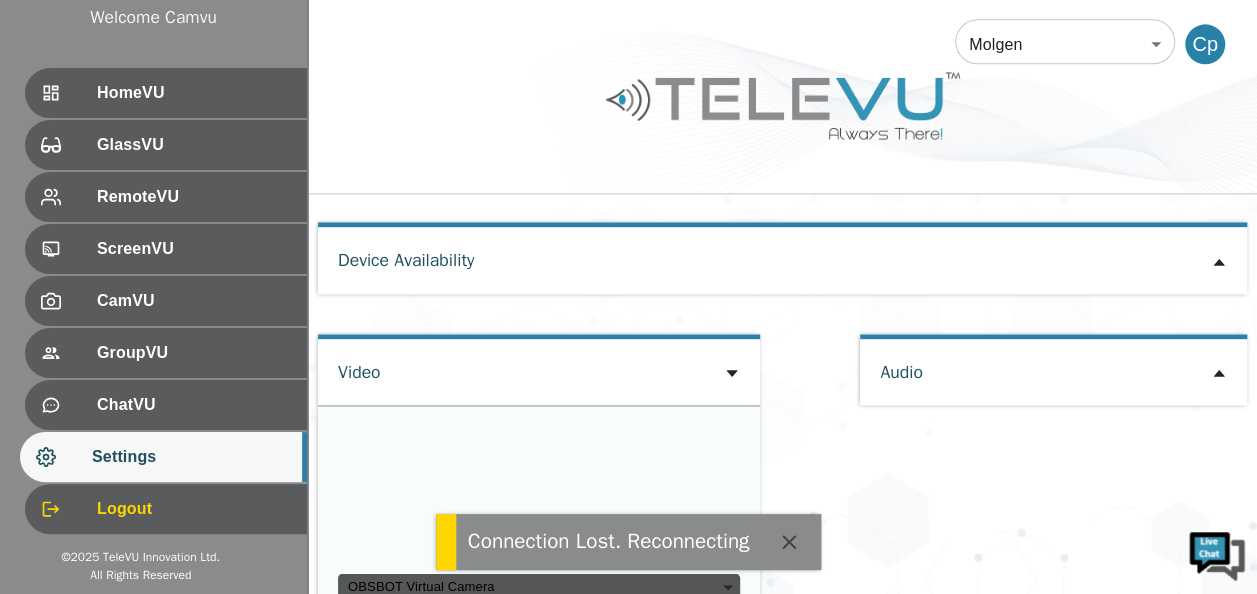 scroll, scrollTop: 1337, scrollLeft: 0, axis: vertical 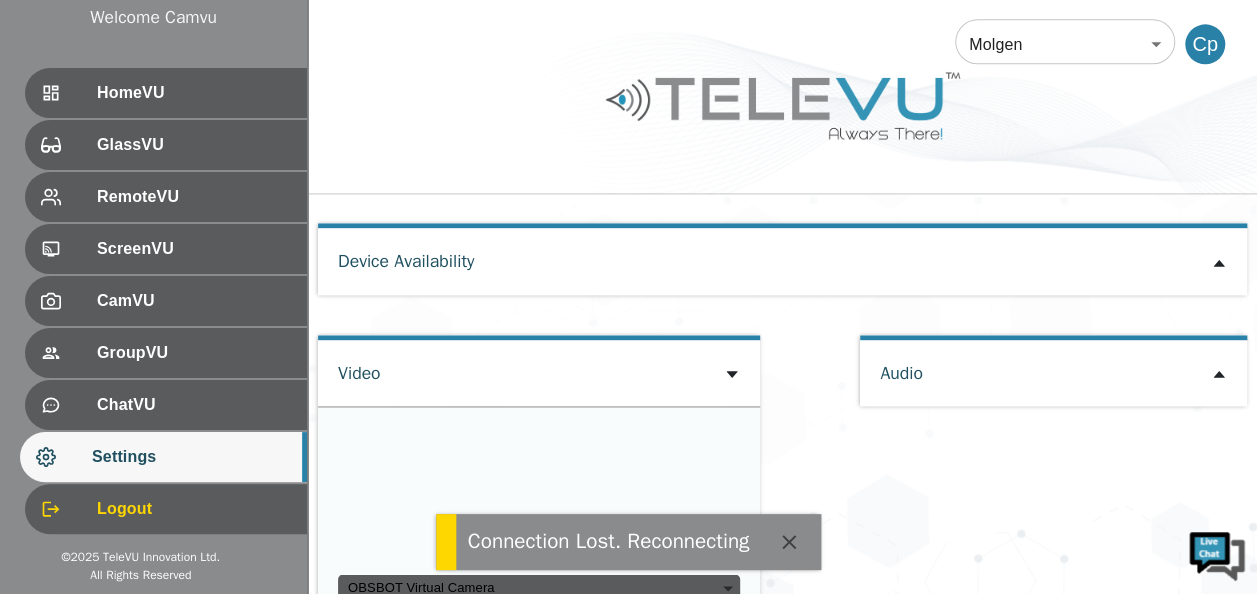 click on "Video" at bounding box center (539, 373) 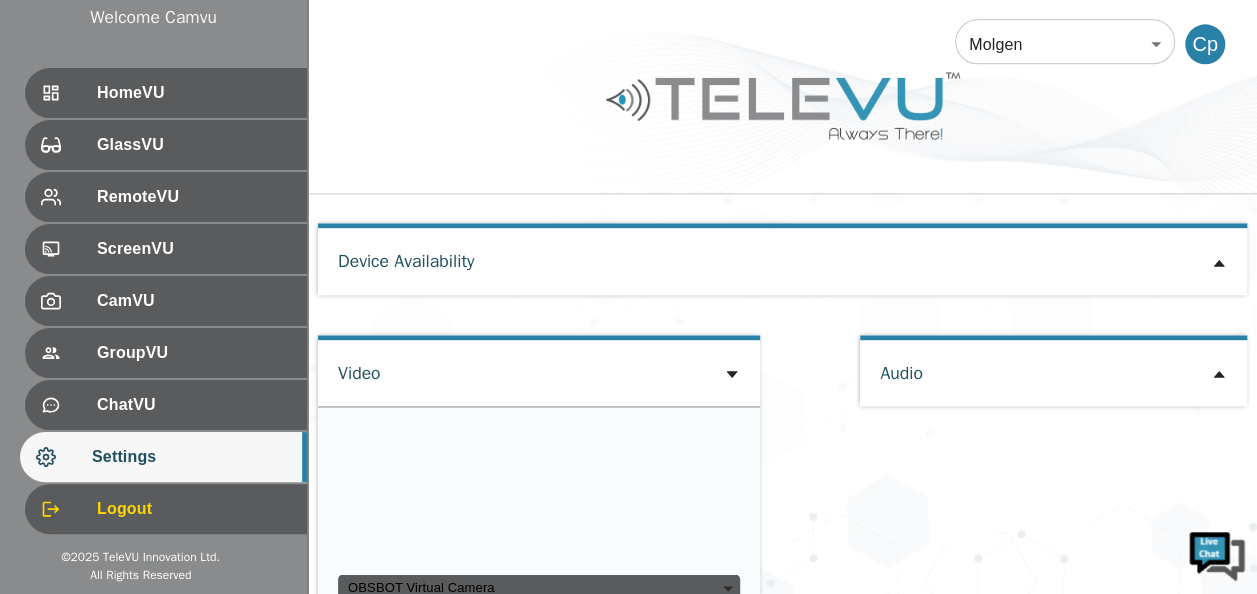 click 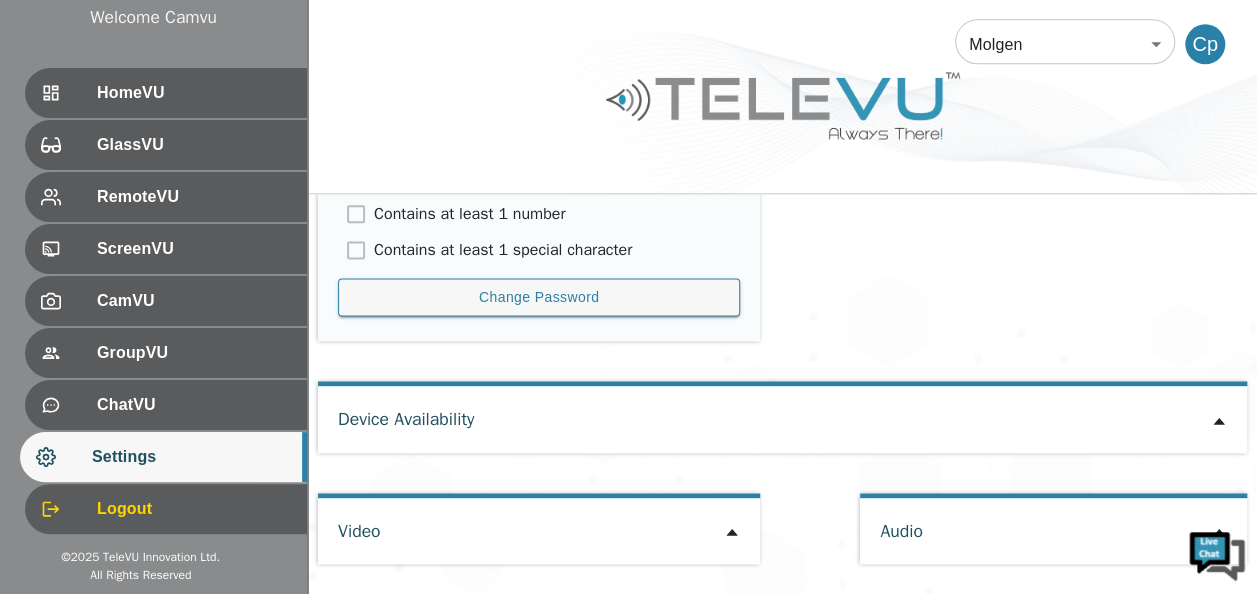 scroll, scrollTop: 1198, scrollLeft: 0, axis: vertical 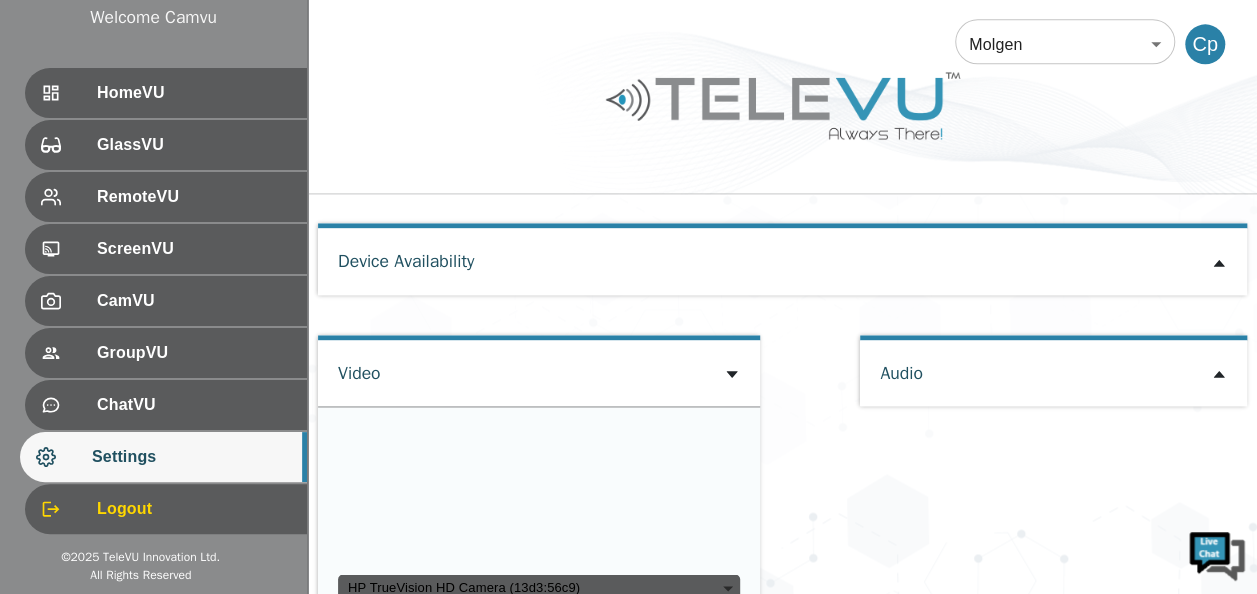 click 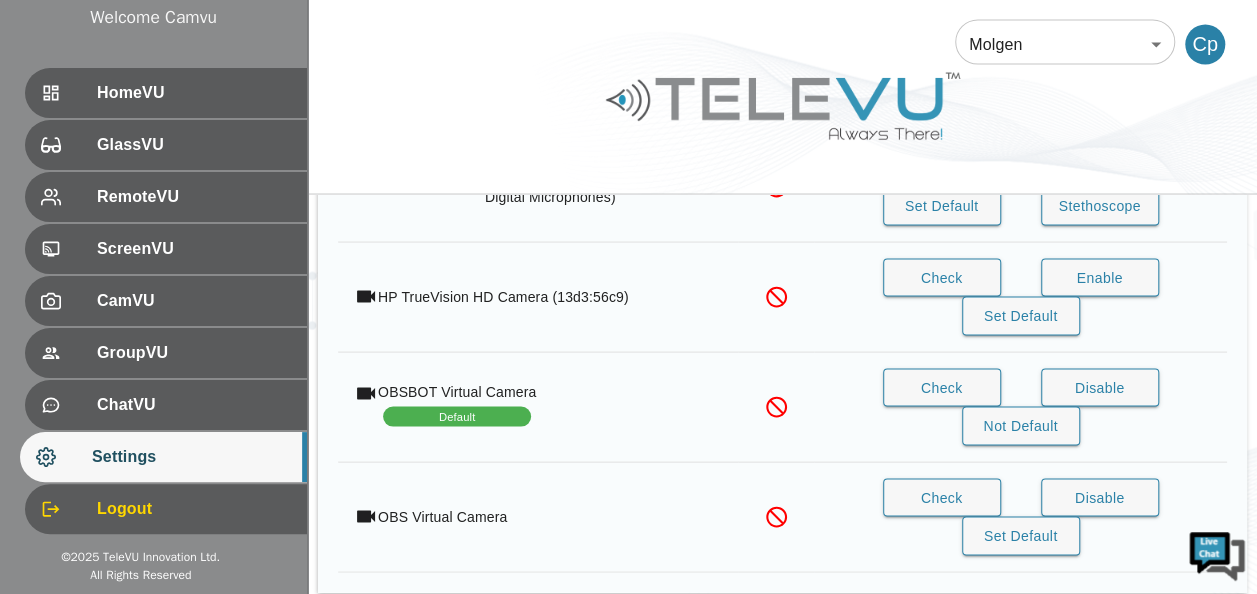 scroll, scrollTop: 1837, scrollLeft: 0, axis: vertical 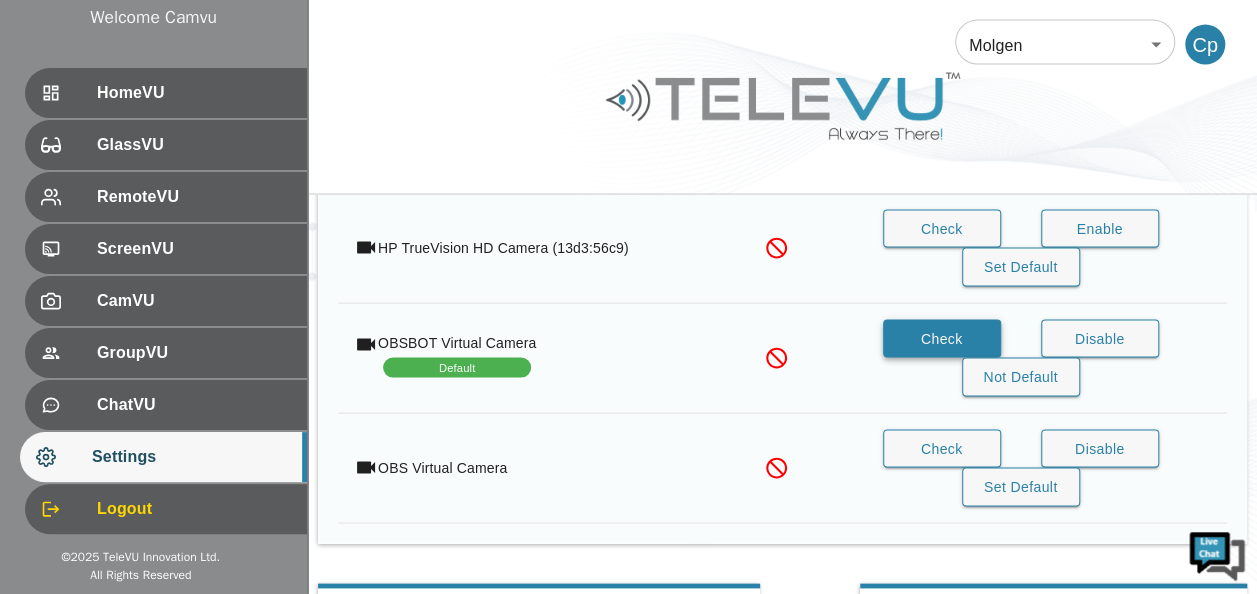 click on "Check" at bounding box center (942, 338) 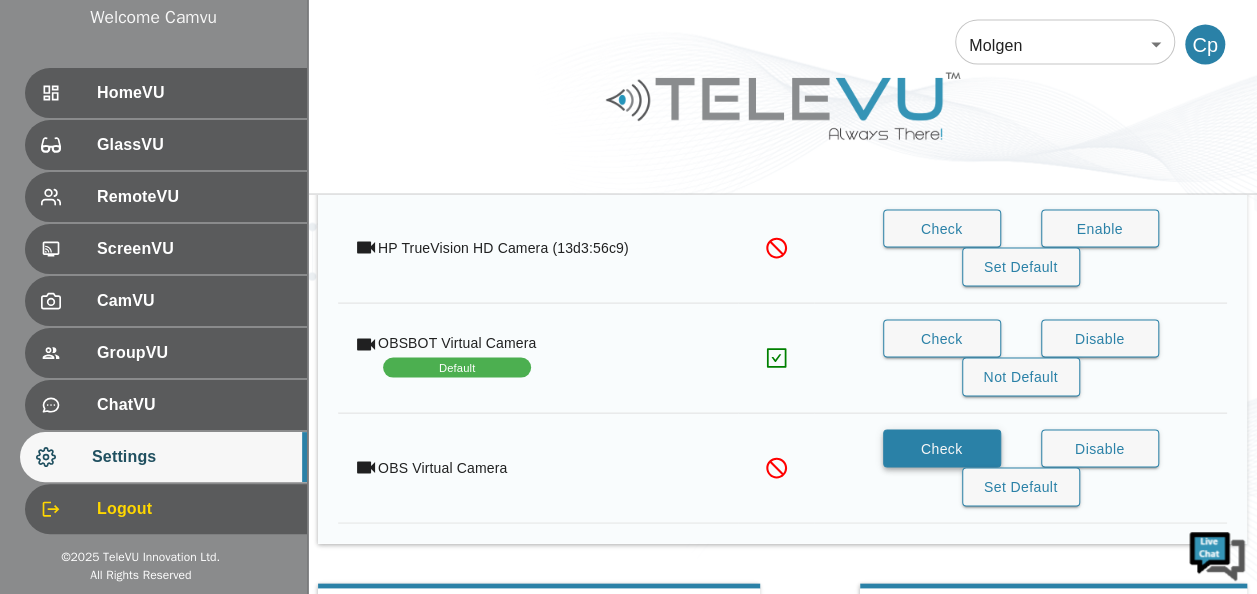 click on "Check" at bounding box center (942, 448) 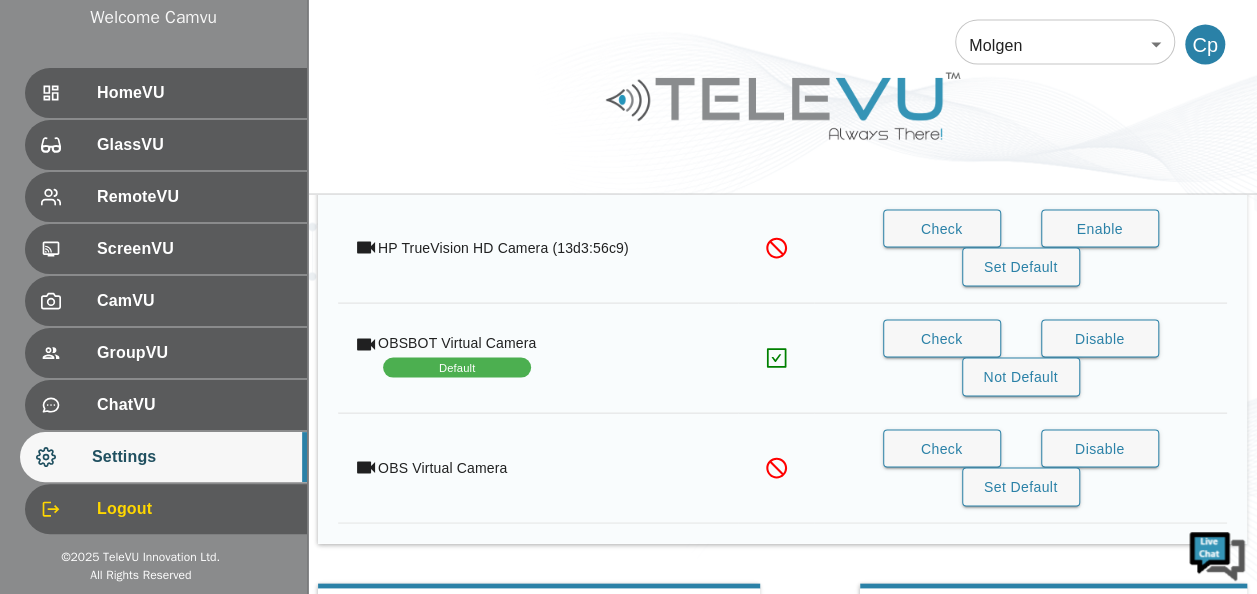 click on "OBS Virtual Camera" at bounding box center [538, 467] 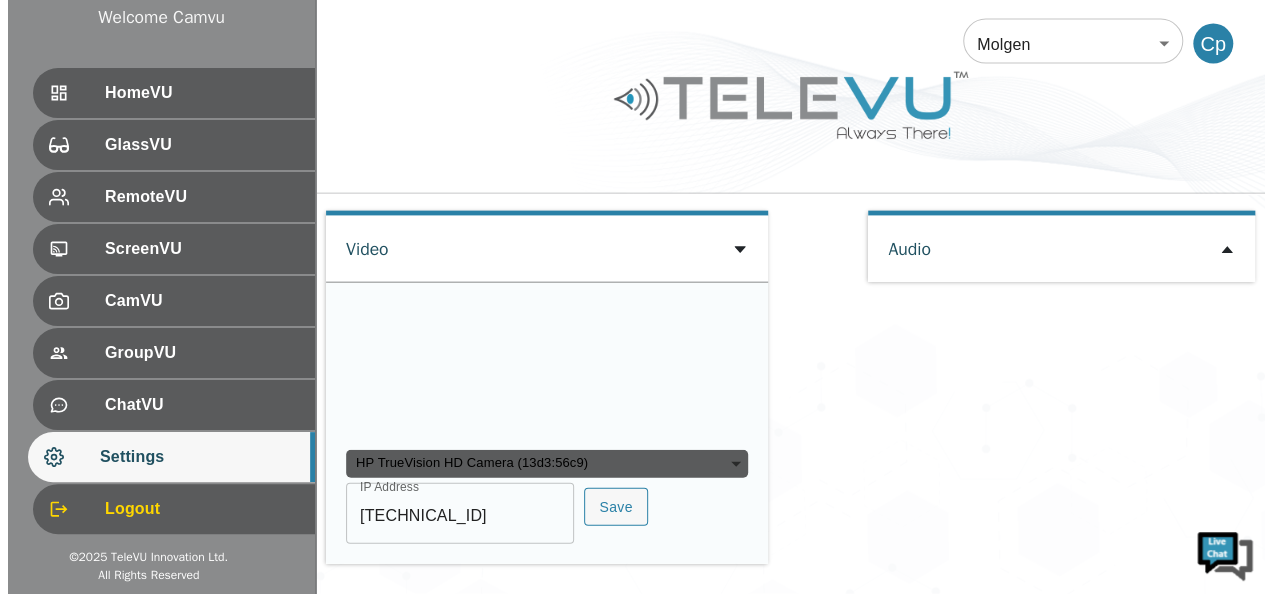 scroll, scrollTop: 2344, scrollLeft: 0, axis: vertical 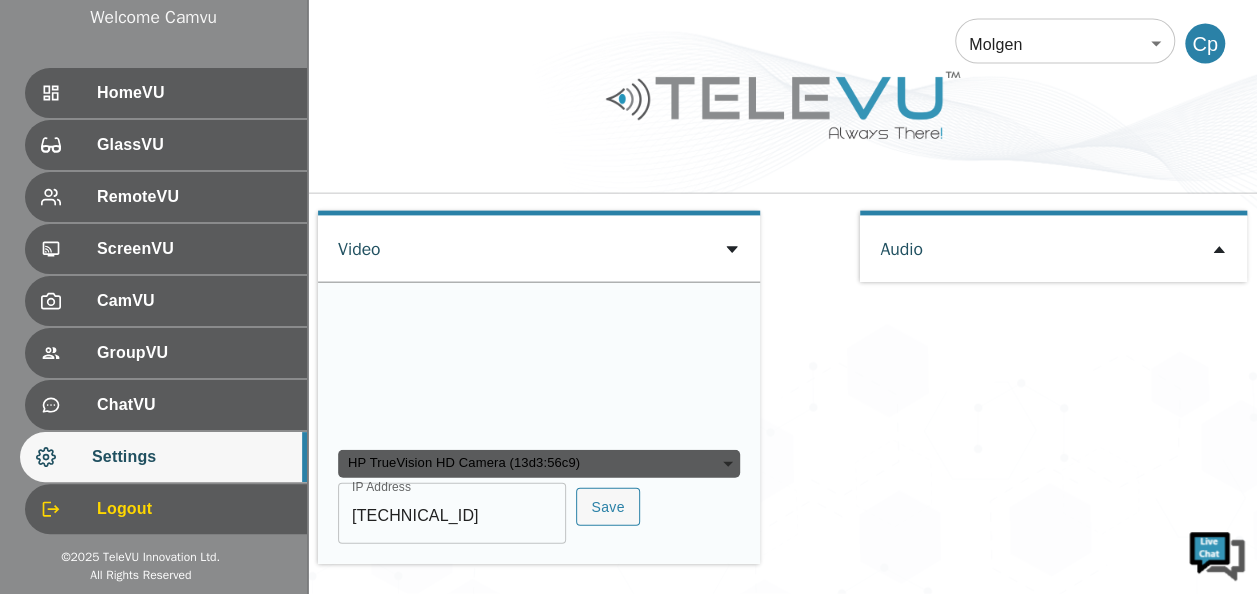 click on "HP TrueVision HD Camera (13d3:56c9)" at bounding box center [539, 464] 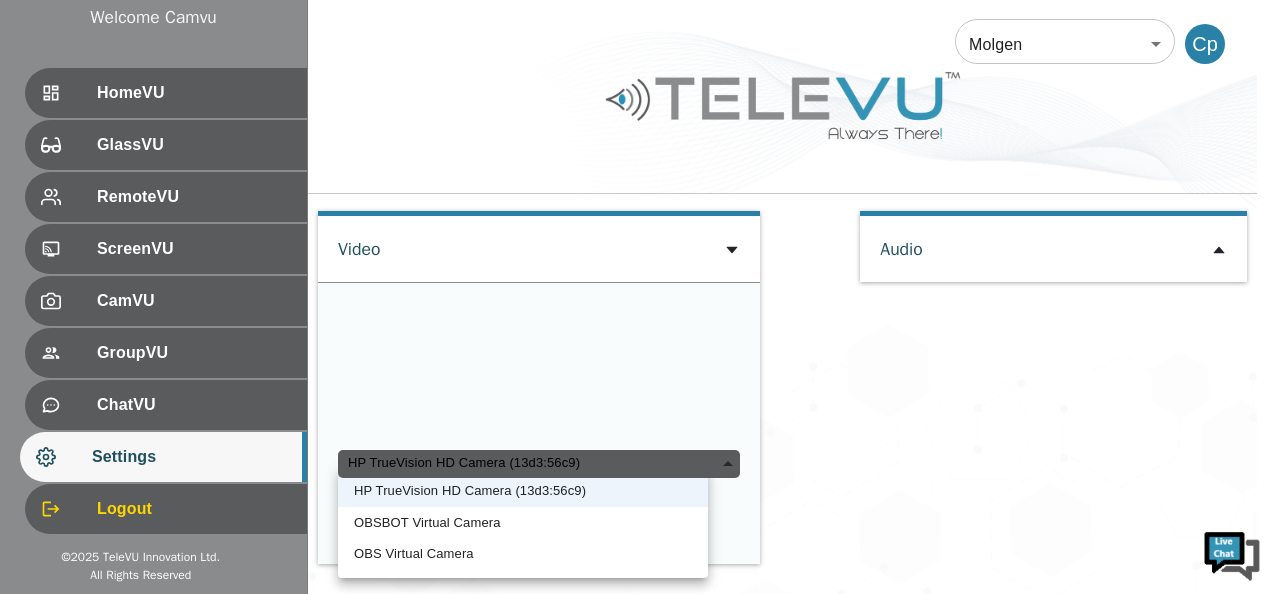 click on "OBSBOT Virtual Camera" at bounding box center [523, 523] 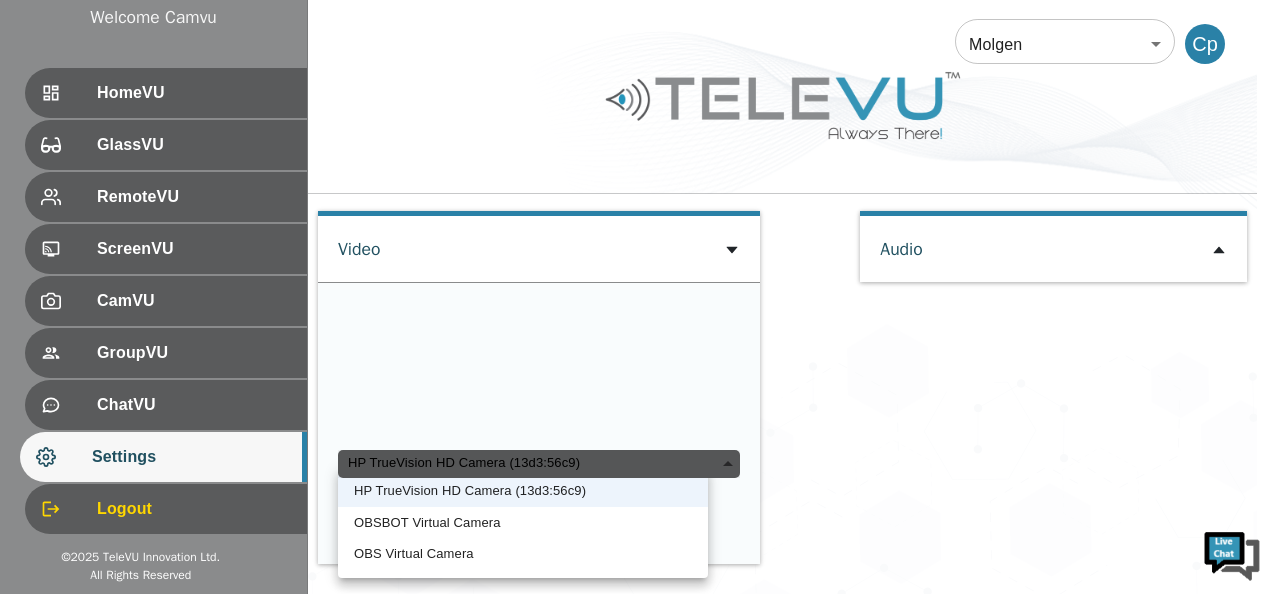 type on "986c036d1f03468850d251e4df4274608ba61c257db1f4394435fe15b34fd3ed" 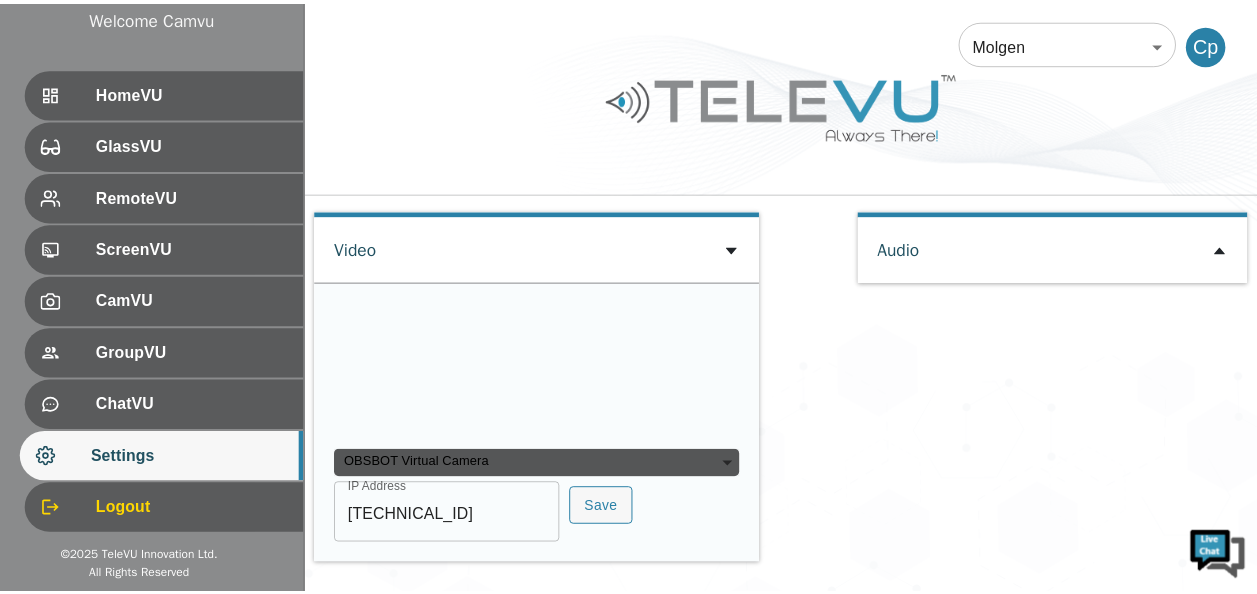 scroll, scrollTop: 2274, scrollLeft: 0, axis: vertical 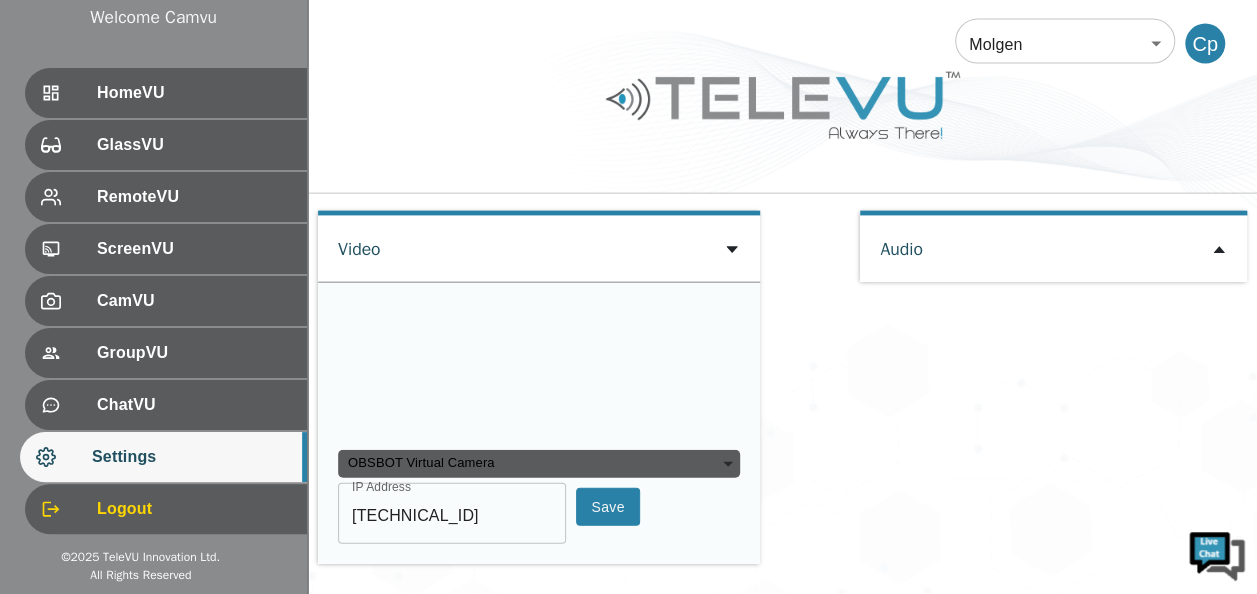 click on "Save" at bounding box center [608, 507] 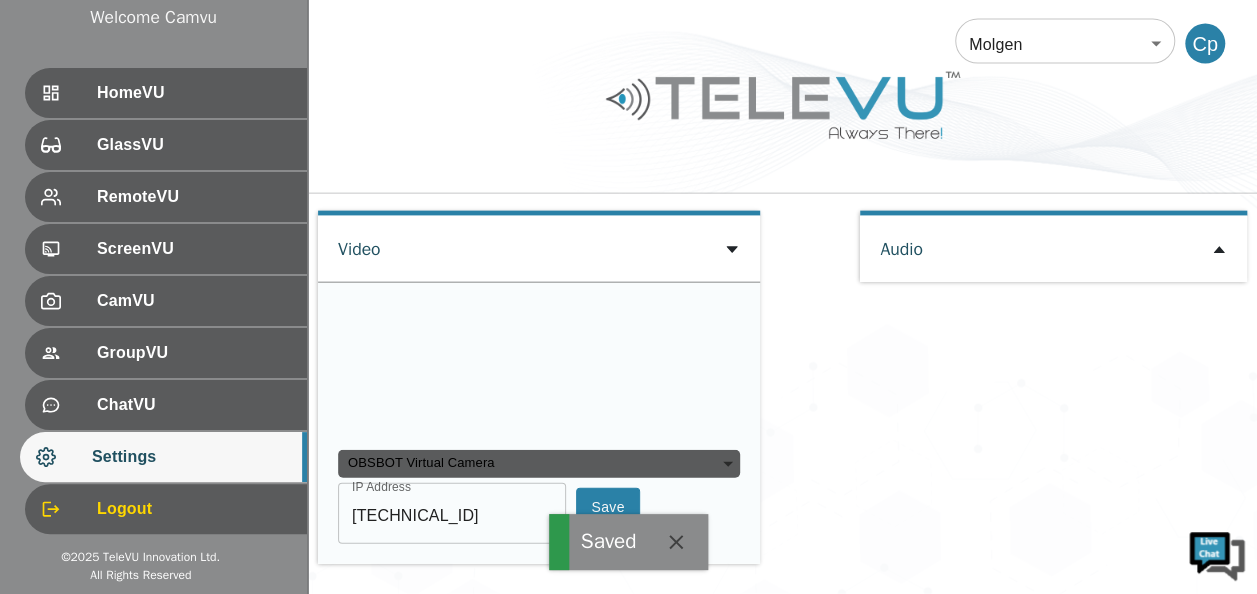 click on "Save" at bounding box center [608, 507] 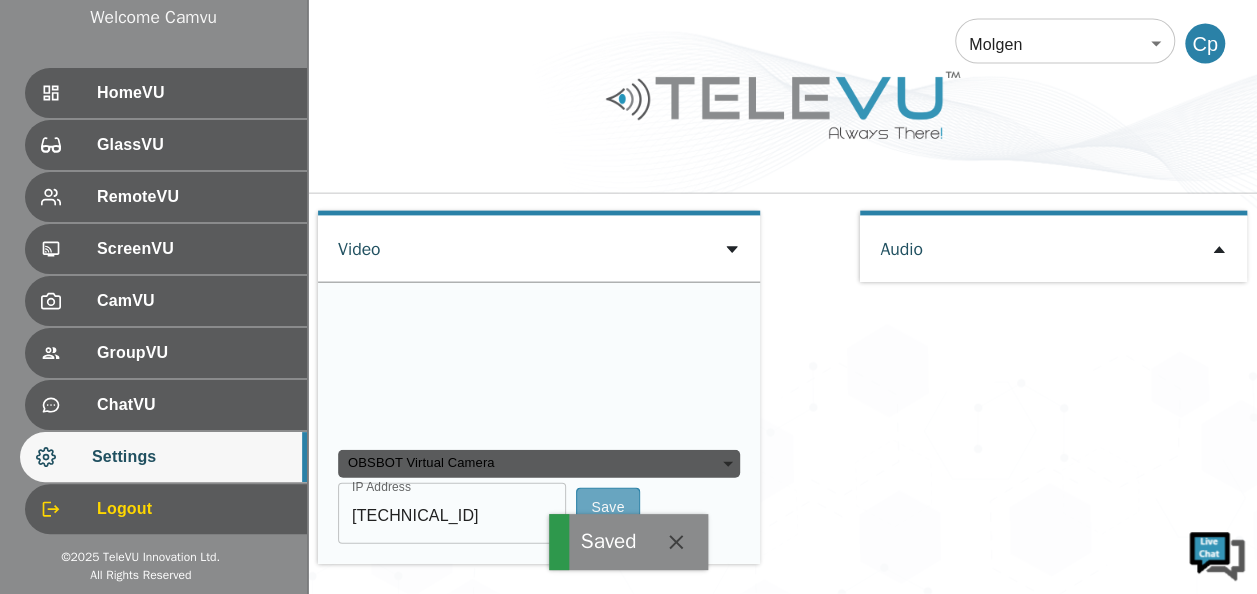 click on "Save" at bounding box center (608, 507) 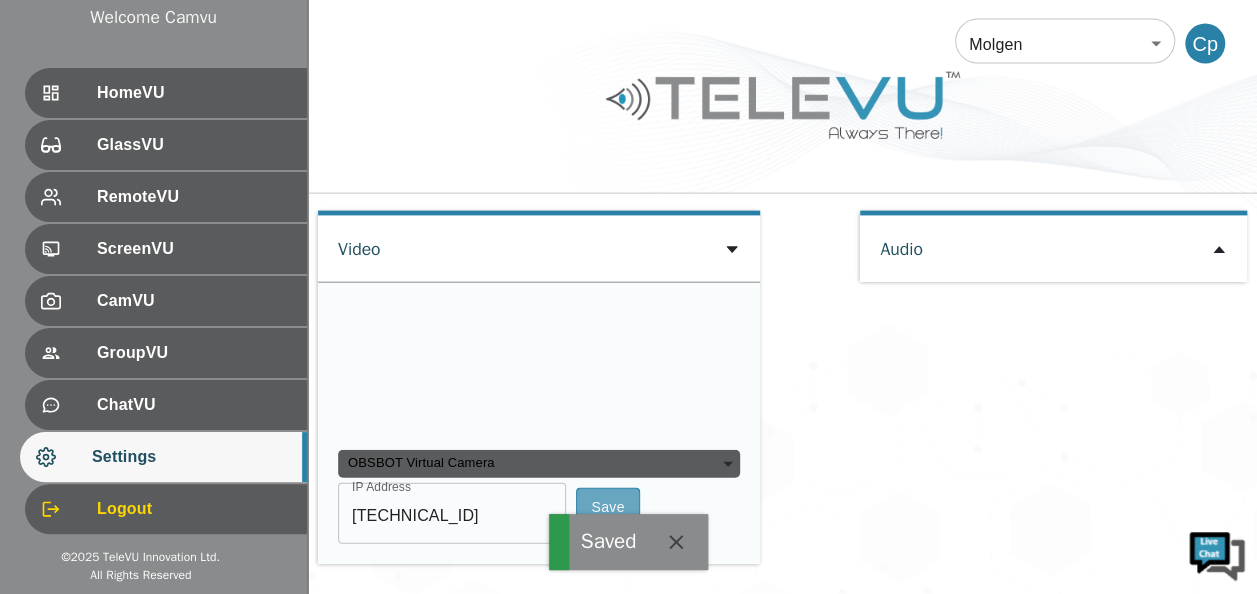 click on "Save" at bounding box center (608, 507) 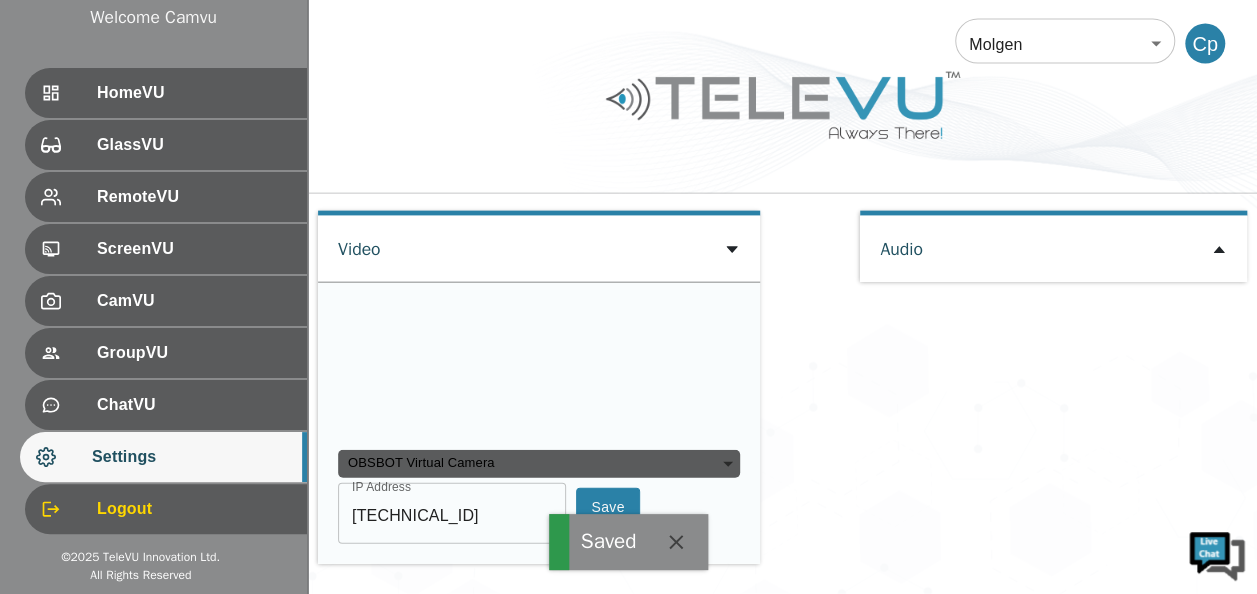 click on "Save" at bounding box center (608, 507) 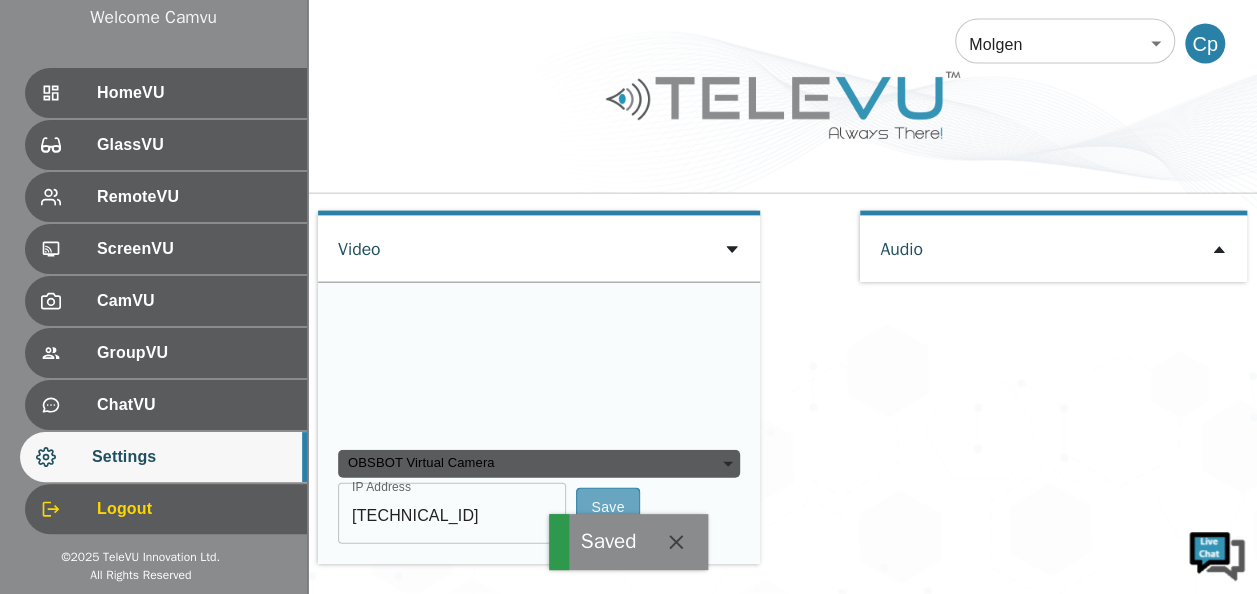 click on "Save" at bounding box center (608, 507) 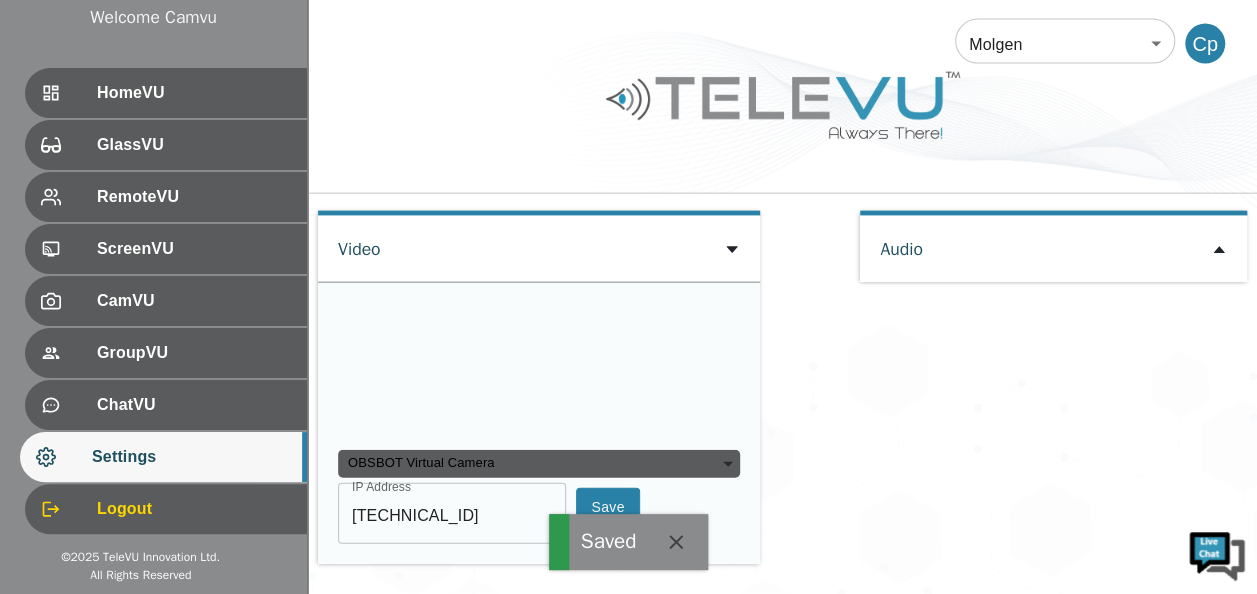 click on "Save" at bounding box center [608, 507] 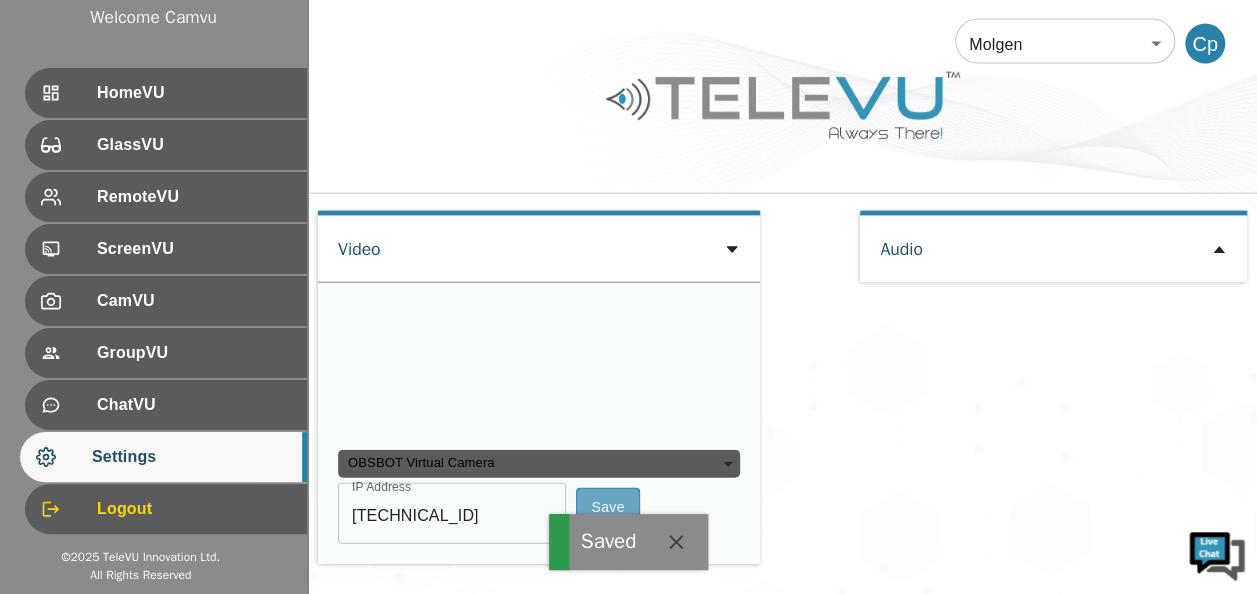 click on "Save" at bounding box center [608, 507] 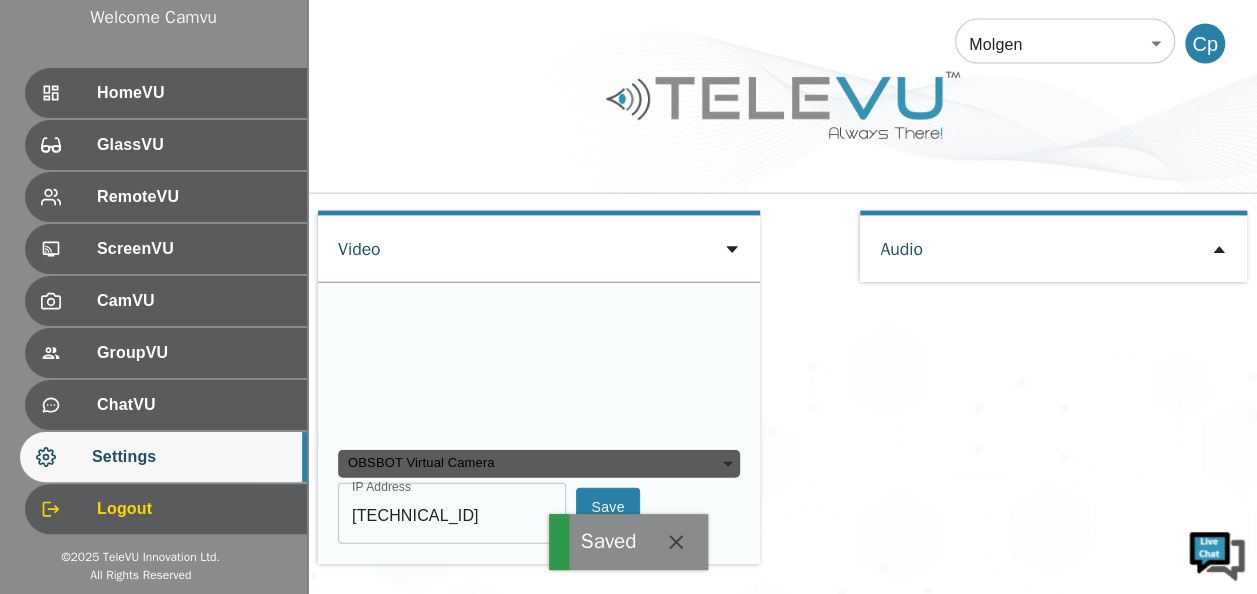 click on "Save" at bounding box center (608, 507) 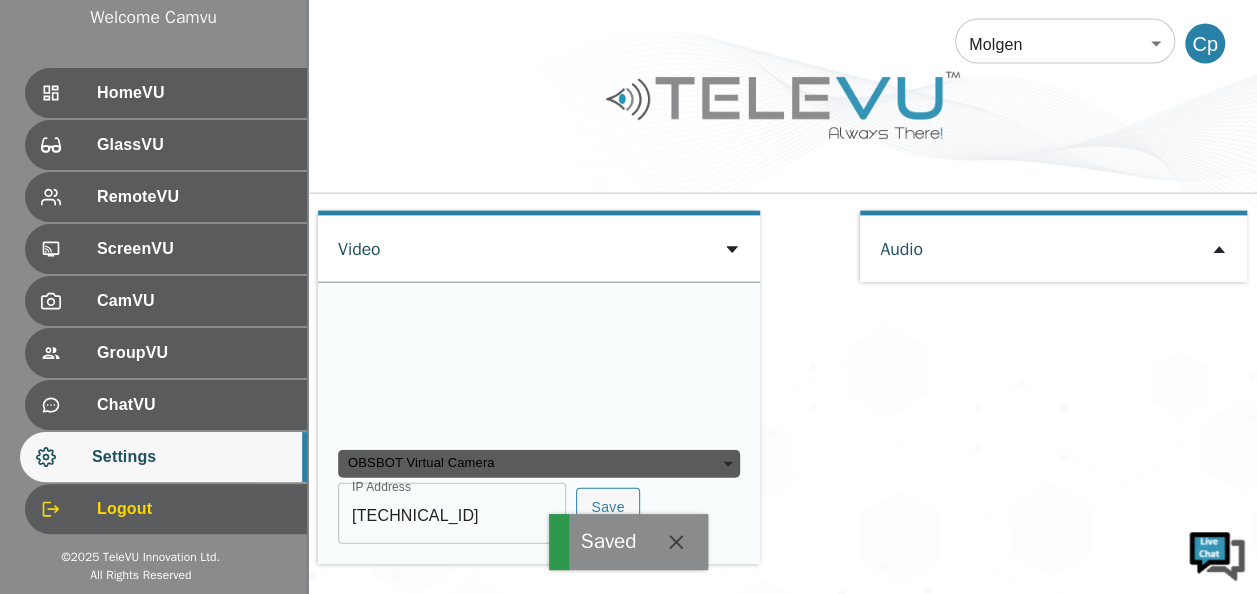 click 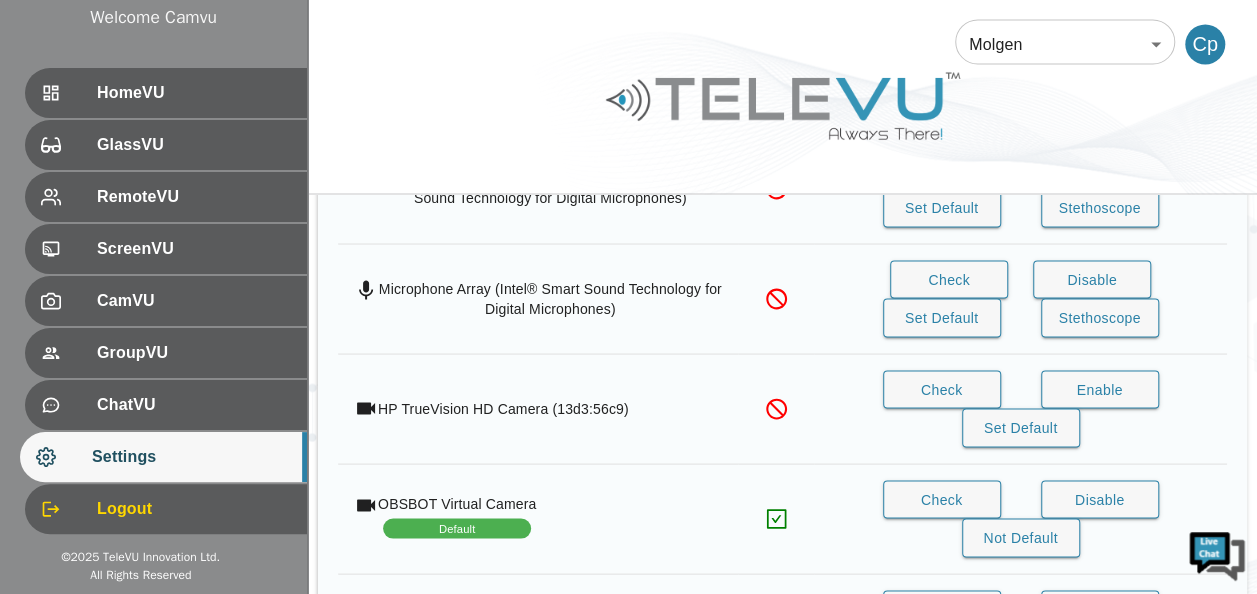 scroll, scrollTop: 1674, scrollLeft: 0, axis: vertical 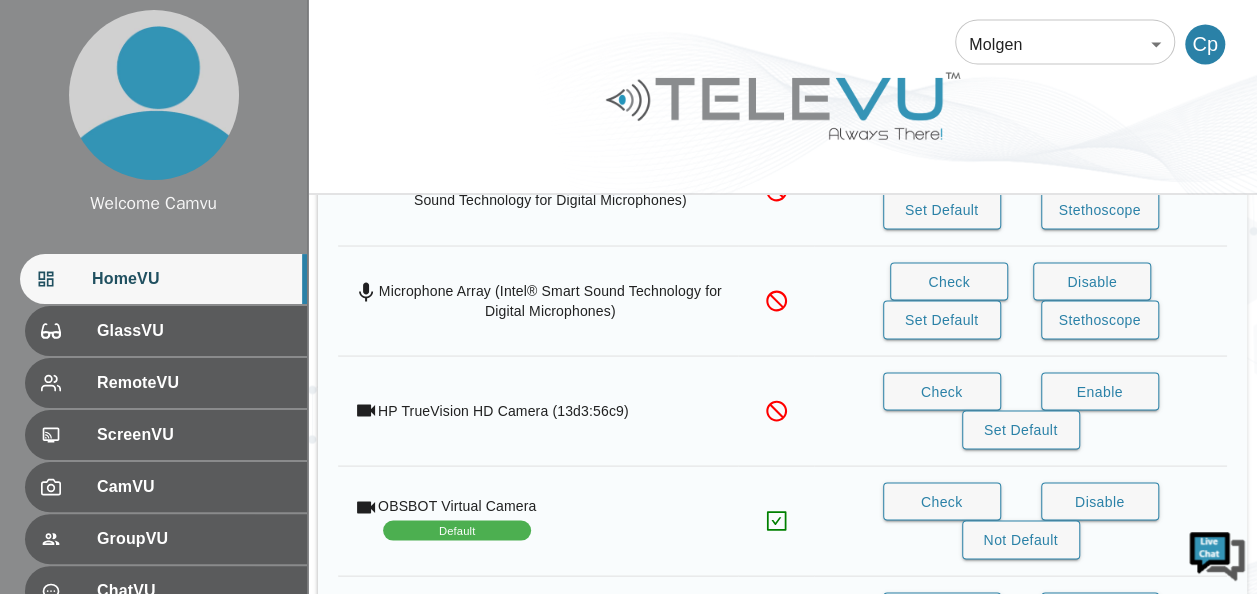 click on "HomeVU" at bounding box center (163, 279) 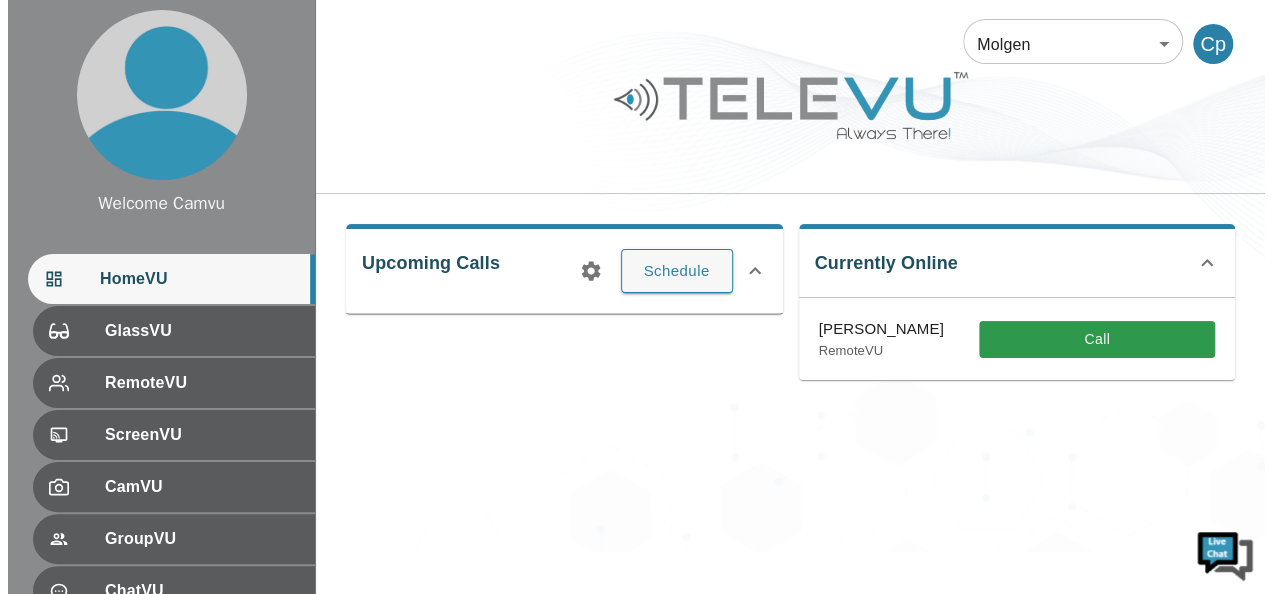 scroll, scrollTop: 0, scrollLeft: 0, axis: both 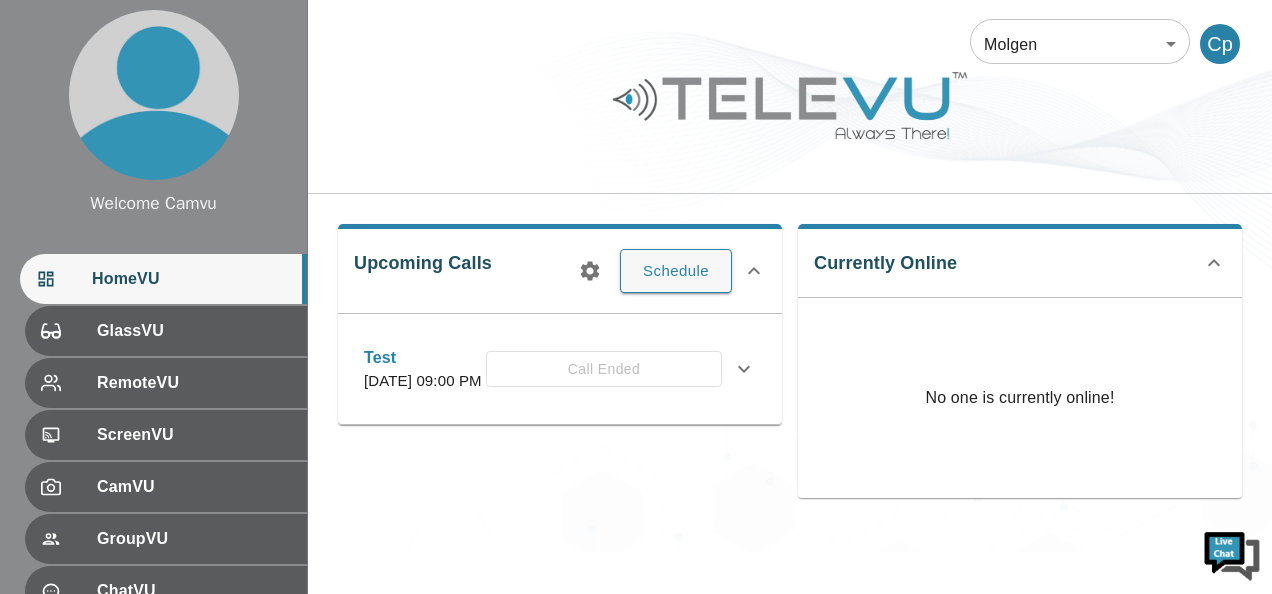 click 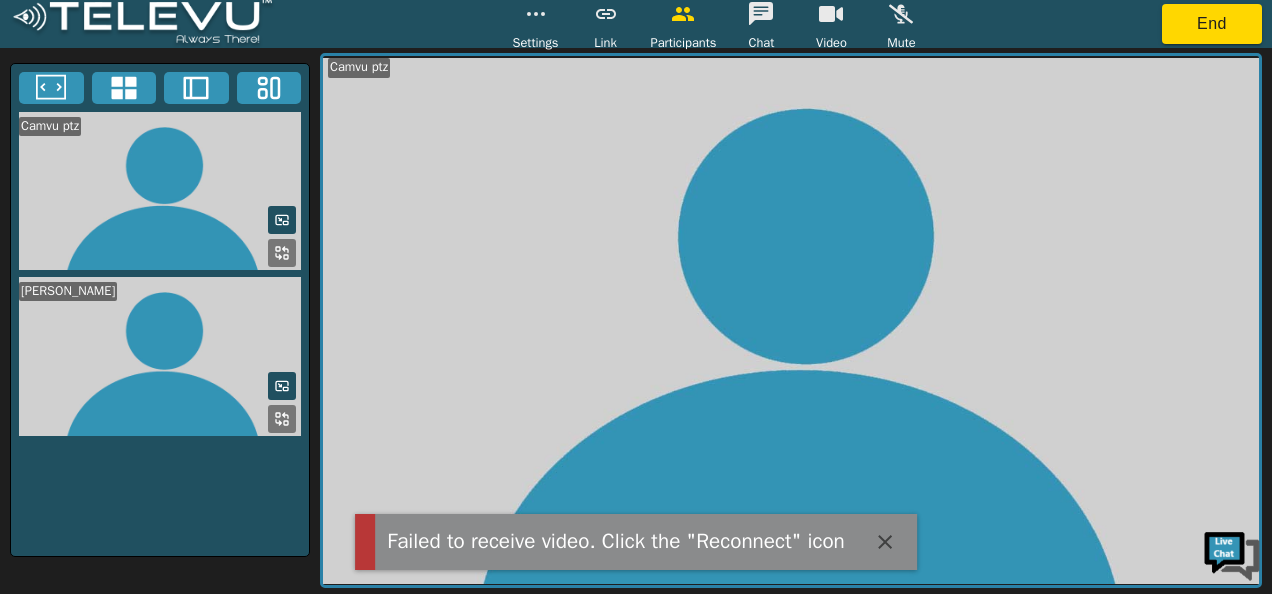 click 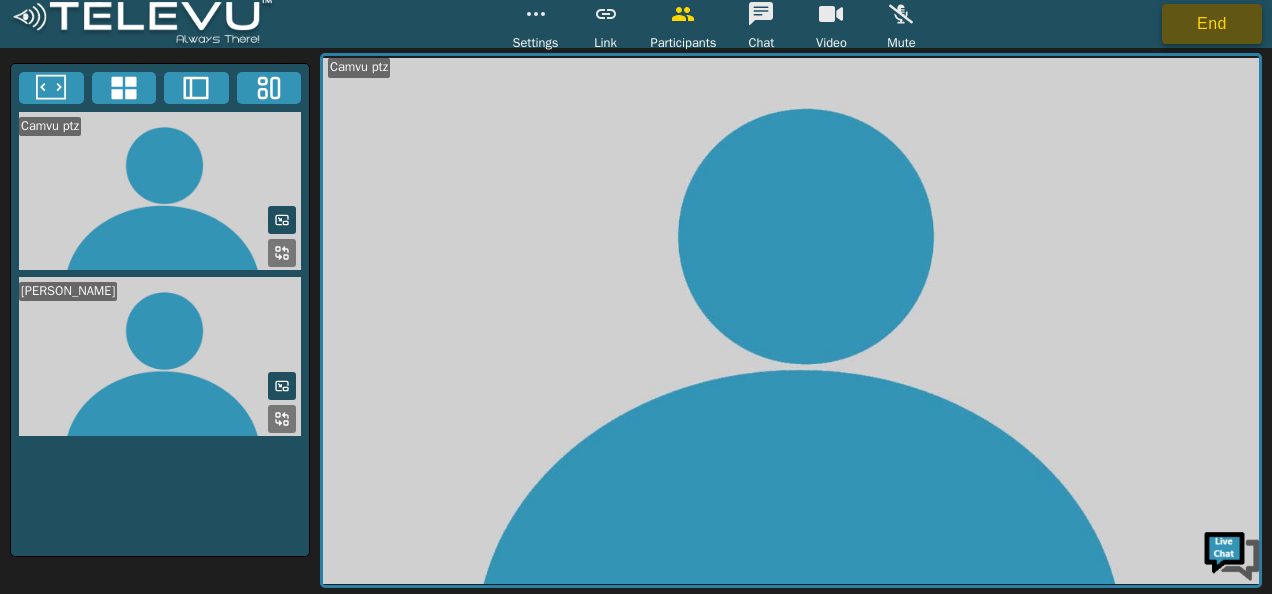 click on "End" at bounding box center (1212, 24) 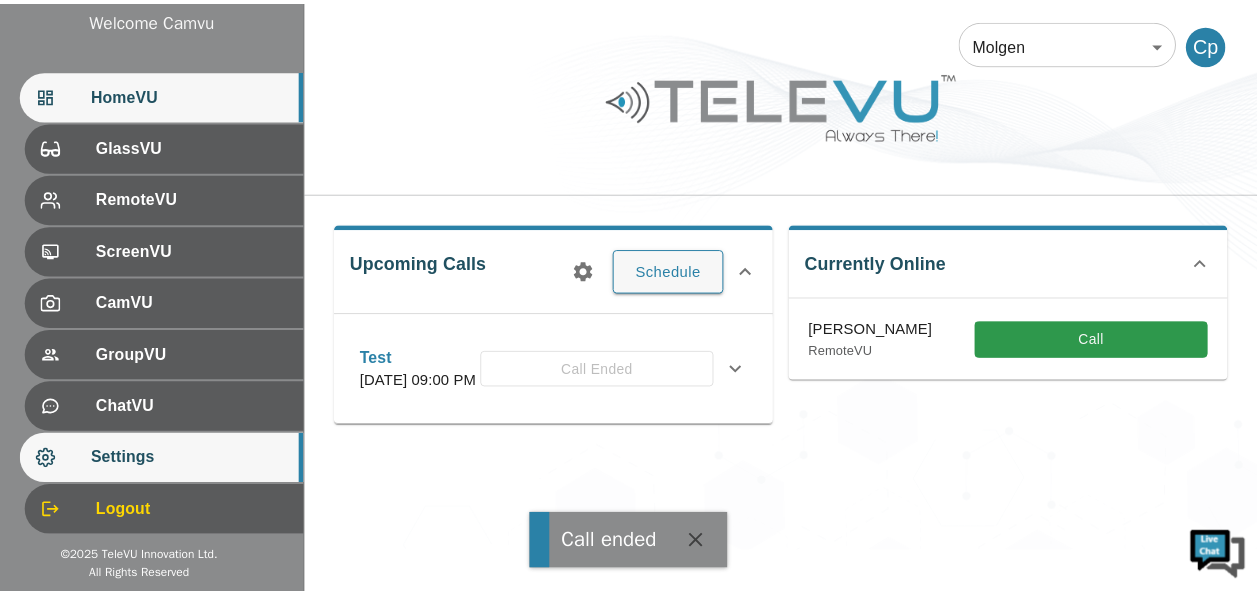 scroll, scrollTop: 186, scrollLeft: 0, axis: vertical 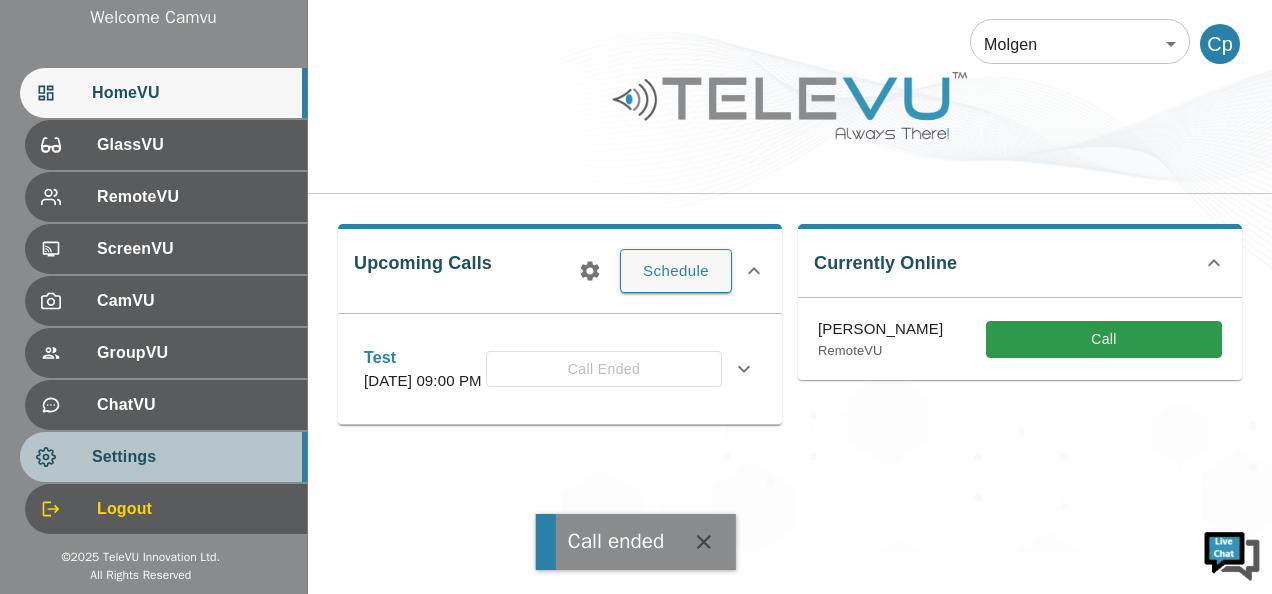 click on "Settings" at bounding box center (191, 457) 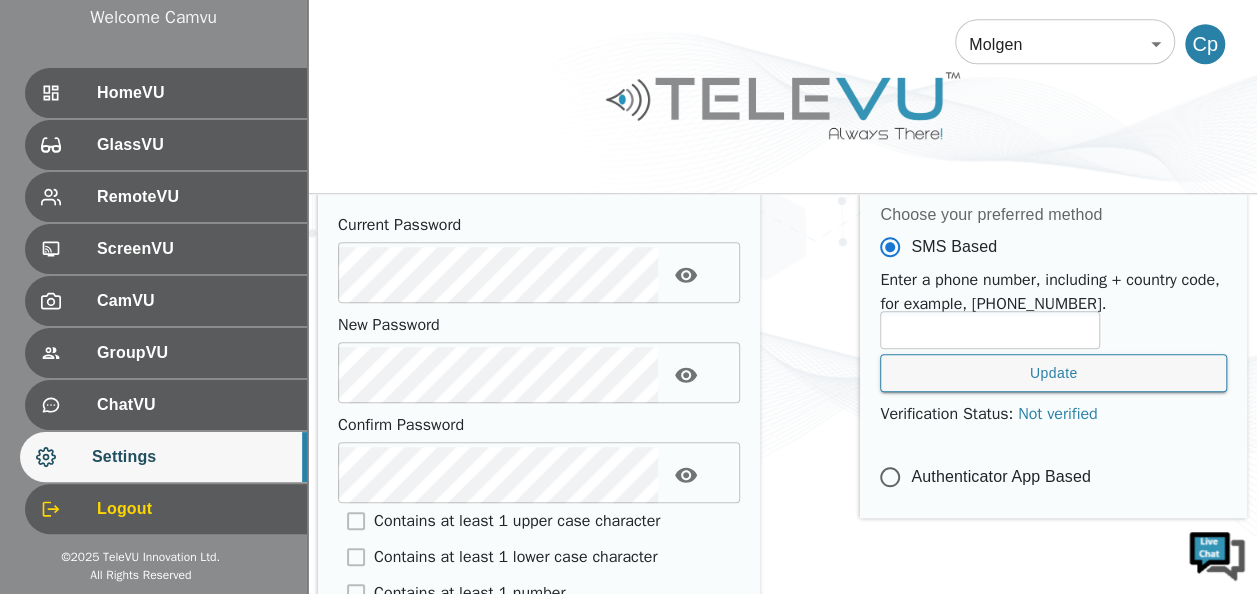scroll, scrollTop: 1198, scrollLeft: 0, axis: vertical 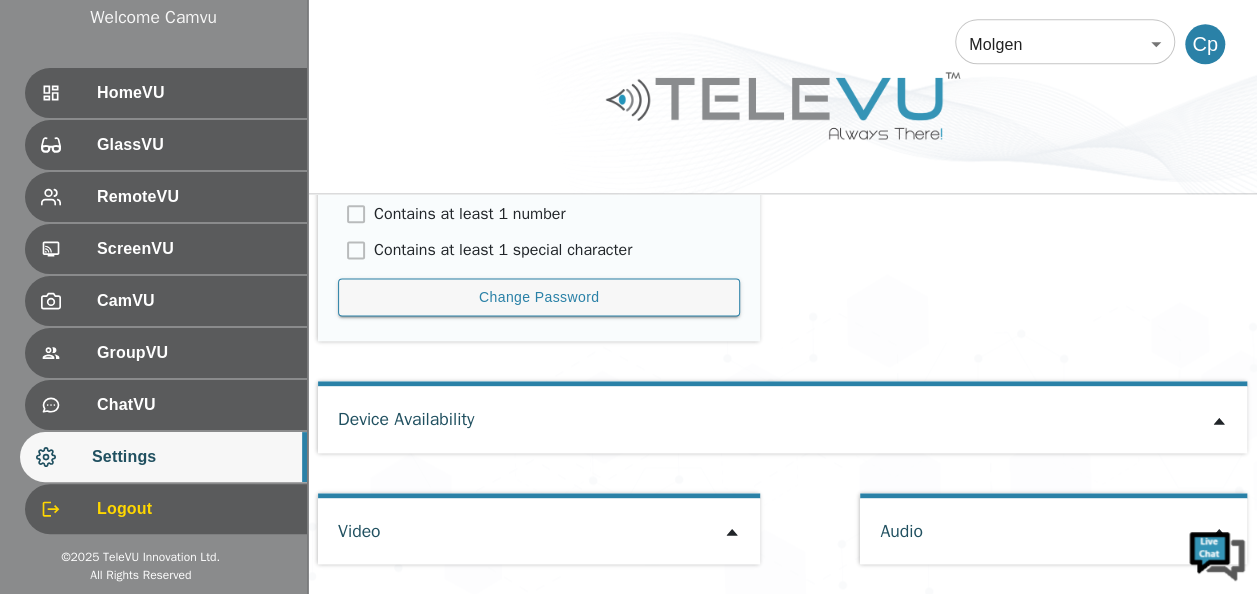 click 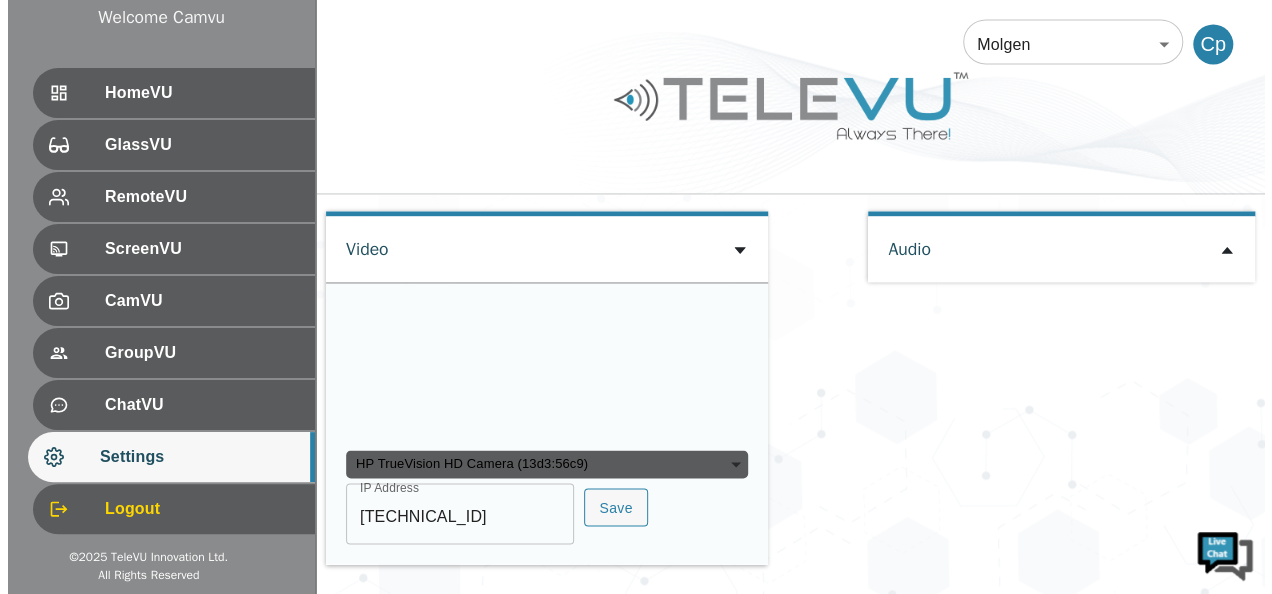 scroll, scrollTop: 1606, scrollLeft: 0, axis: vertical 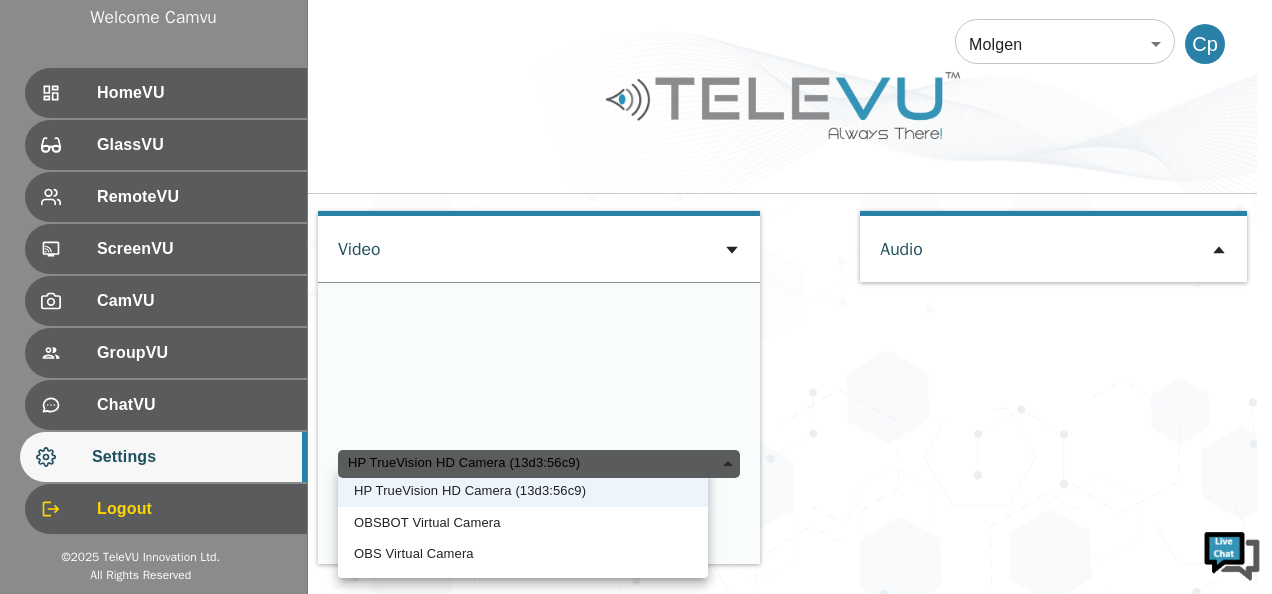 click on "HP TrueVision HD Camera (13d3:56c9)" at bounding box center (539, 464) 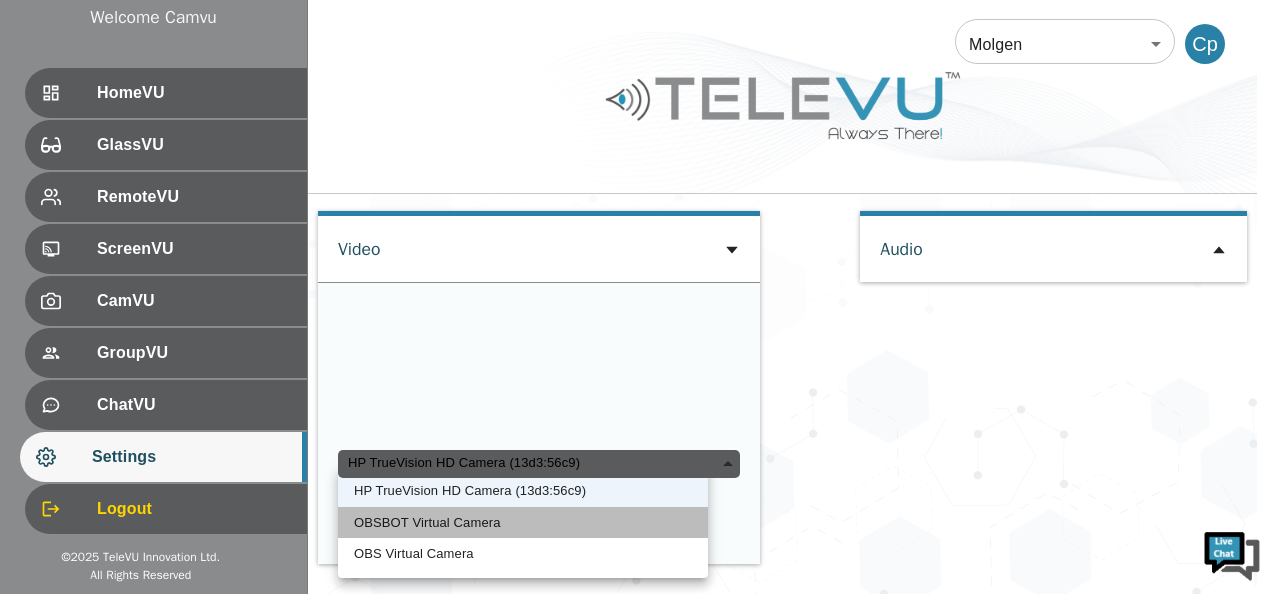 click on "OBSBOT Virtual Camera" at bounding box center (523, 523) 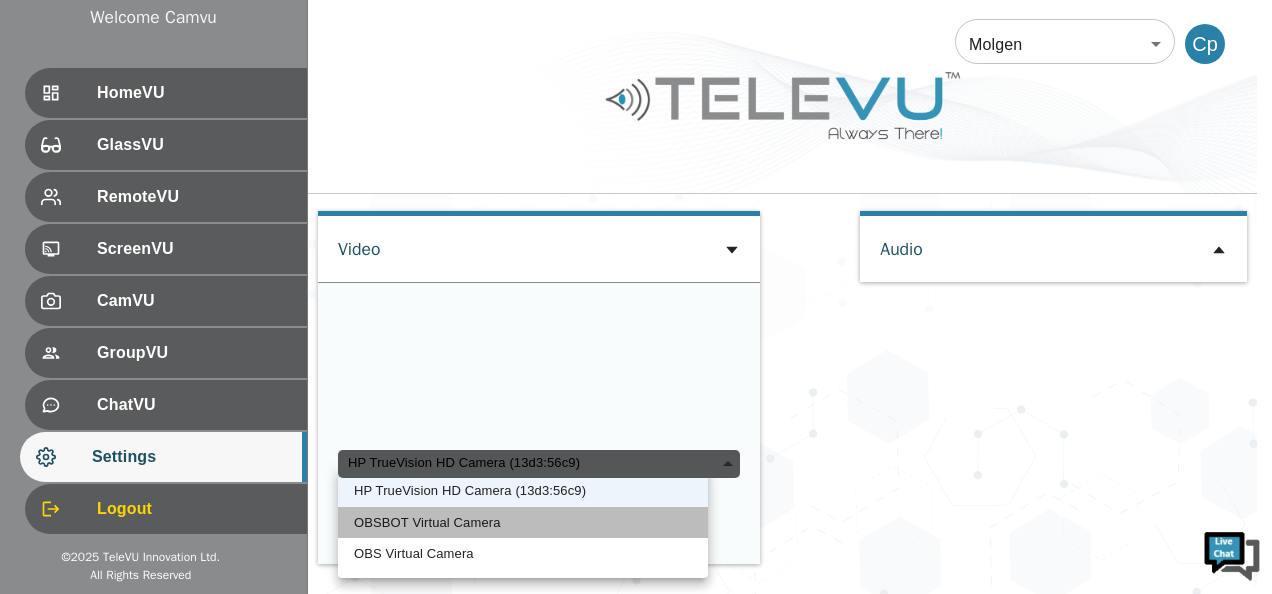 type on "986c036d1f03468850d251e4df4274608ba61c257db1f4394435fe15b34fd3ed" 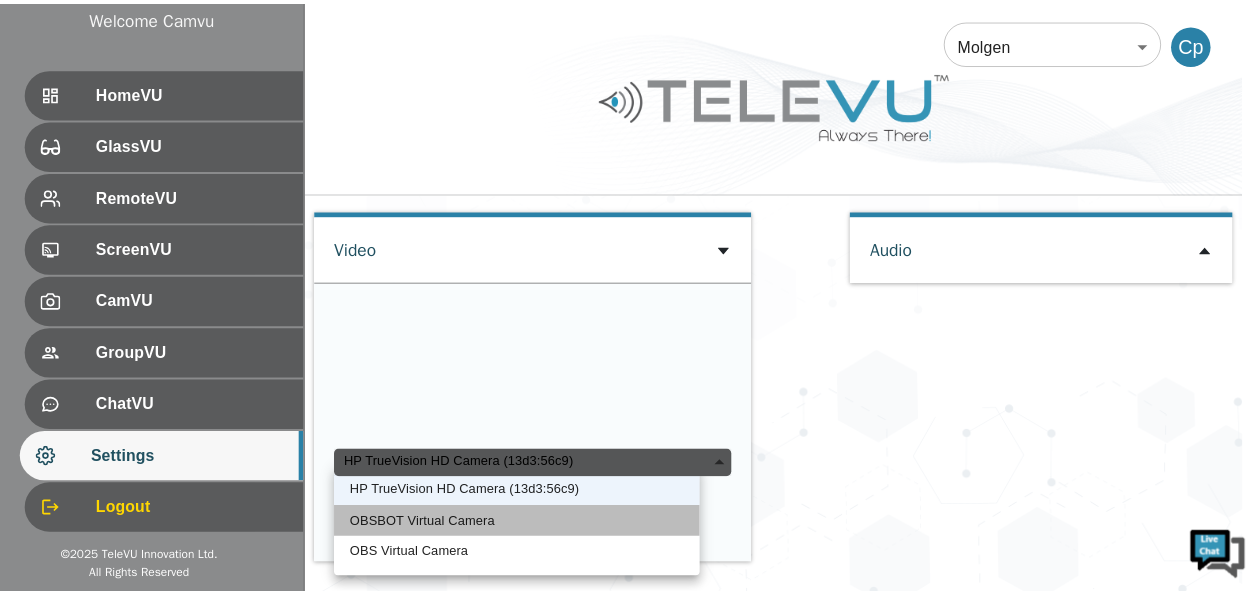 scroll, scrollTop: 1537, scrollLeft: 0, axis: vertical 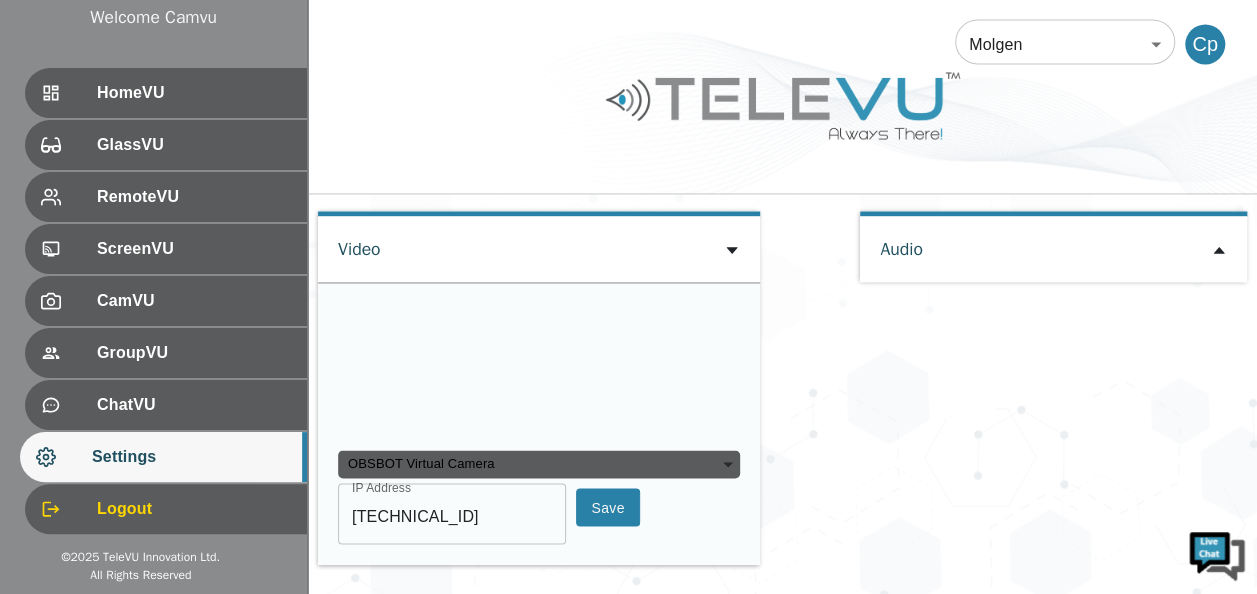 click on "Save" at bounding box center (608, 507) 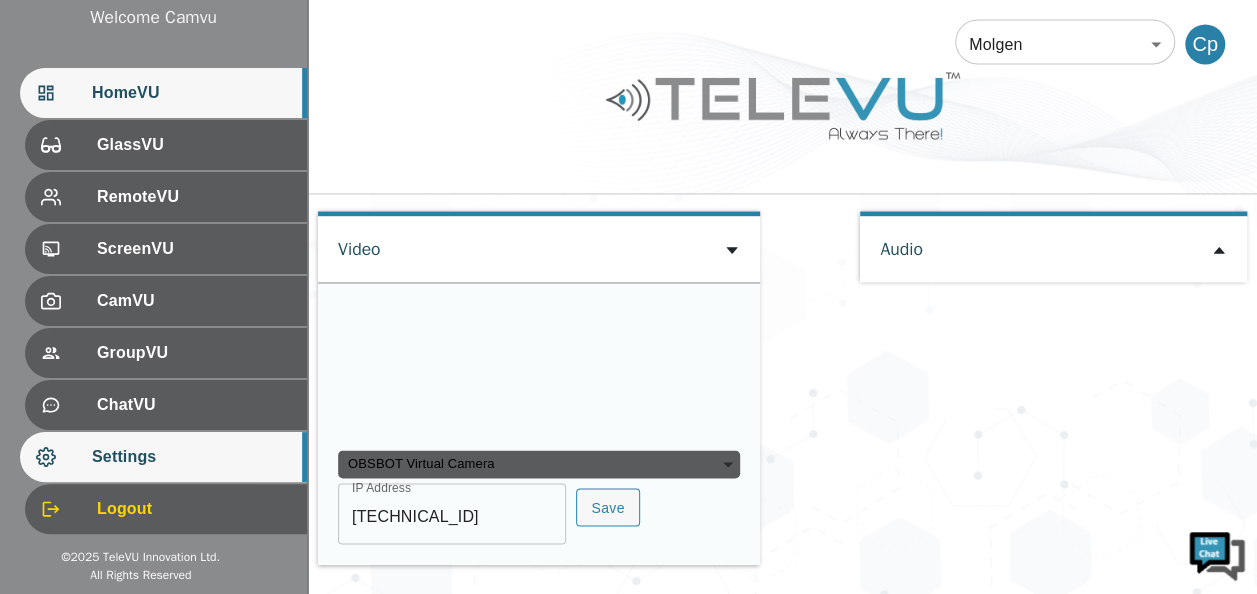 click on "HomeVU" at bounding box center (191, 93) 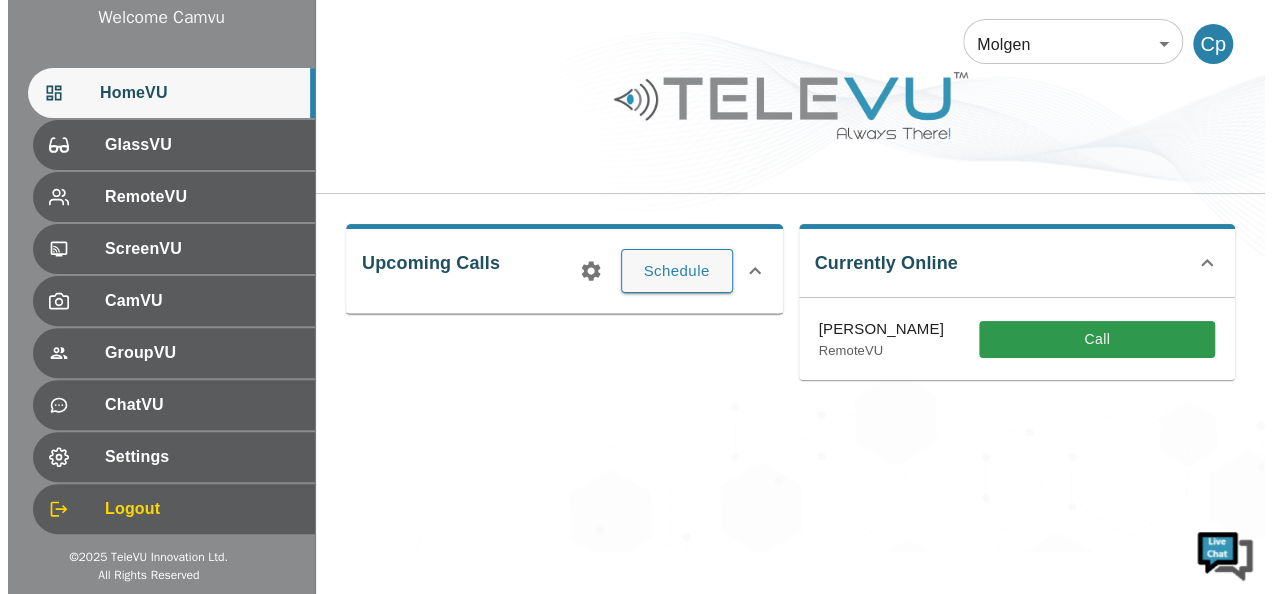 scroll, scrollTop: 0, scrollLeft: 0, axis: both 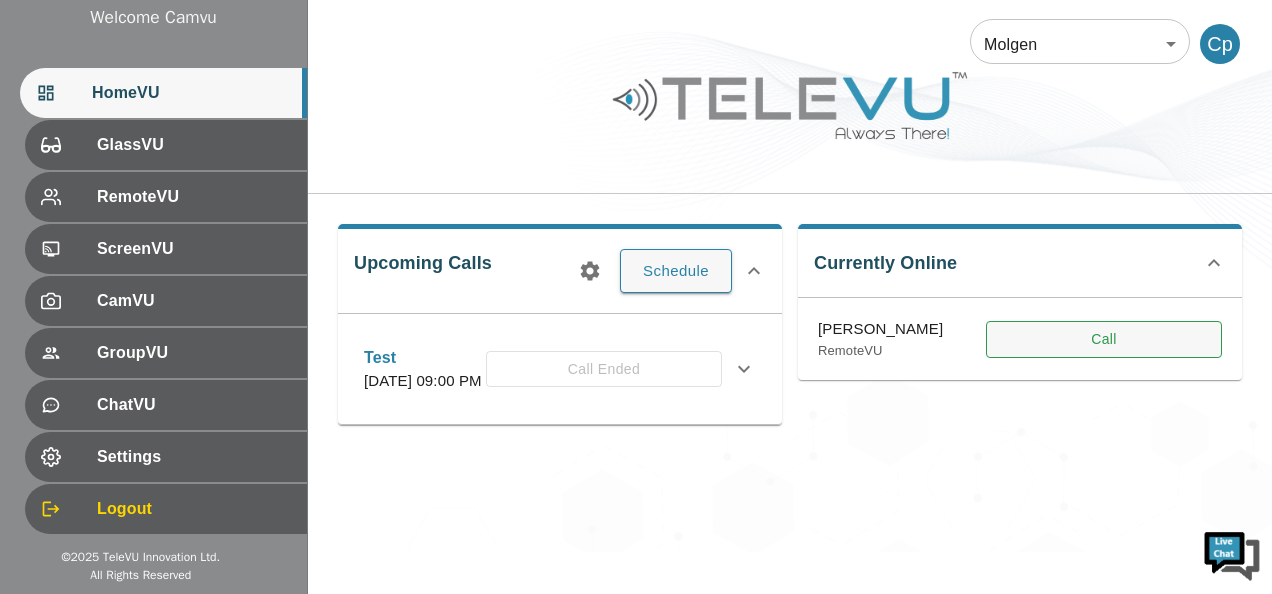 click on "Call" at bounding box center (1104, 339) 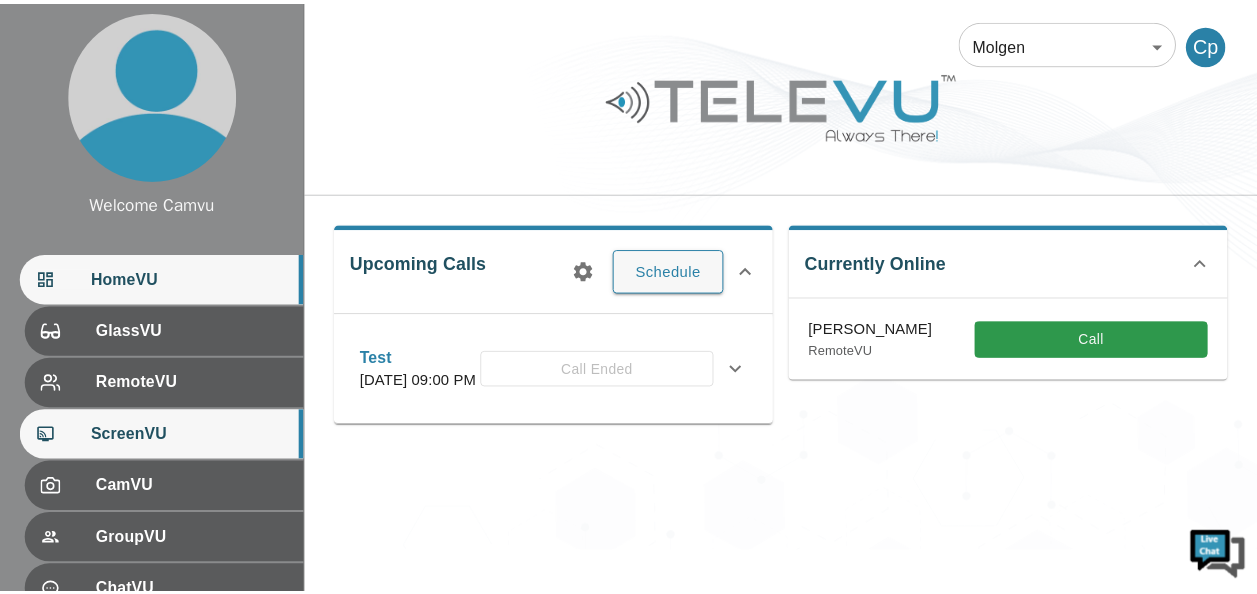 scroll, scrollTop: 186, scrollLeft: 0, axis: vertical 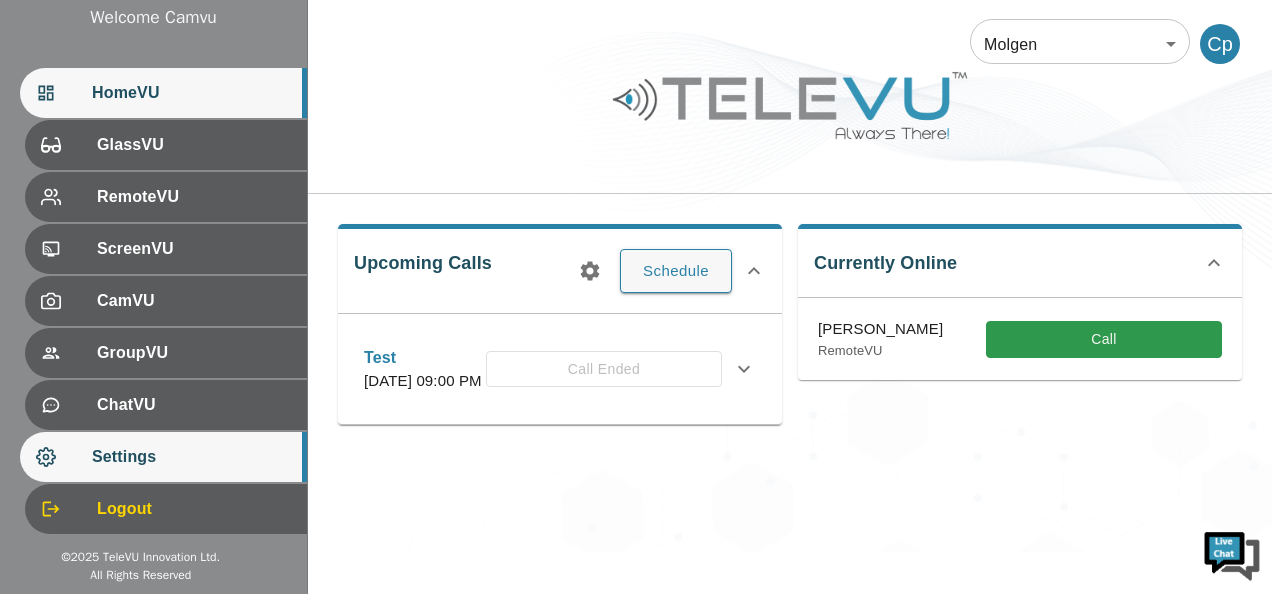 click on "Settings" at bounding box center (191, 457) 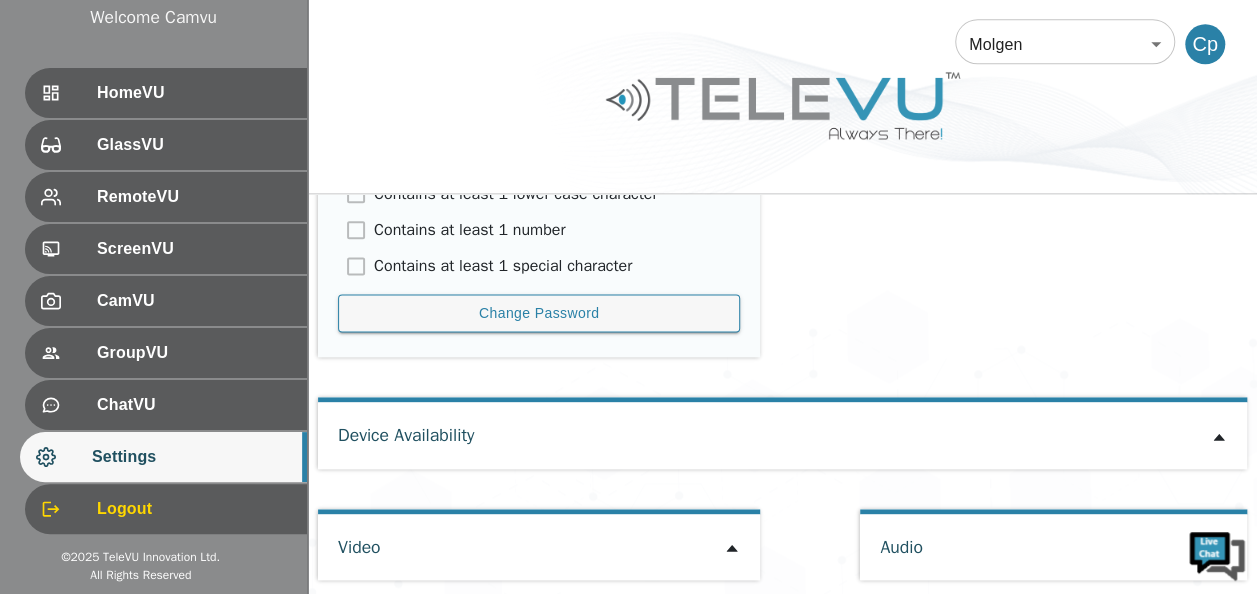 scroll, scrollTop: 1198, scrollLeft: 0, axis: vertical 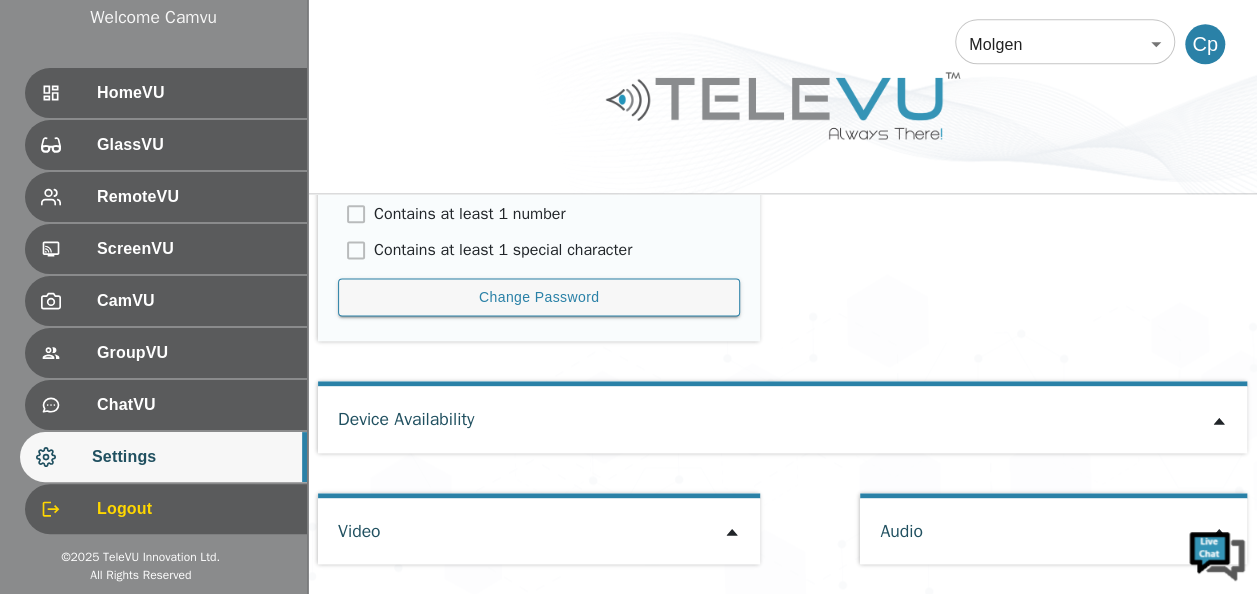 click 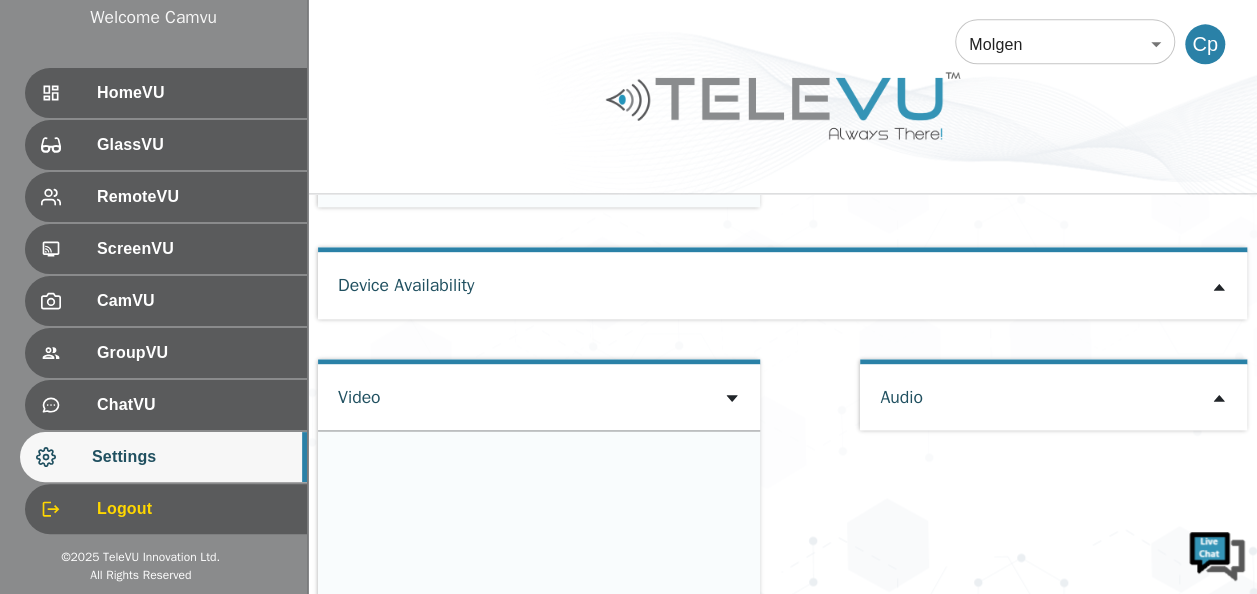 scroll, scrollTop: 1298, scrollLeft: 0, axis: vertical 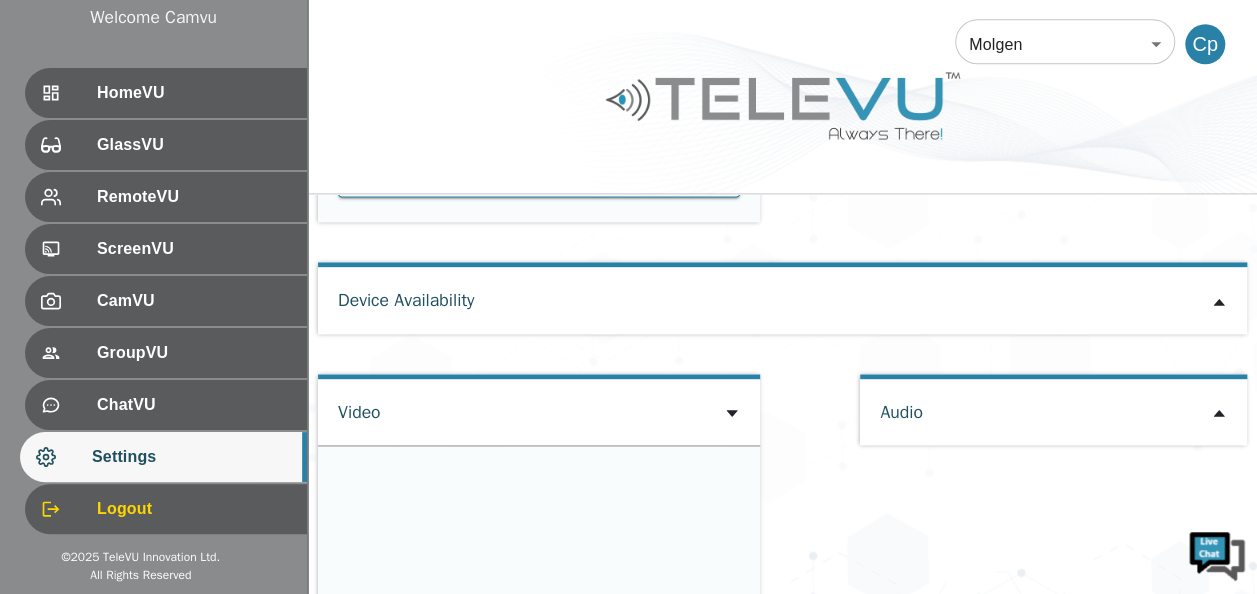 click 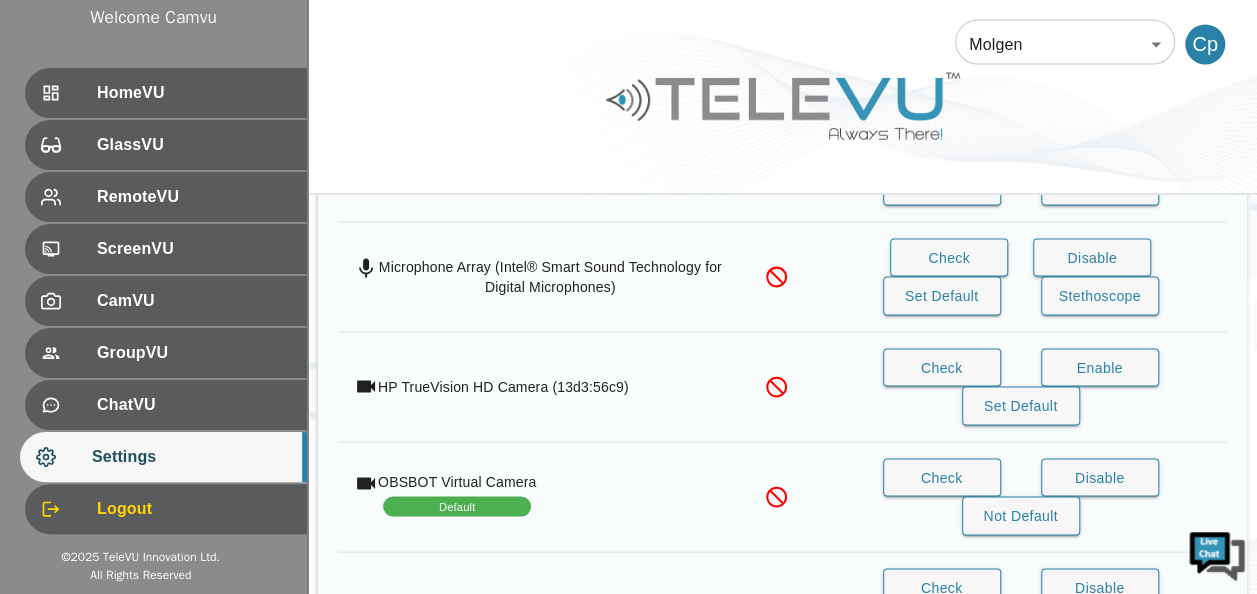 scroll, scrollTop: 1898, scrollLeft: 0, axis: vertical 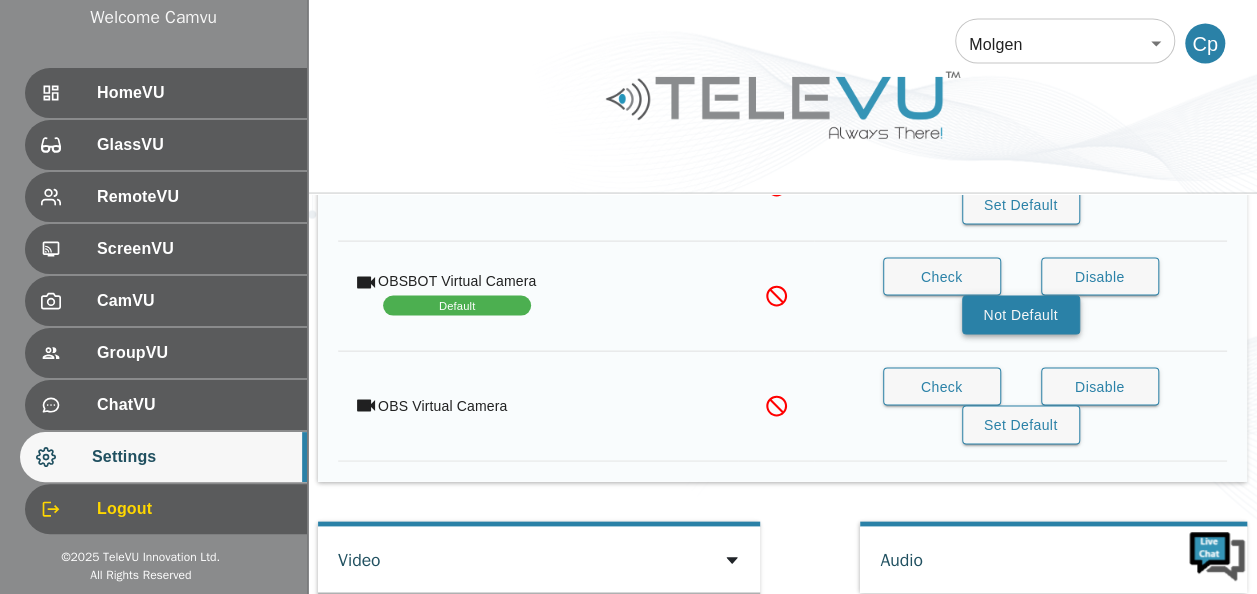 click on "Not Default" at bounding box center [1021, 315] 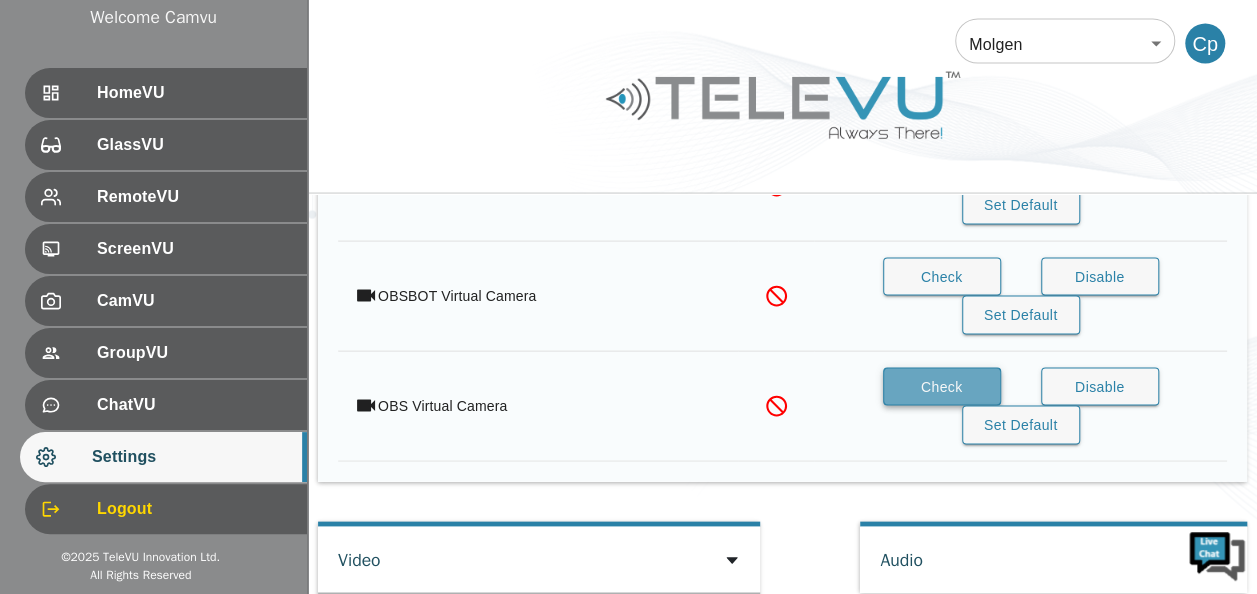 click on "Check" at bounding box center (942, 387) 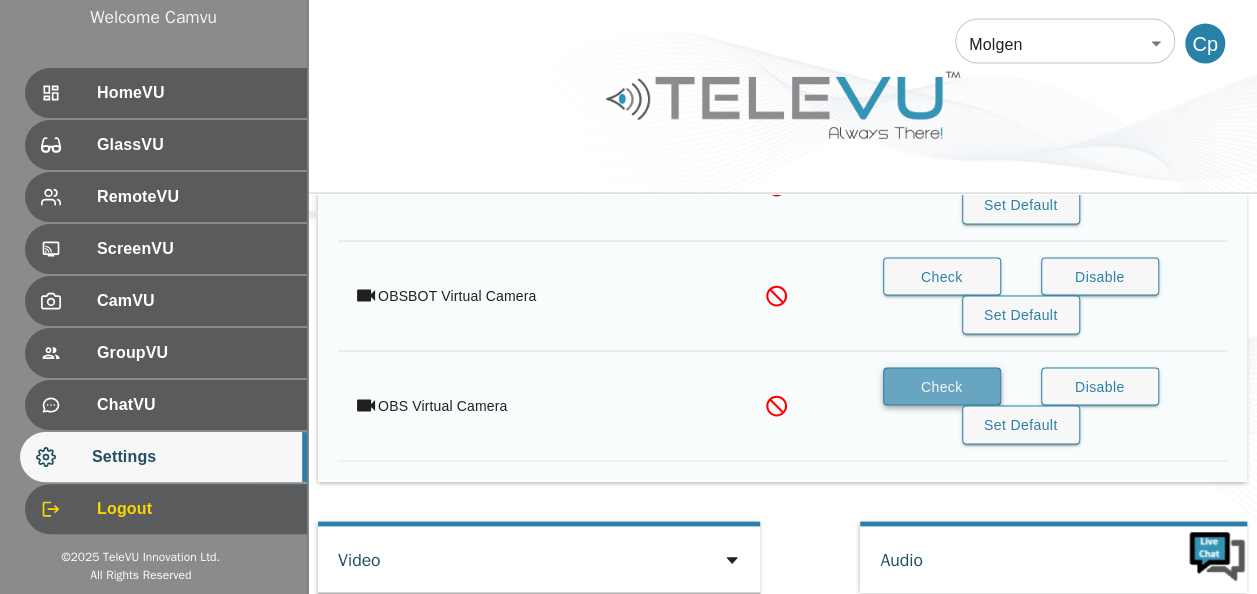 click on "Check" at bounding box center (942, 387) 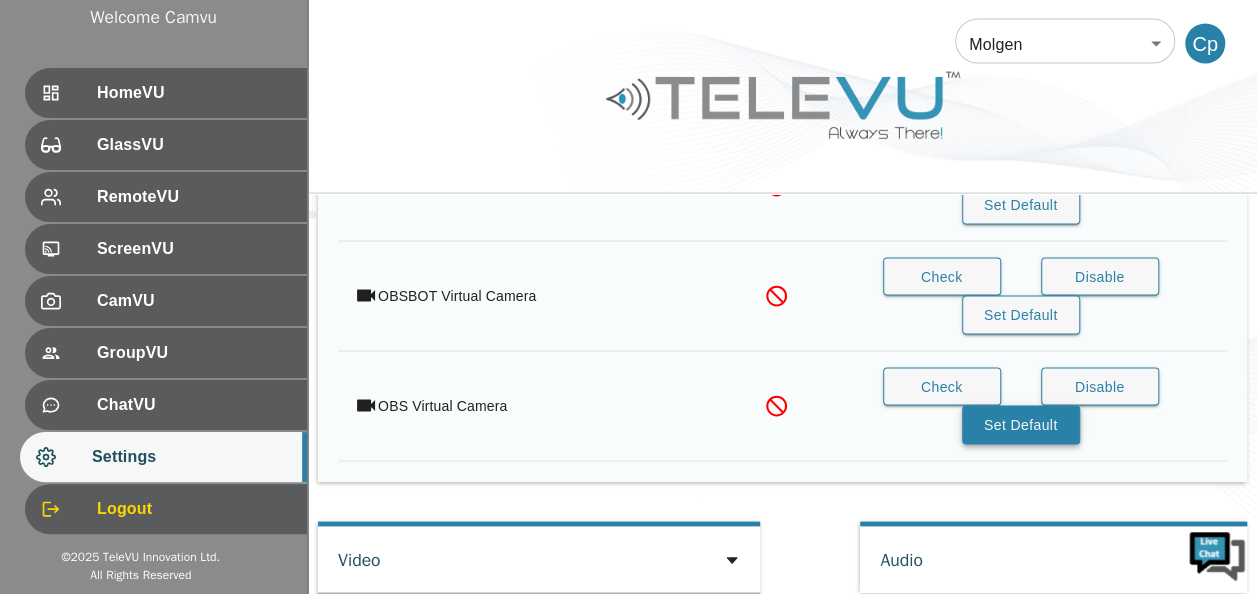 click on "Set Default" at bounding box center (1021, 425) 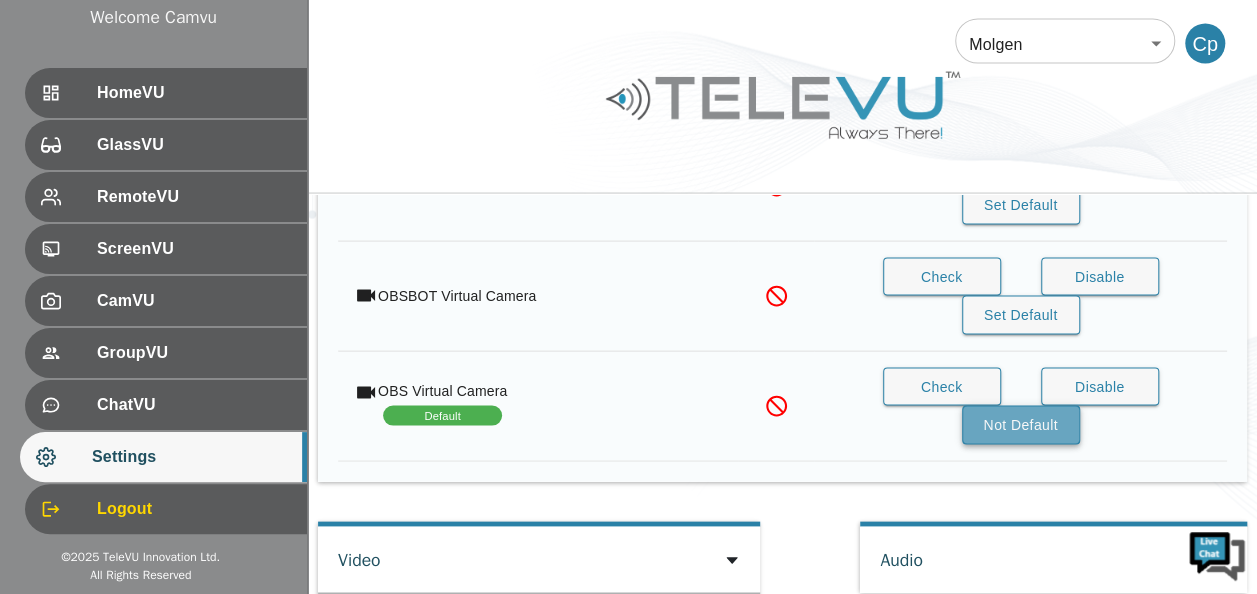 click on "Not Default" at bounding box center [1021, 425] 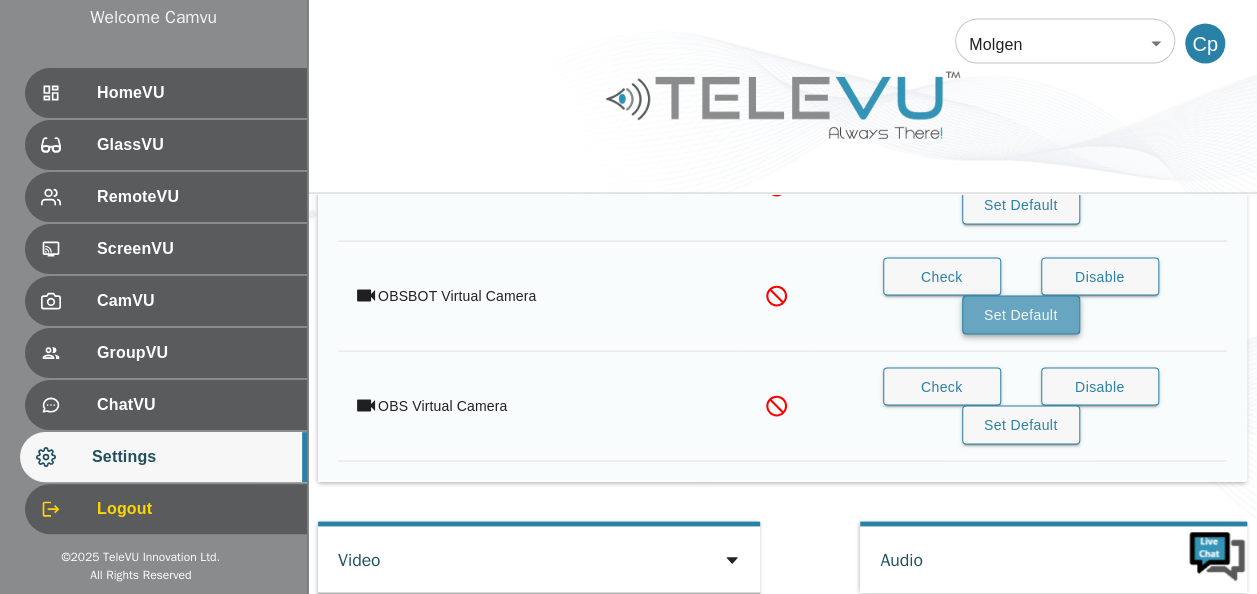 click on "Set Default" at bounding box center (1021, 315) 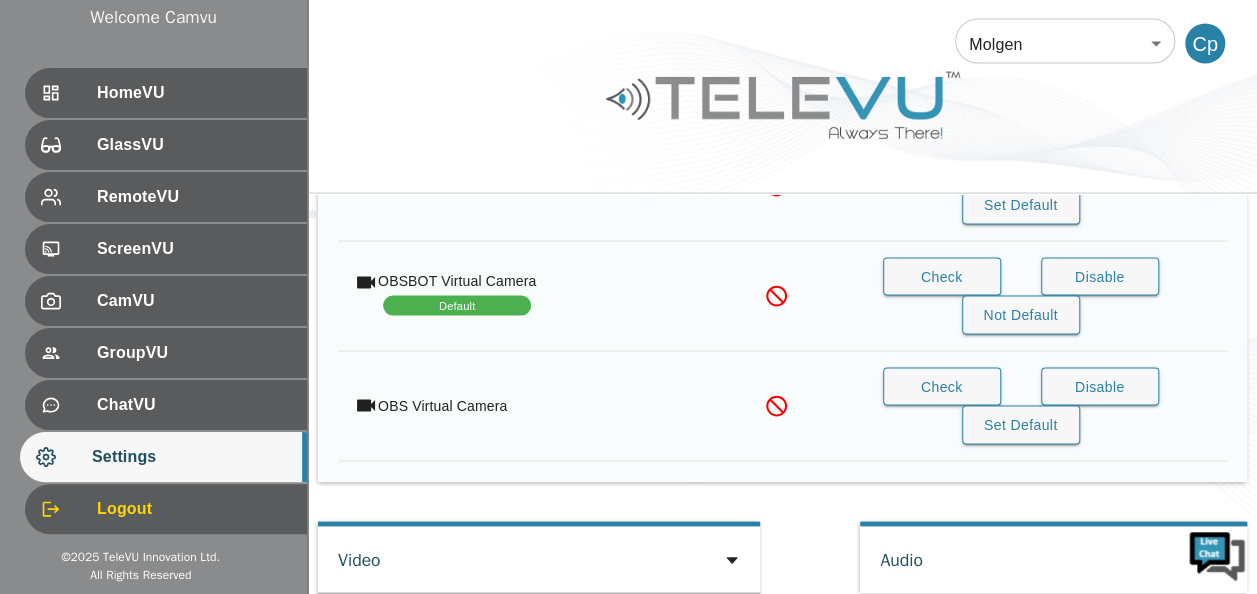 click on "Default" at bounding box center (457, 306) 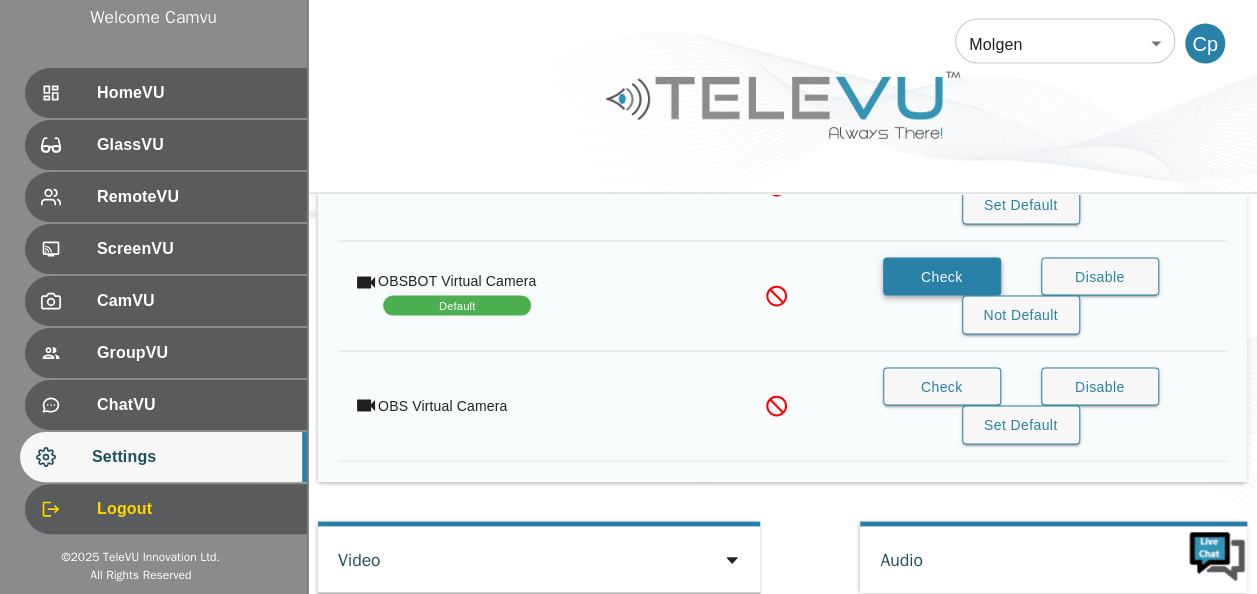 click on "Check" at bounding box center (942, 277) 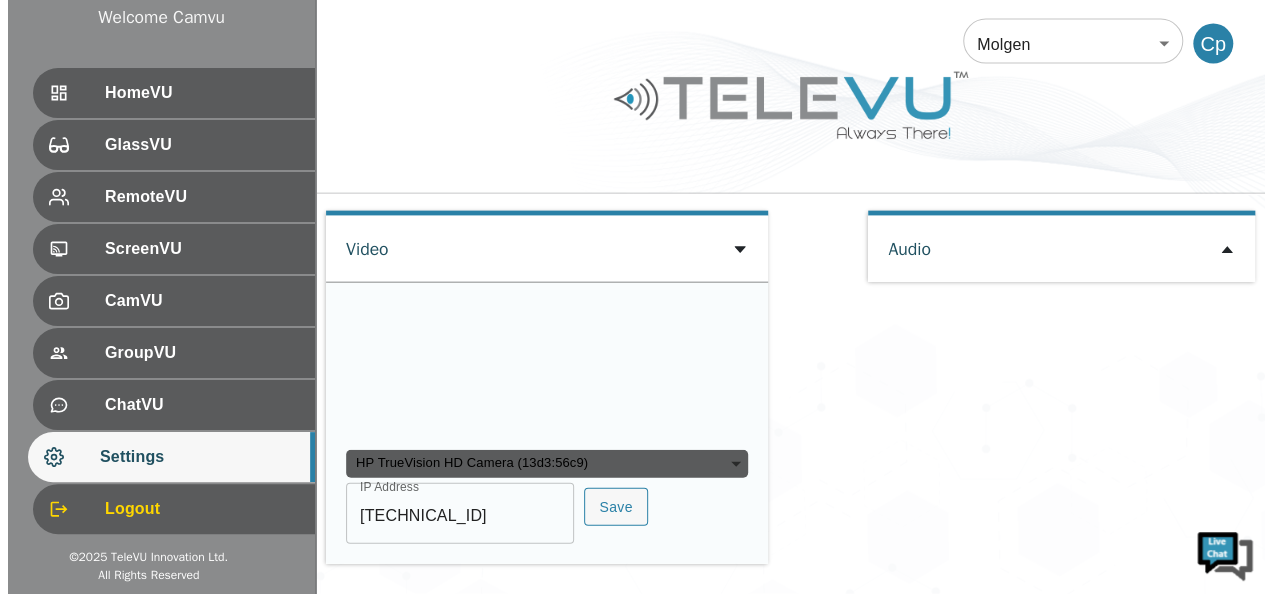 scroll, scrollTop: 2344, scrollLeft: 0, axis: vertical 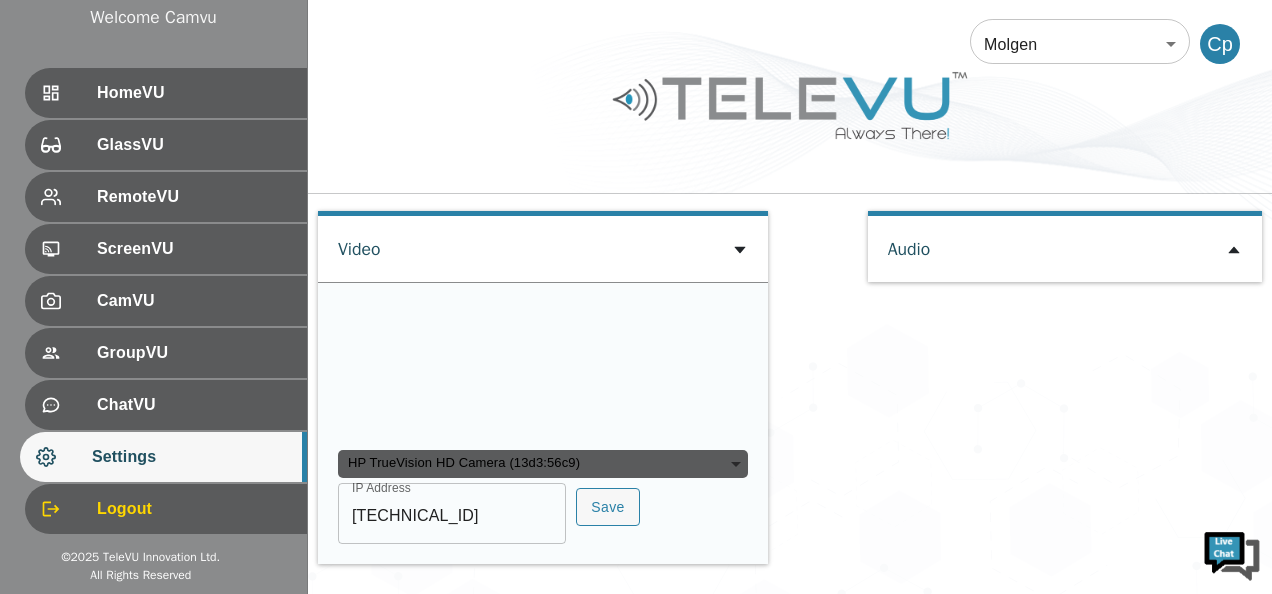 click on "HP TrueVision HD Camera (13d3:56c9)" at bounding box center (543, 464) 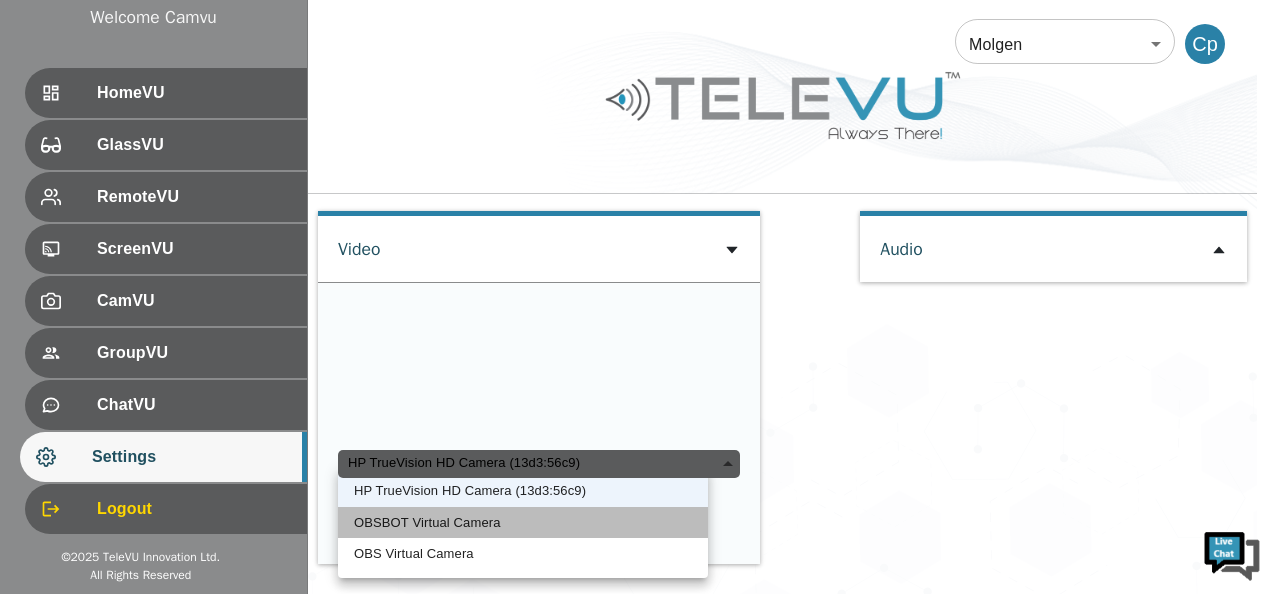 click on "OBSBOT Virtual Camera" at bounding box center (523, 523) 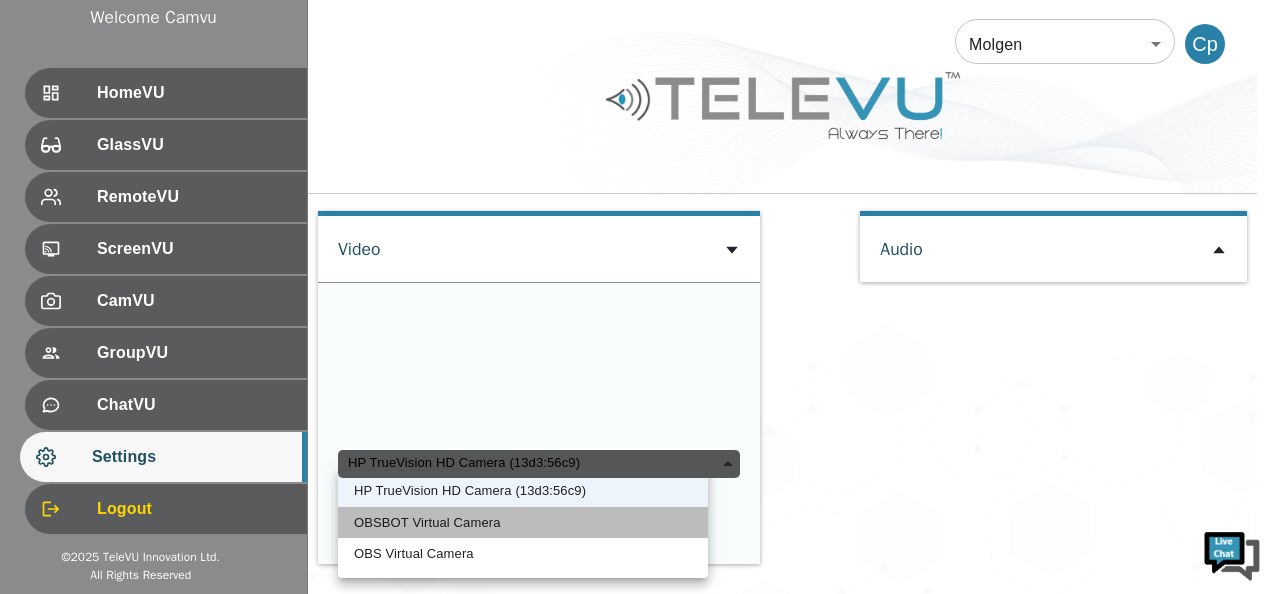 type on "986c036d1f03468850d251e4df4274608ba61c257db1f4394435fe15b34fd3ed" 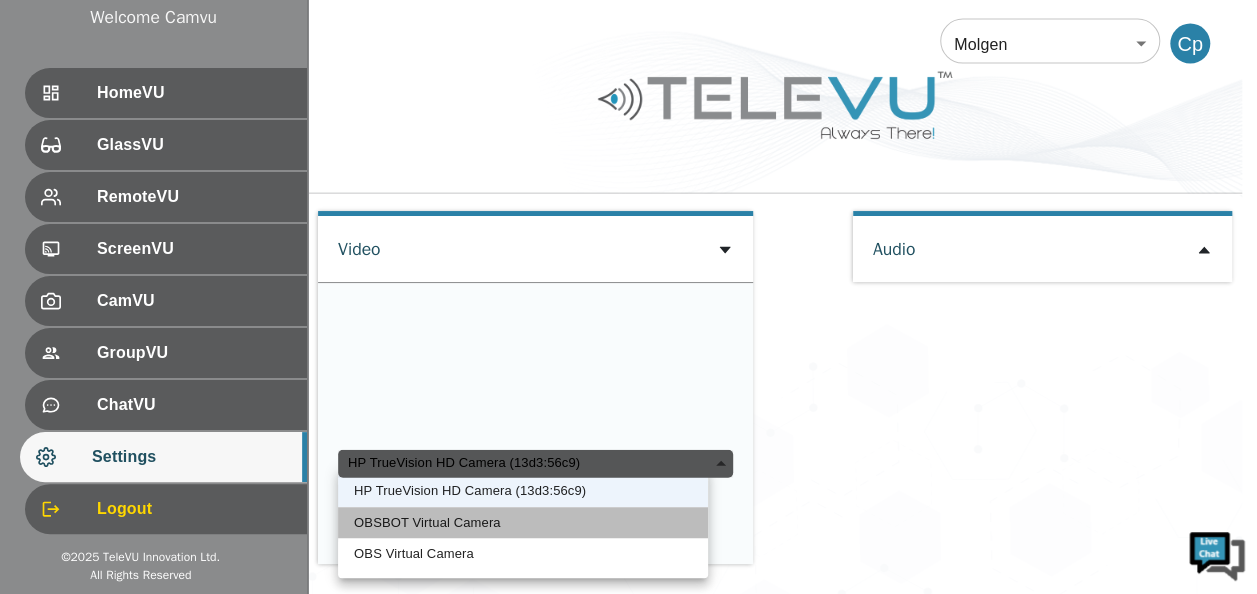 type on "[TECHNICAL_ID]" 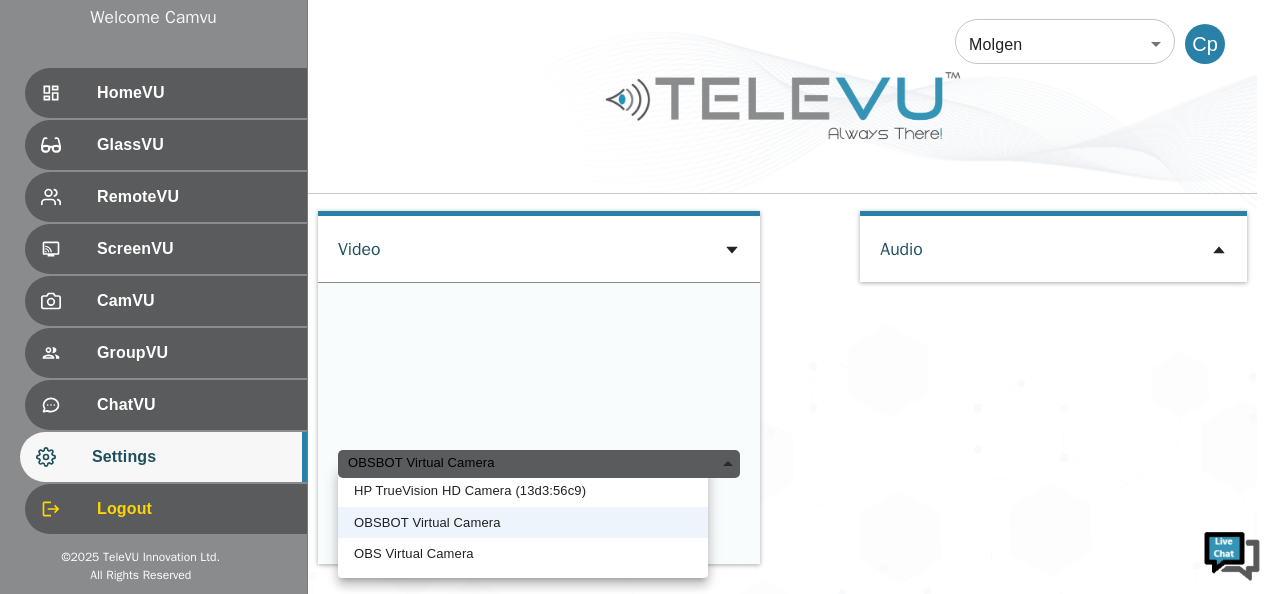 click on "OBSBOT Virtual Camera" at bounding box center (539, 464) 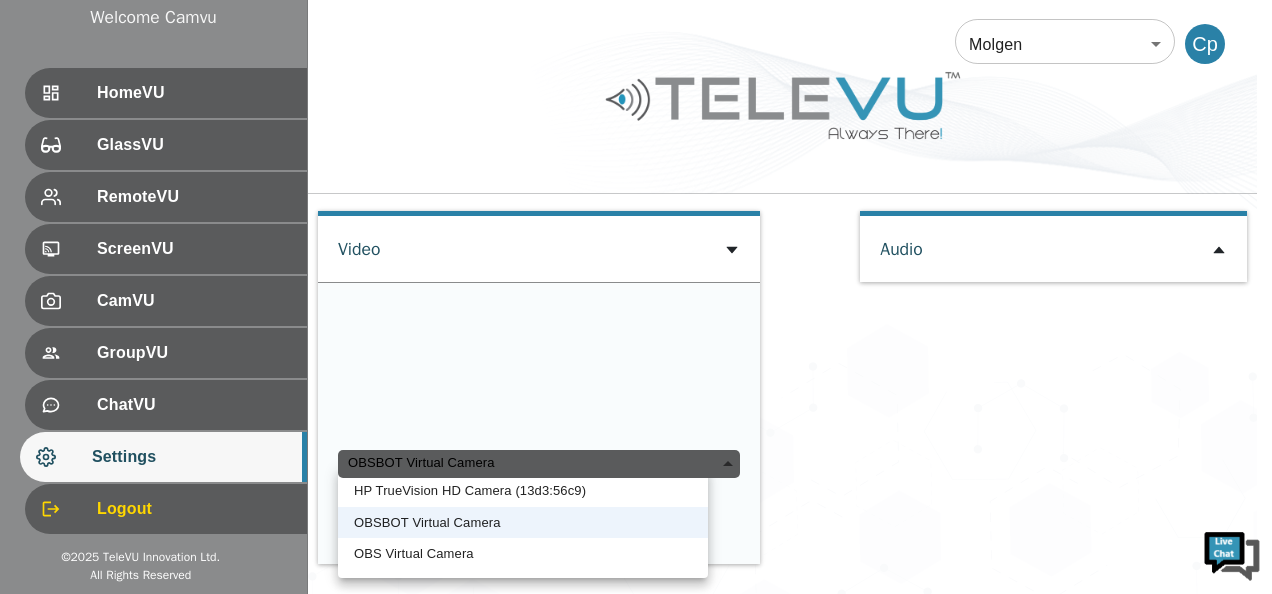 click on "OBSBOT Virtual Camera" at bounding box center (523, 523) 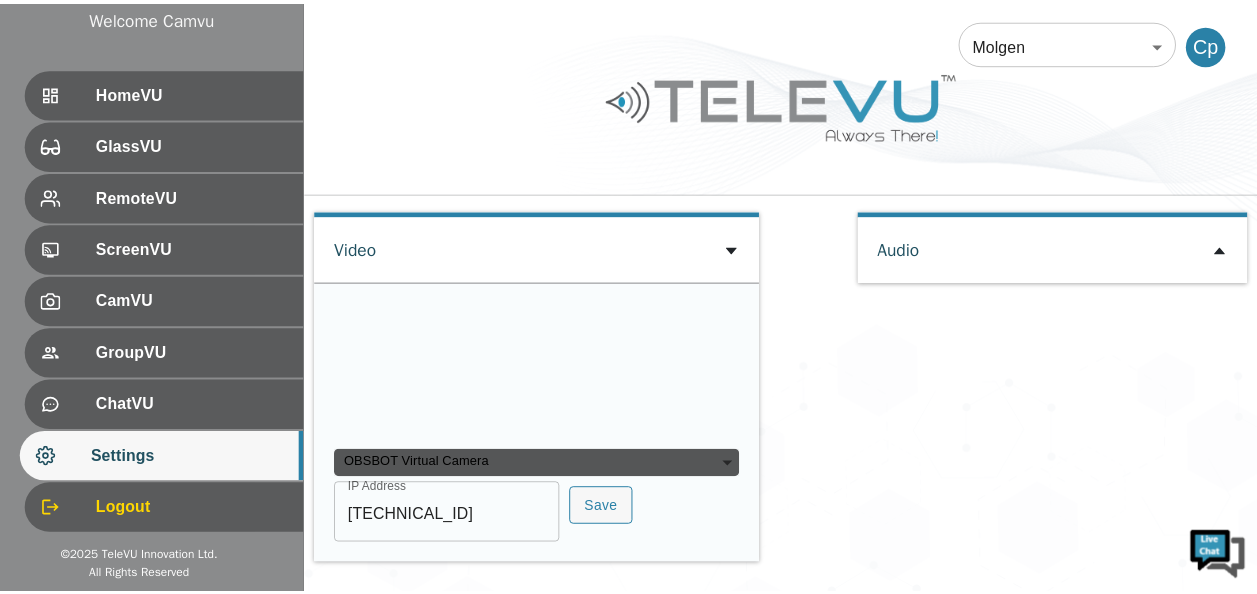 scroll, scrollTop: 2255, scrollLeft: 0, axis: vertical 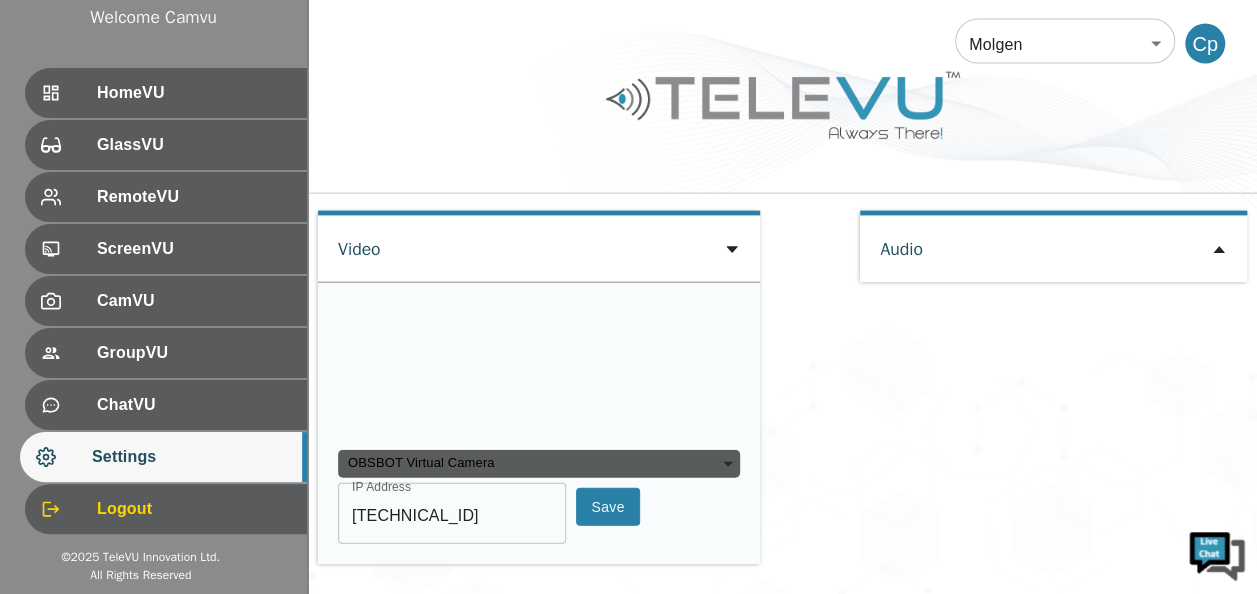 click on "Save" at bounding box center (608, 507) 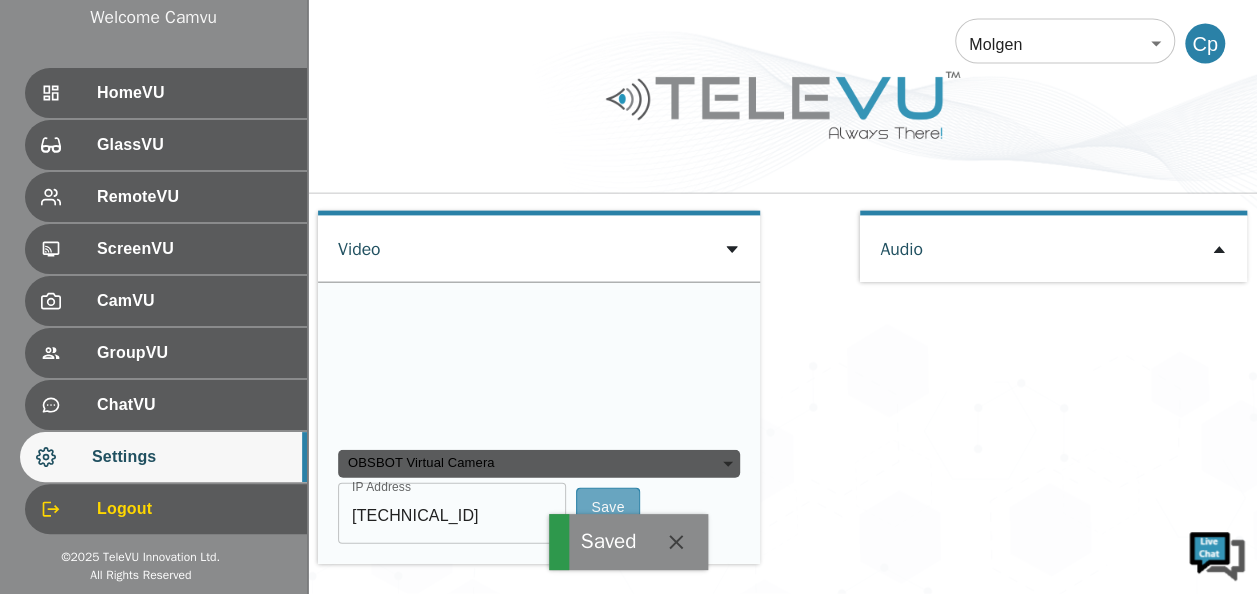 click on "Save" at bounding box center (608, 507) 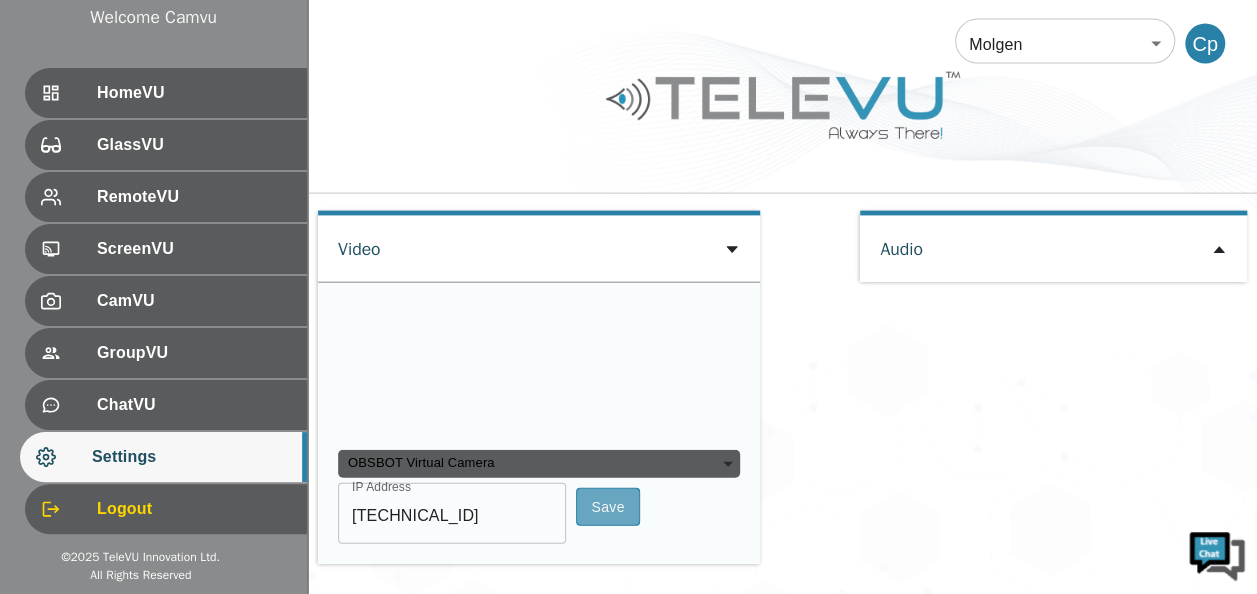 click on "Save" at bounding box center [608, 507] 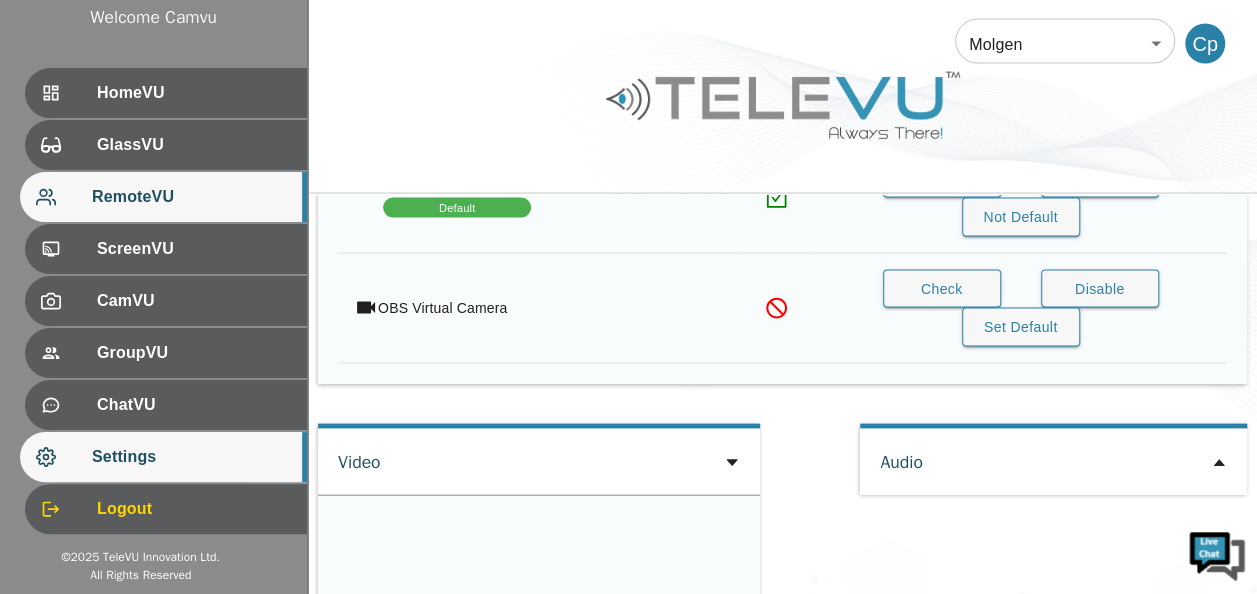 scroll, scrollTop: 1755, scrollLeft: 0, axis: vertical 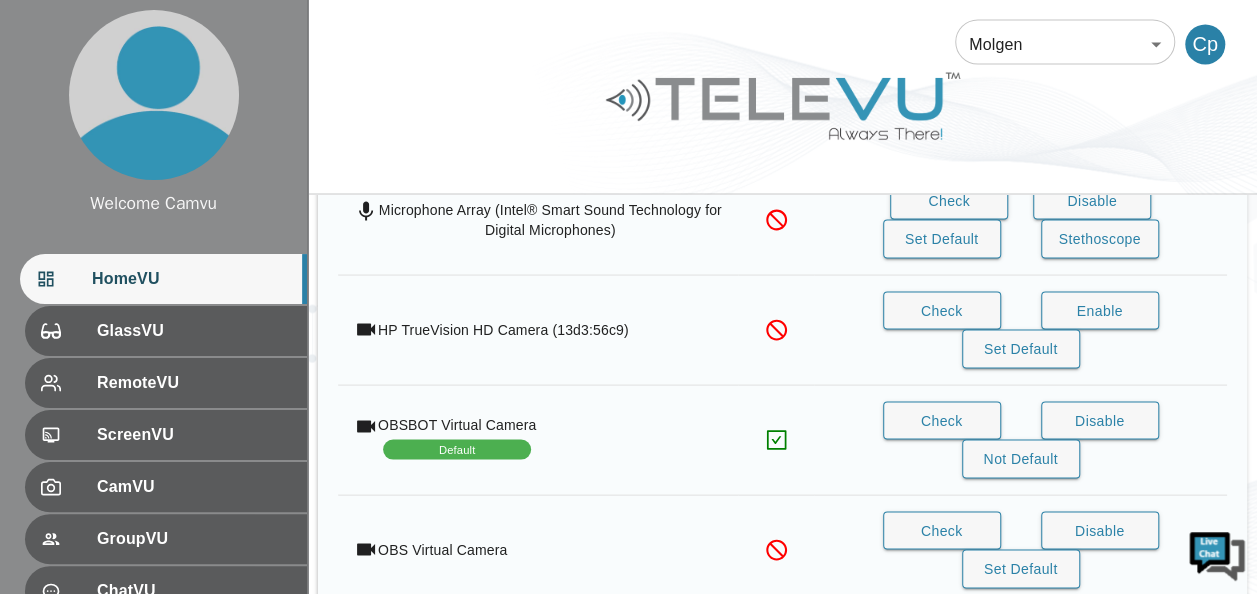 click on "HomeVU" at bounding box center (191, 279) 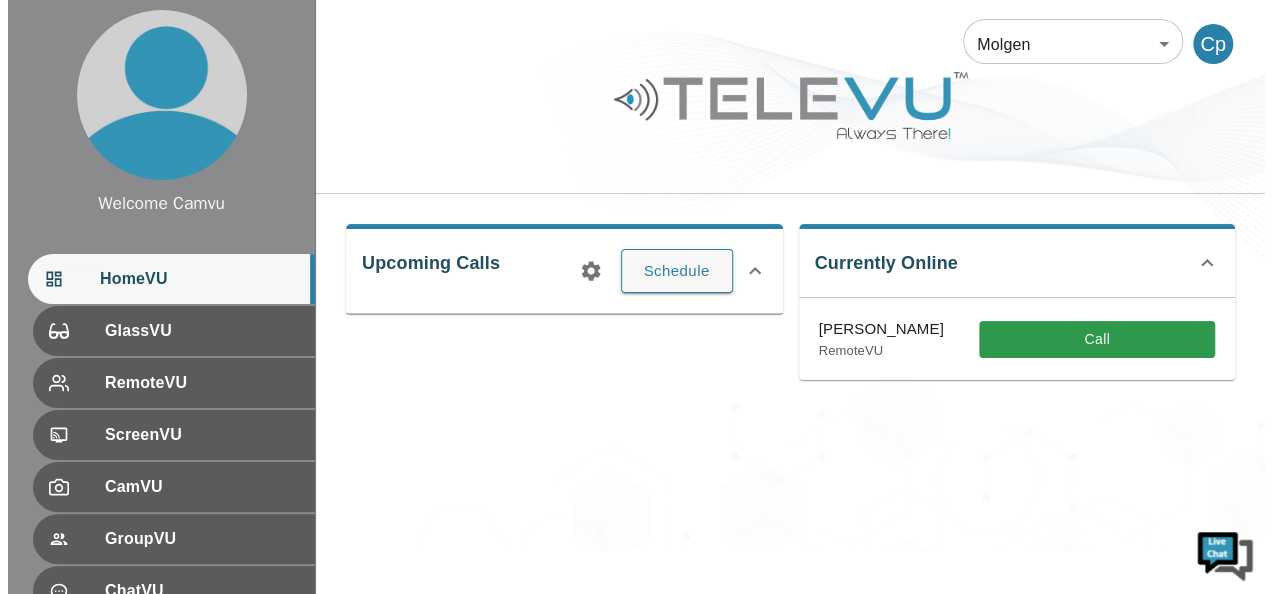 scroll, scrollTop: 0, scrollLeft: 0, axis: both 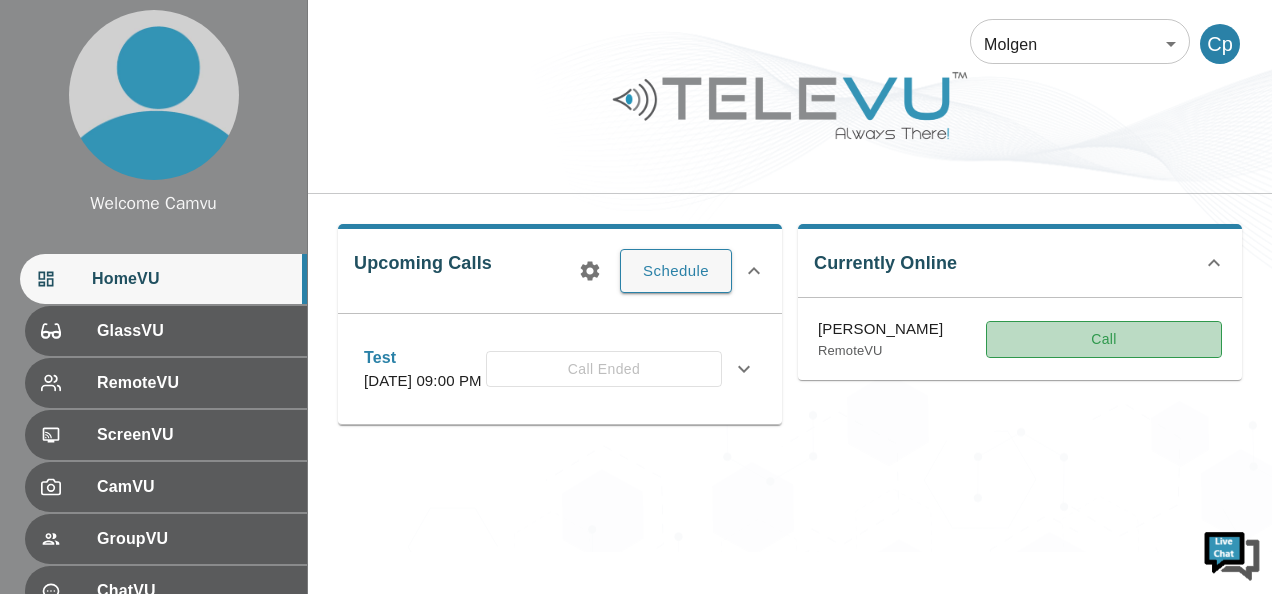 click on "Call" at bounding box center (1104, 339) 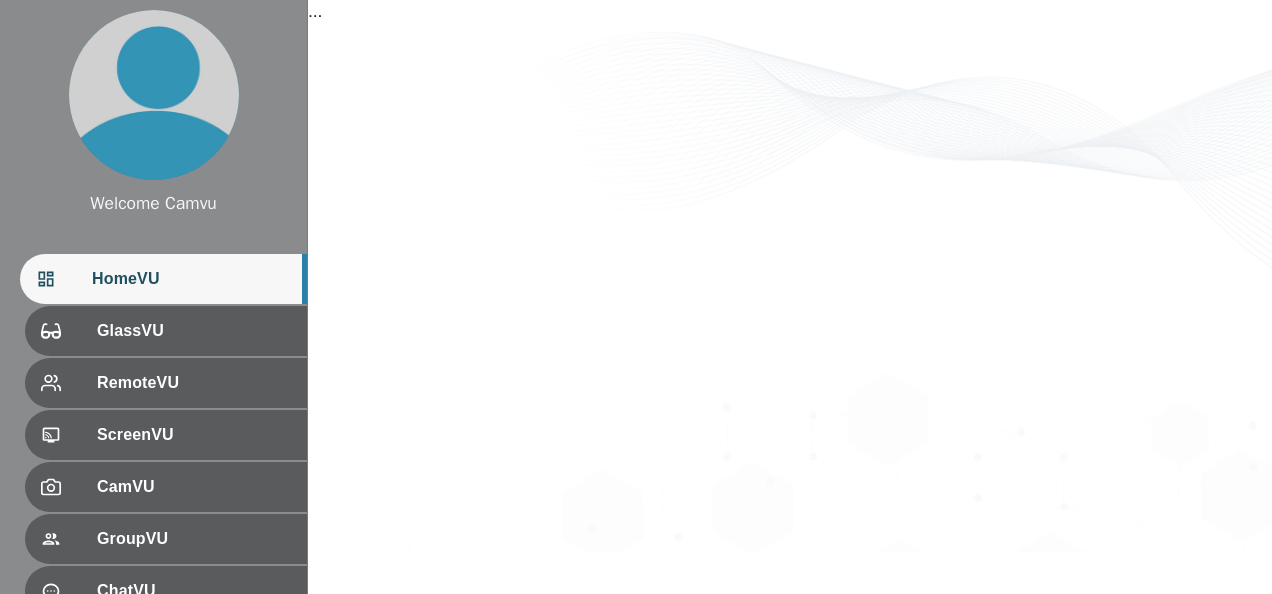 scroll, scrollTop: 0, scrollLeft: 0, axis: both 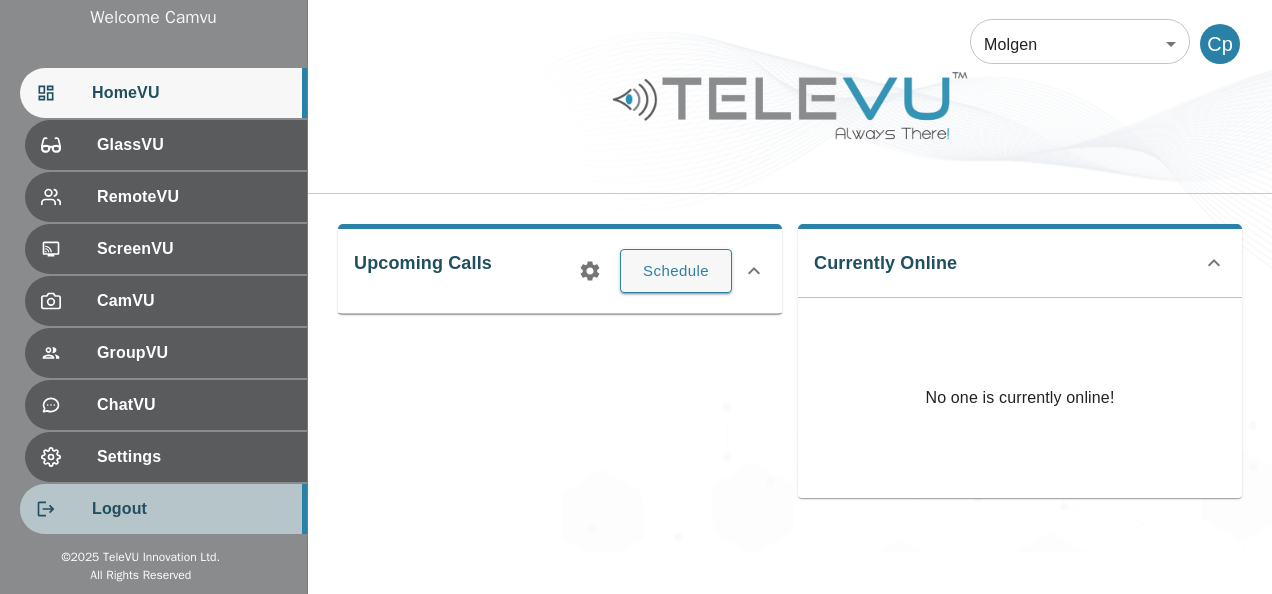 click on "Logout" at bounding box center [191, 509] 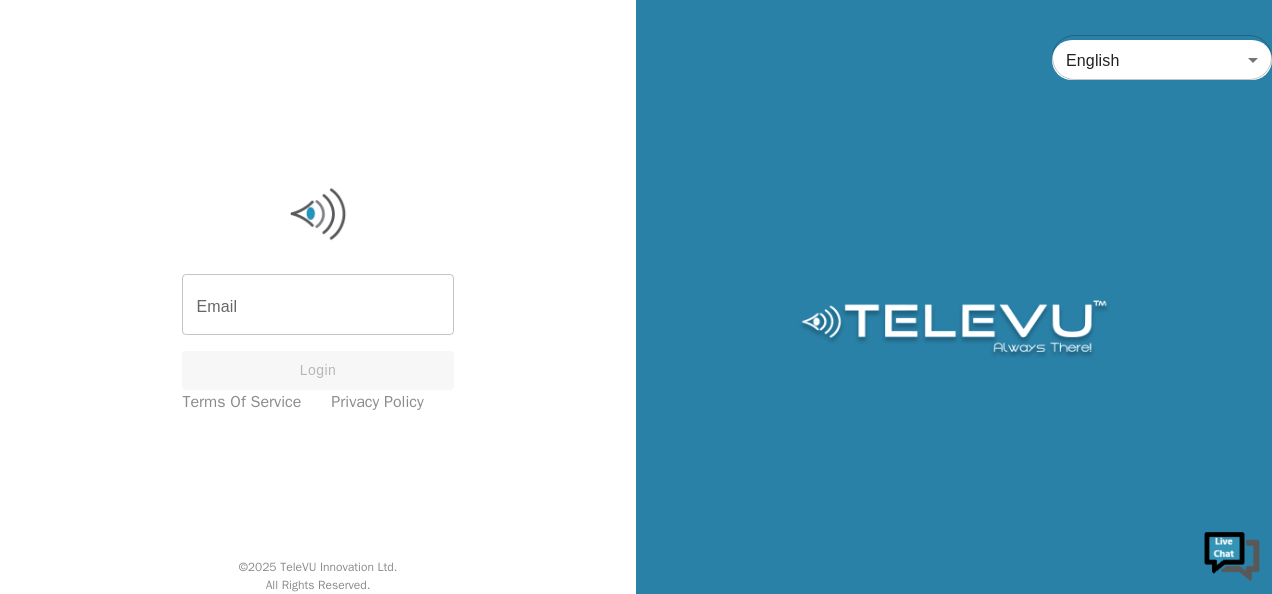 click on "Email" at bounding box center [317, 307] 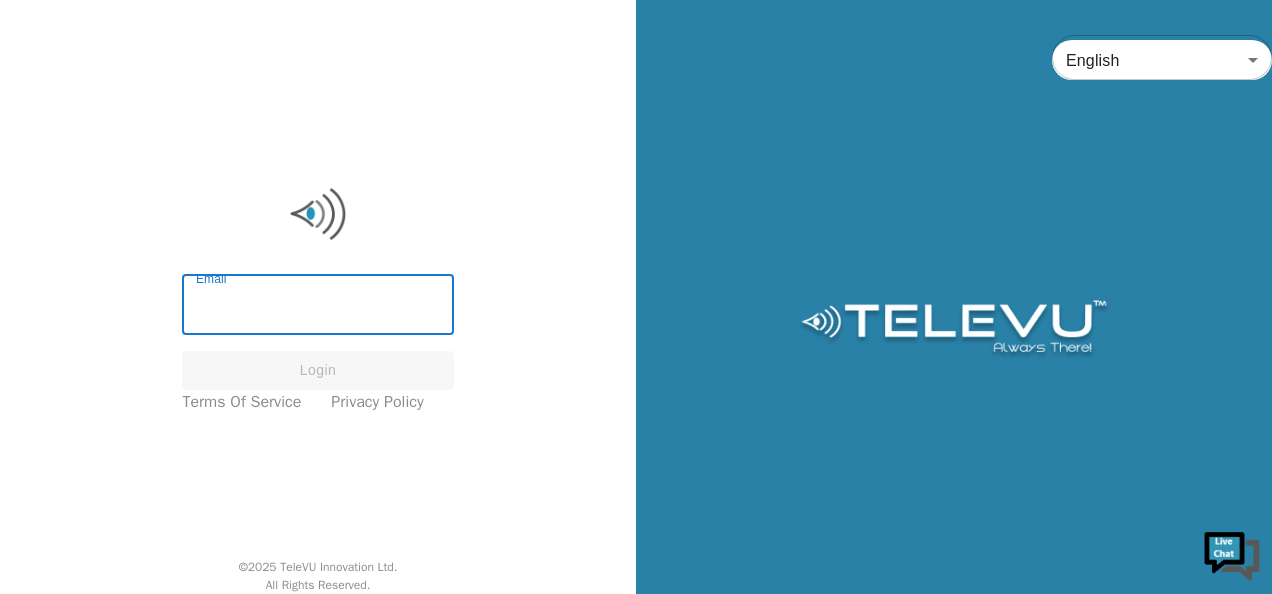scroll, scrollTop: 0, scrollLeft: 0, axis: both 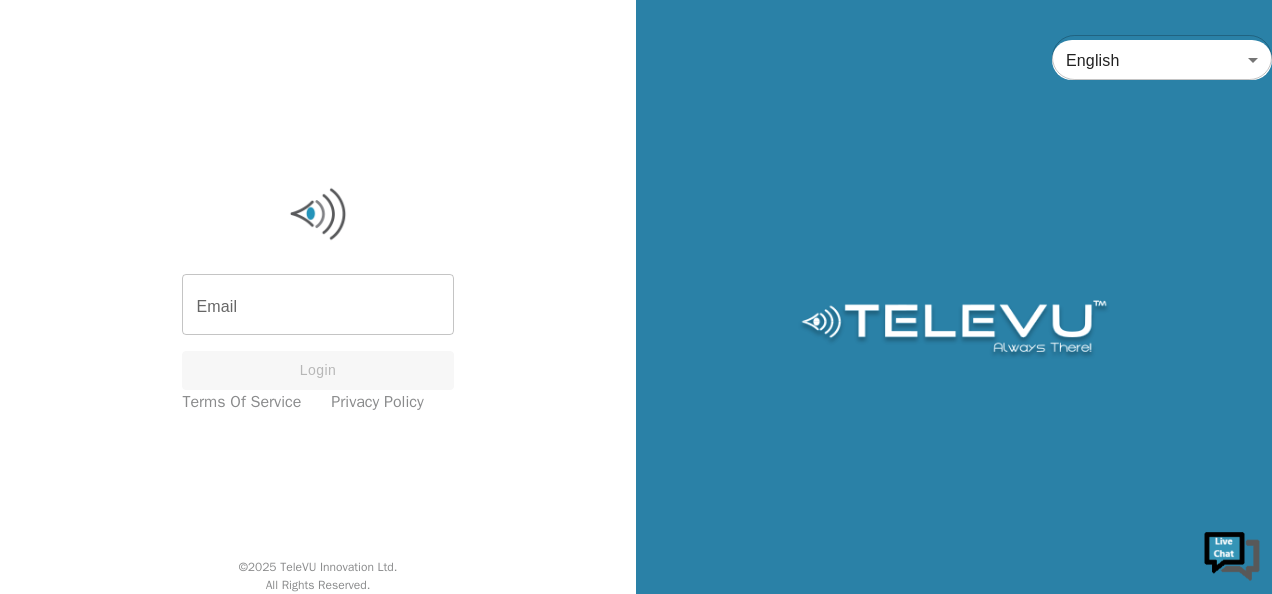 click on "Email Email Login Terms of Service Privacy Policy ©  2025   TeleVU Innovation Ltd. All Rights Reserved." at bounding box center (318, 297) 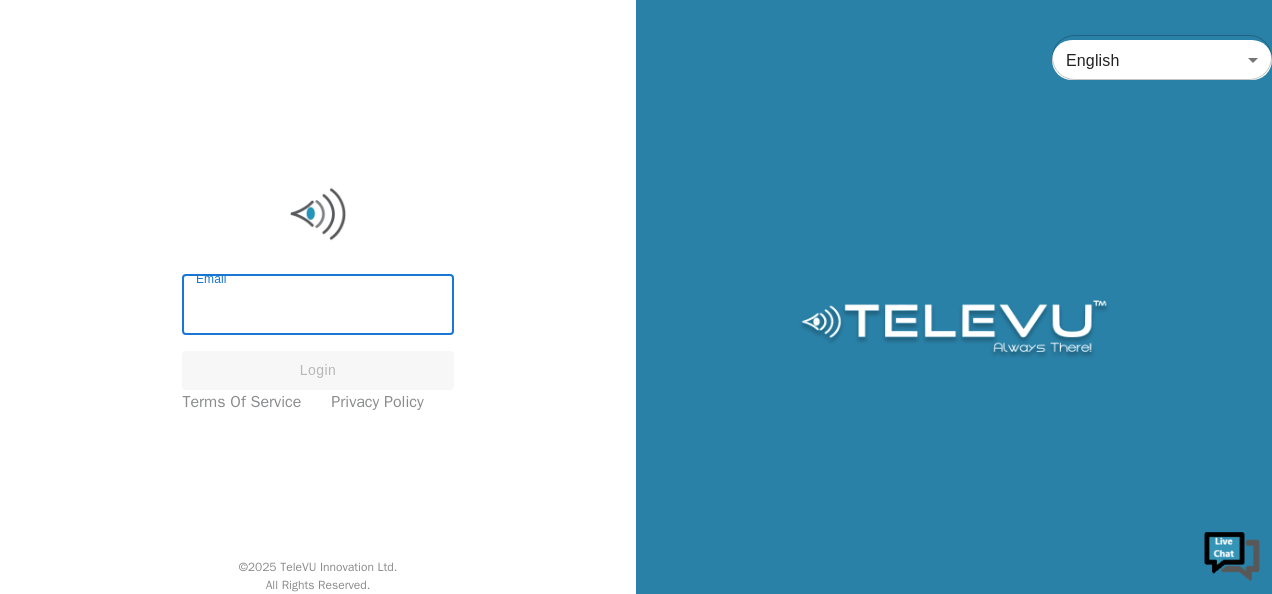 click at bounding box center (317, 214) 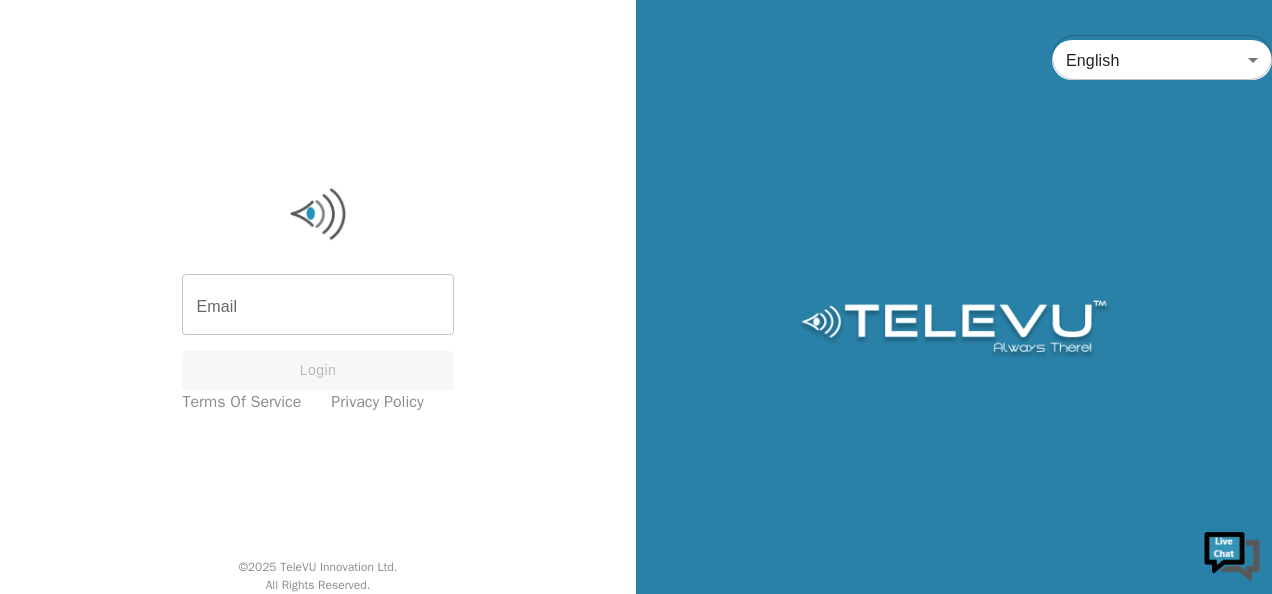 click on "Email" at bounding box center [317, 307] 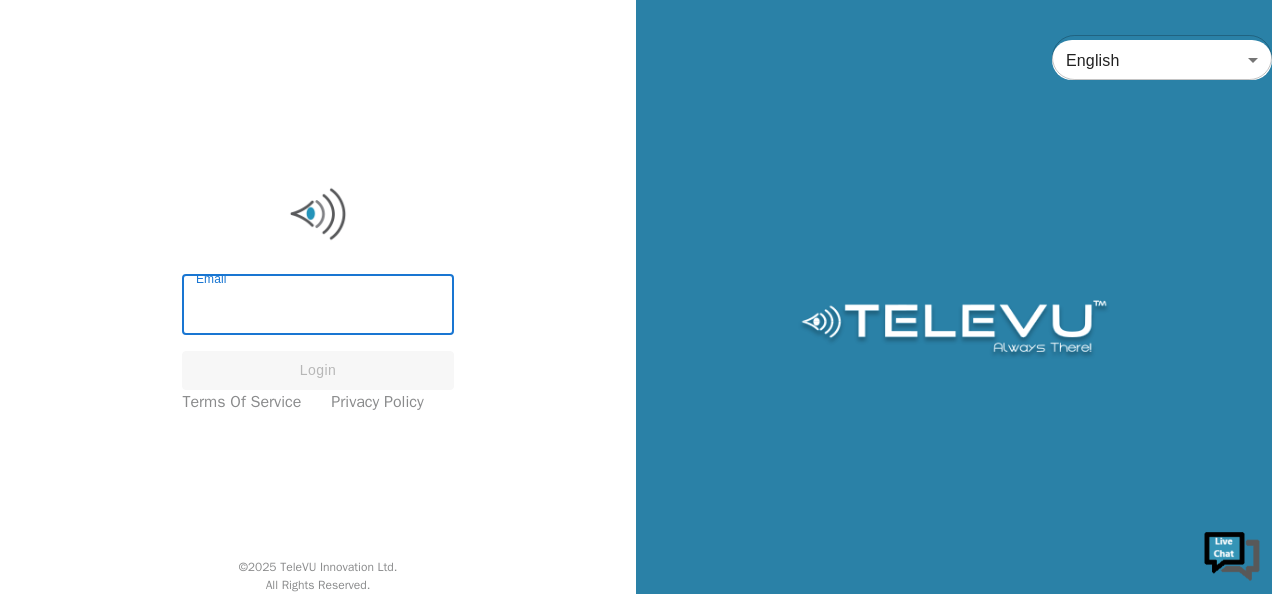 click on "Email" at bounding box center (317, 307) 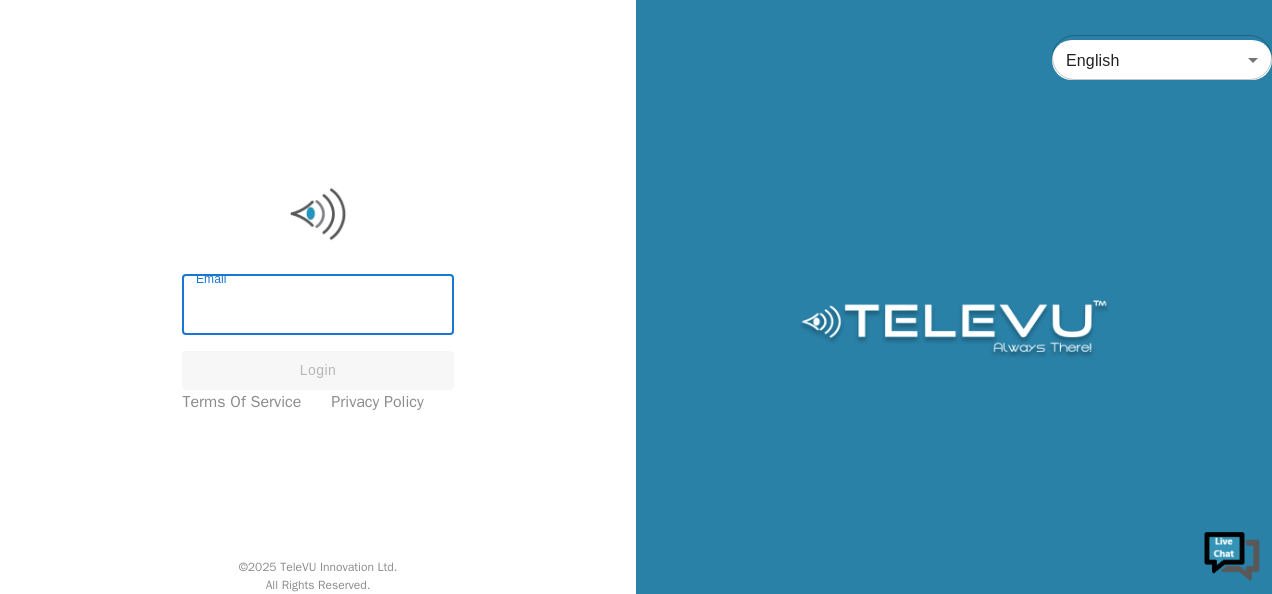 drag, startPoint x: 391, startPoint y: 317, endPoint x: 254, endPoint y: 314, distance: 137.03284 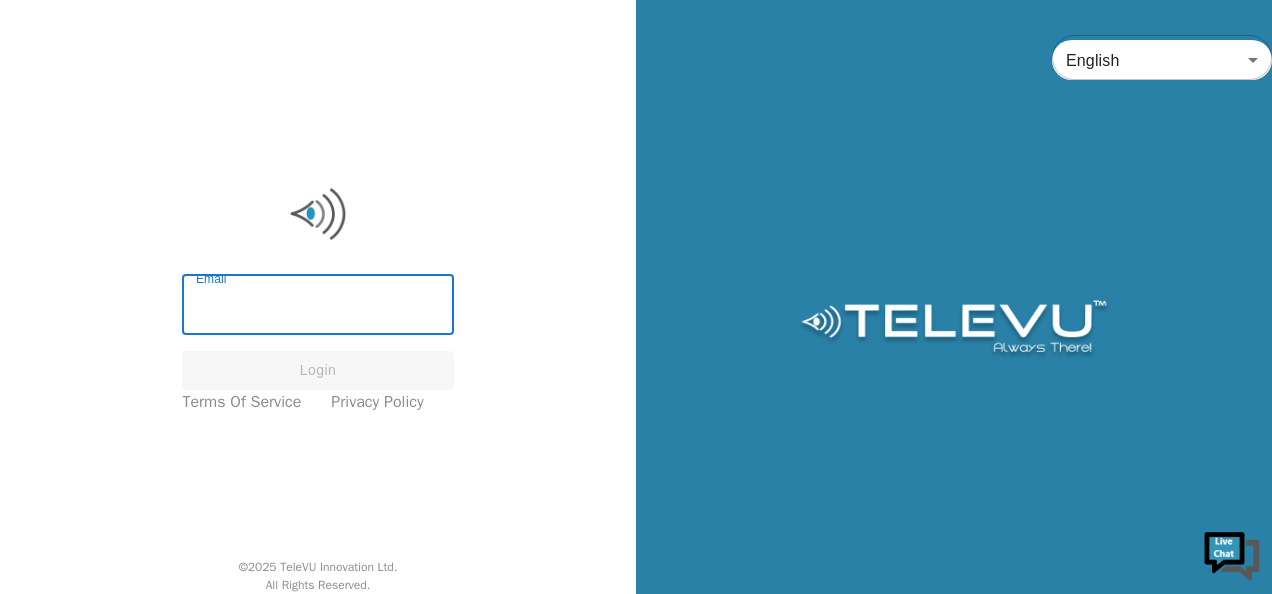 click on "Email" at bounding box center (317, 307) 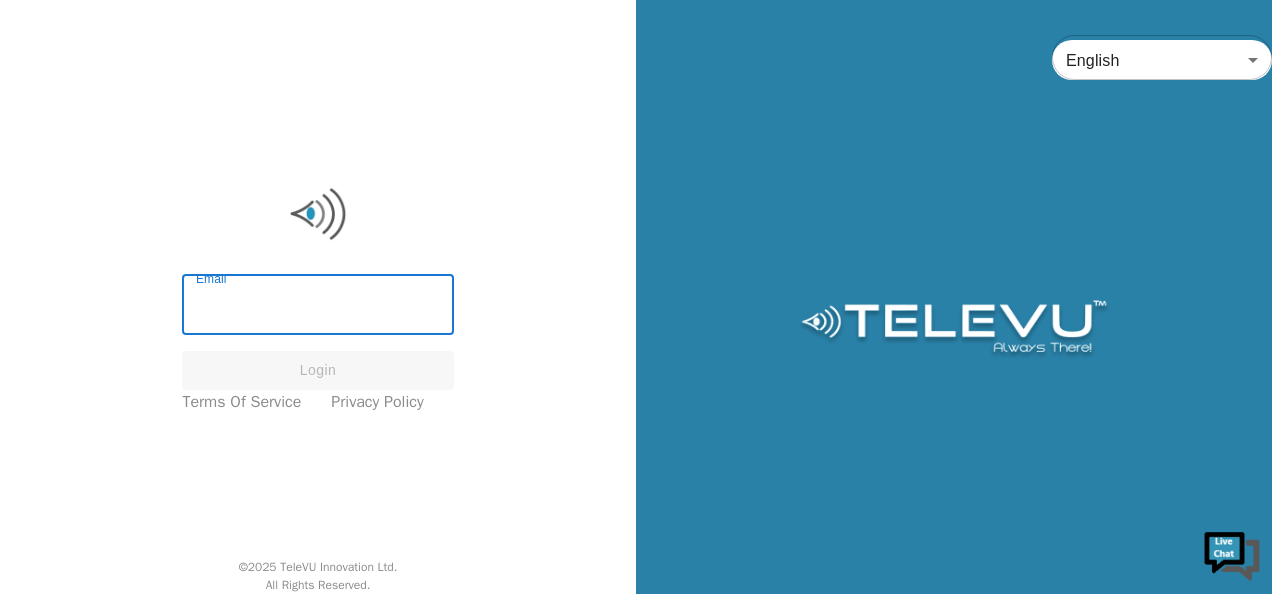 click on "Email" at bounding box center (317, 307) 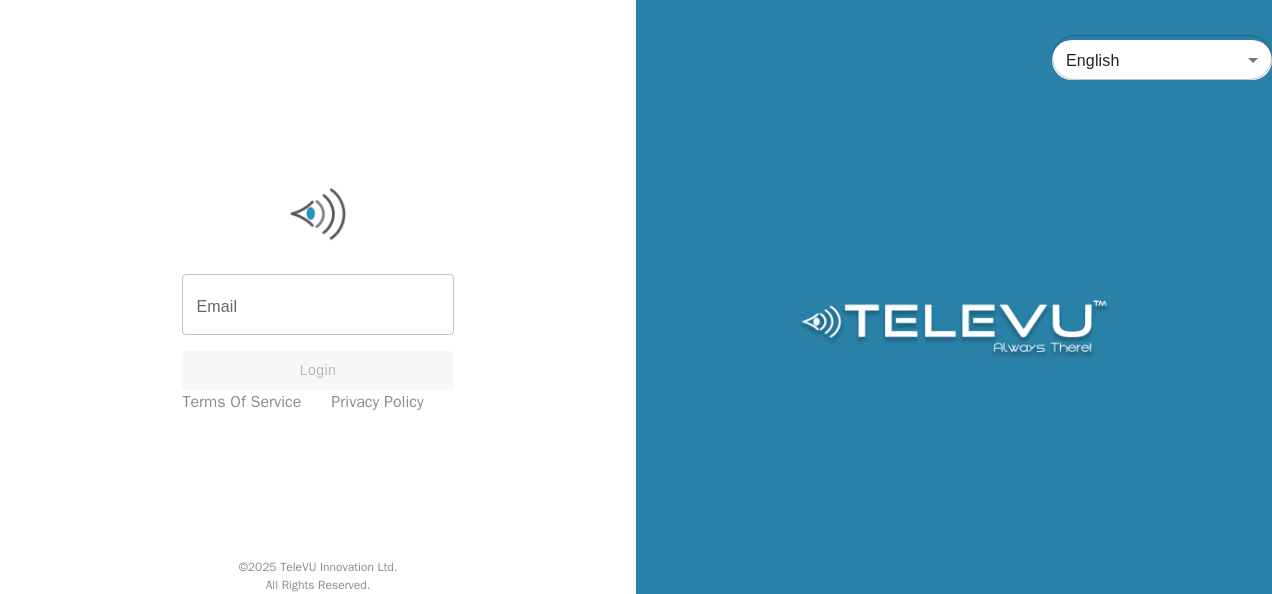 scroll, scrollTop: 0, scrollLeft: 0, axis: both 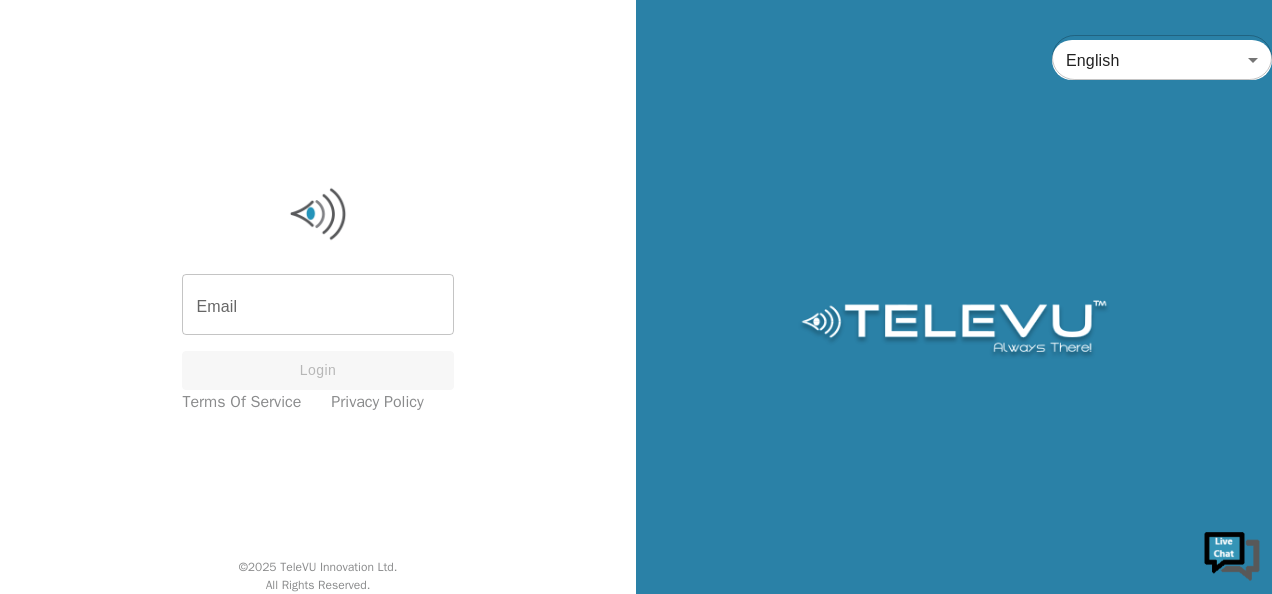 click on "Email" at bounding box center (317, 307) 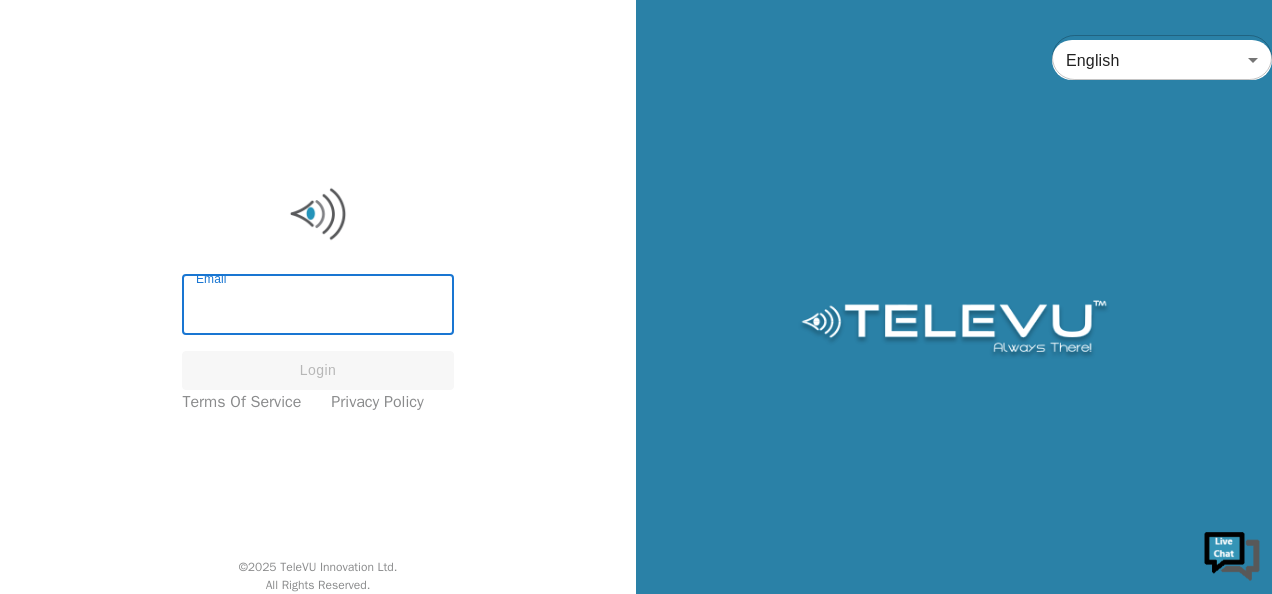 type on "[PERSON_NAME][EMAIL_ADDRESS][DOMAIN_NAME]" 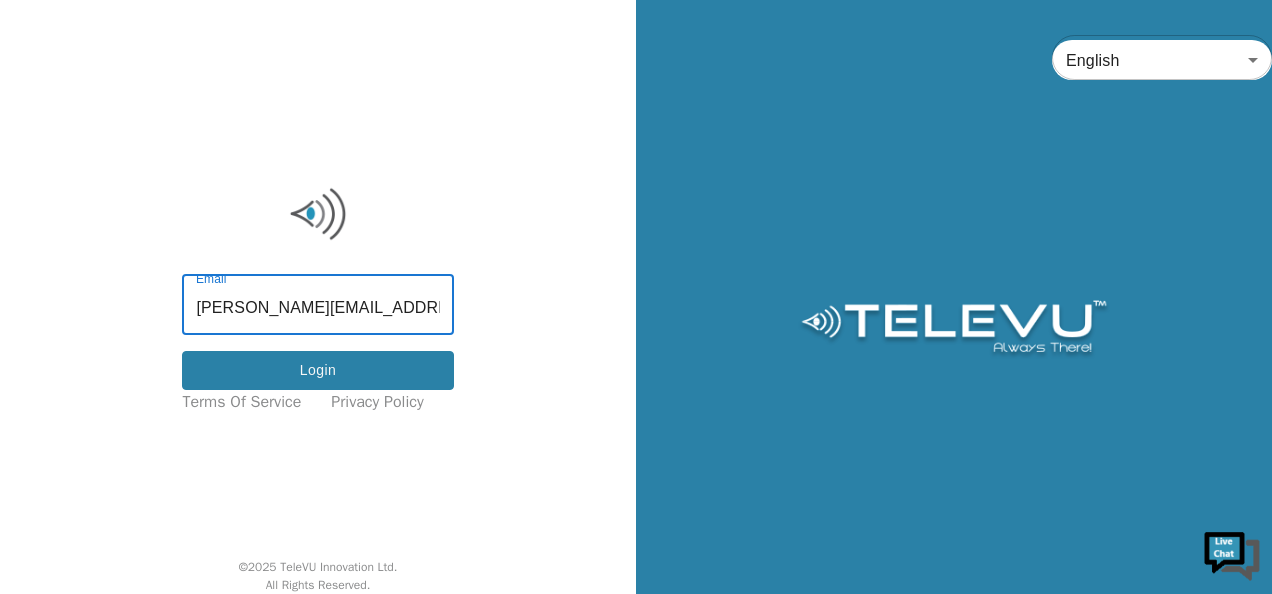click on "Login" at bounding box center (317, 370) 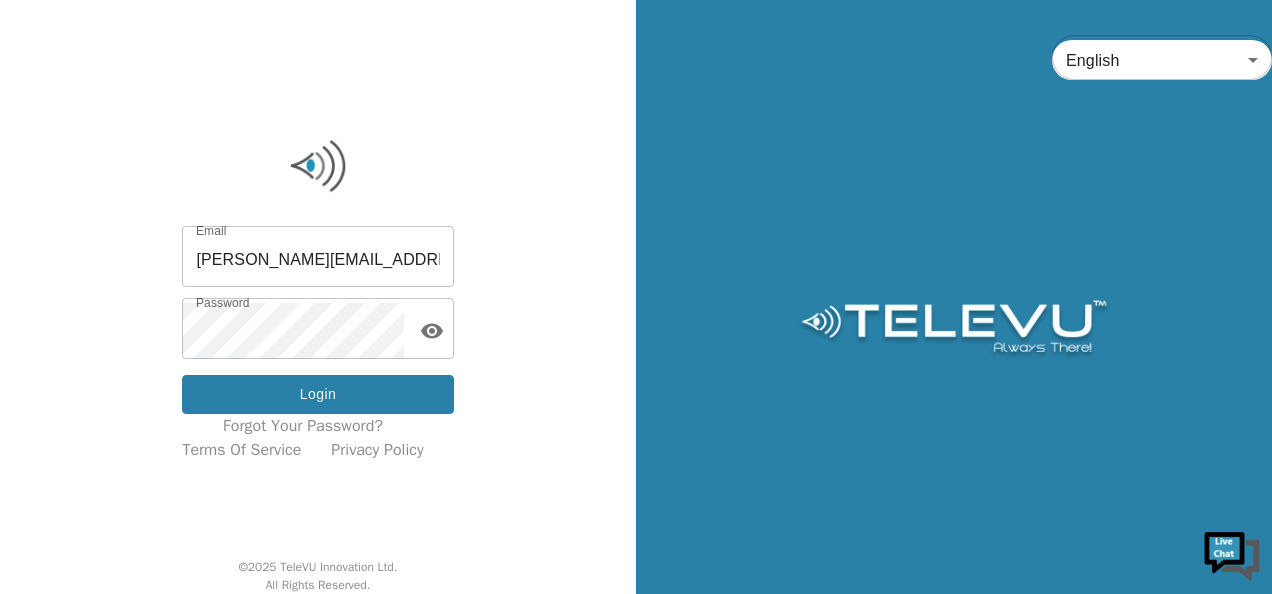 click on "Login" at bounding box center [317, 394] 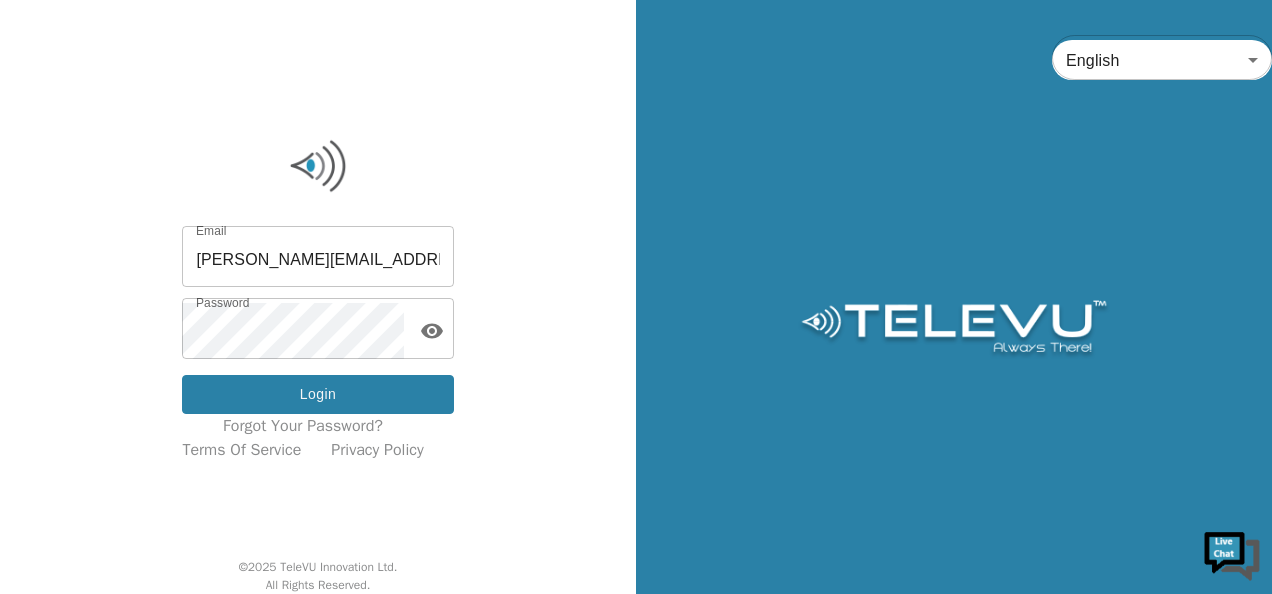 scroll, scrollTop: 0, scrollLeft: 0, axis: both 